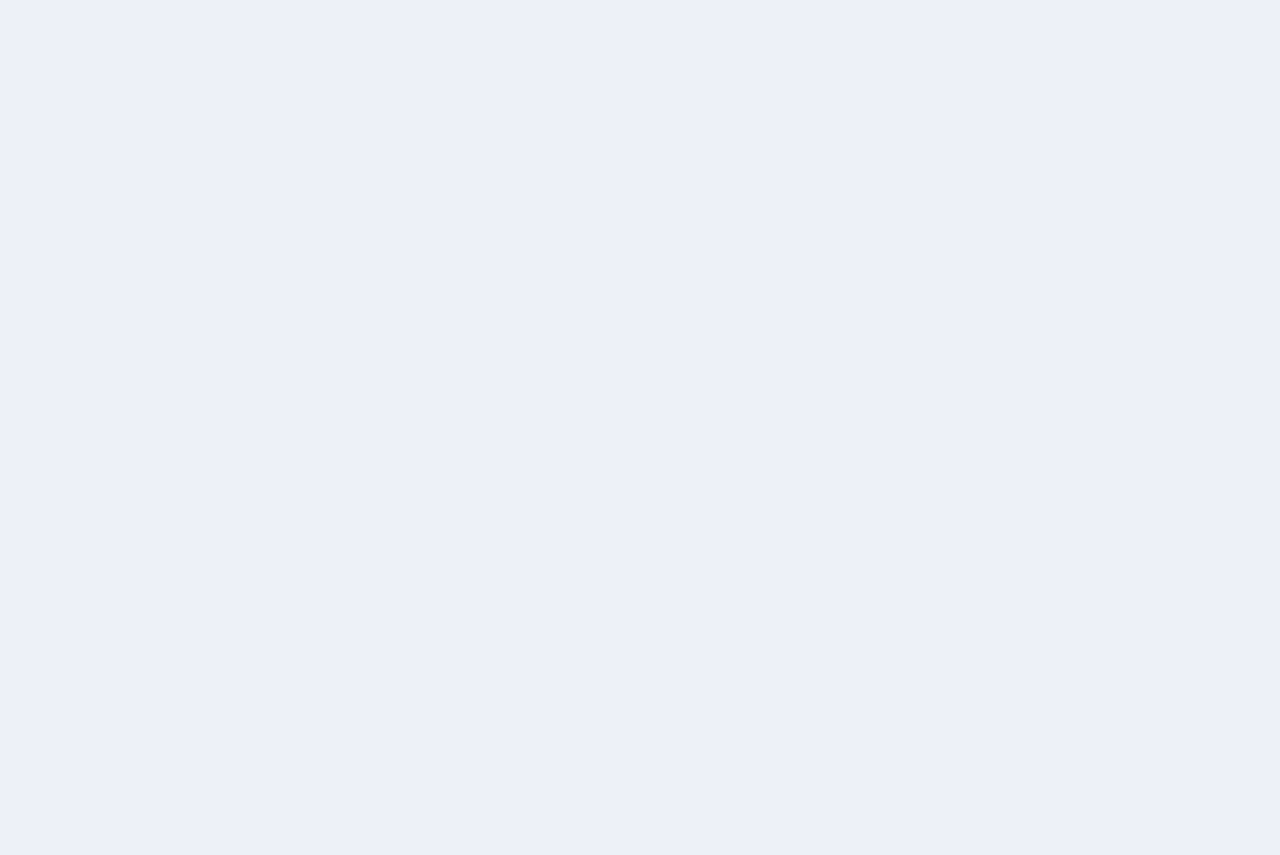 scroll, scrollTop: 0, scrollLeft: 0, axis: both 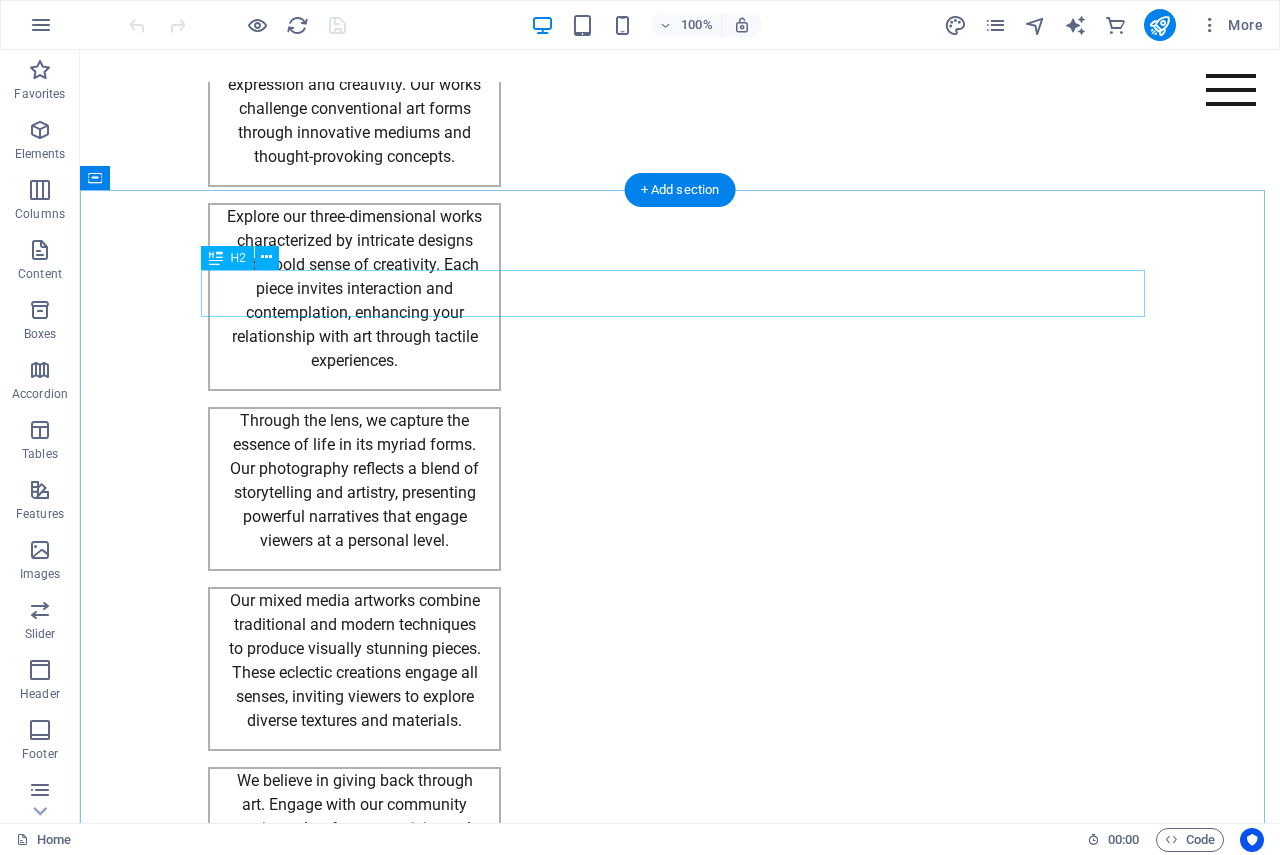 click on "Get in Touch with Us" at bounding box center (680, 2274) 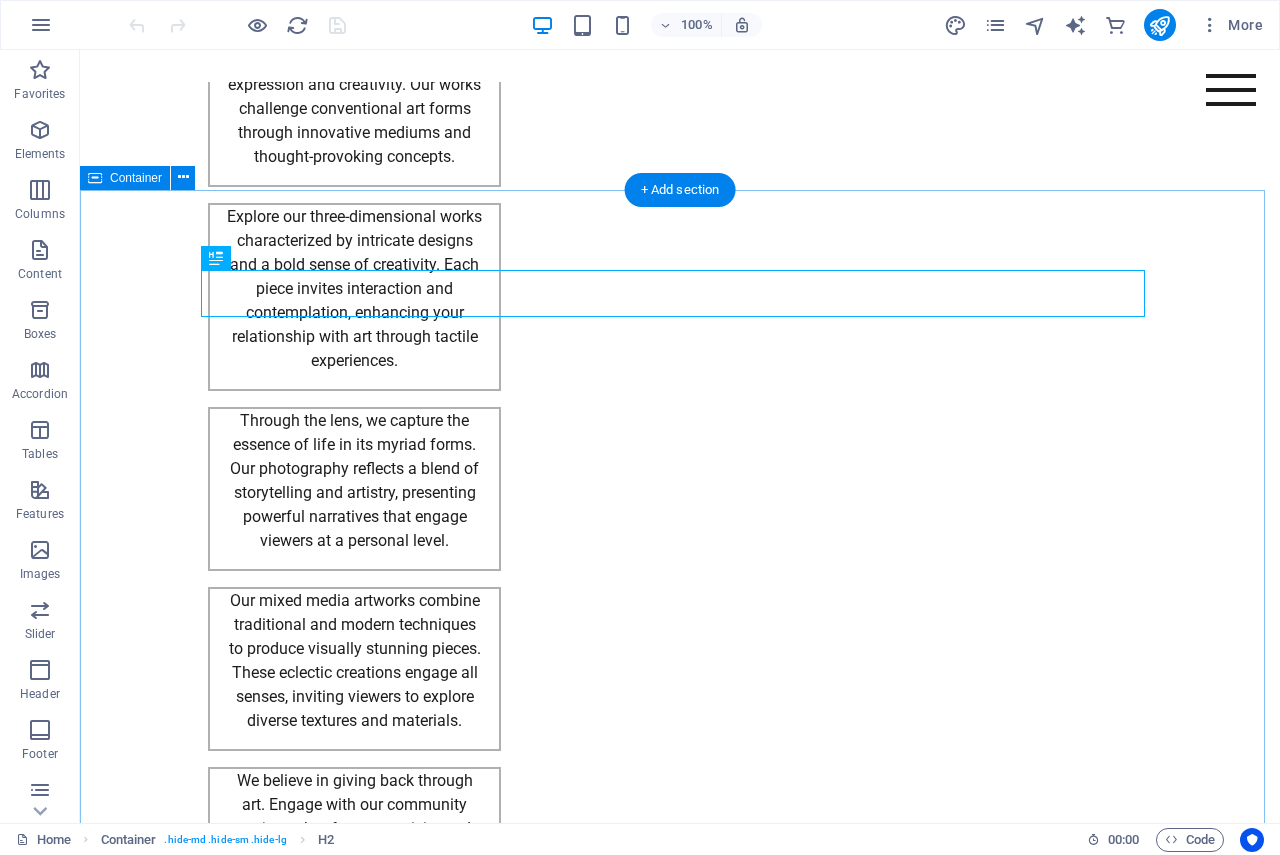 click on "Get in Touch with Us   I have read and understand the privacy policy. Unreadable? Load new Book an Appointment" at bounding box center [680, 2544] 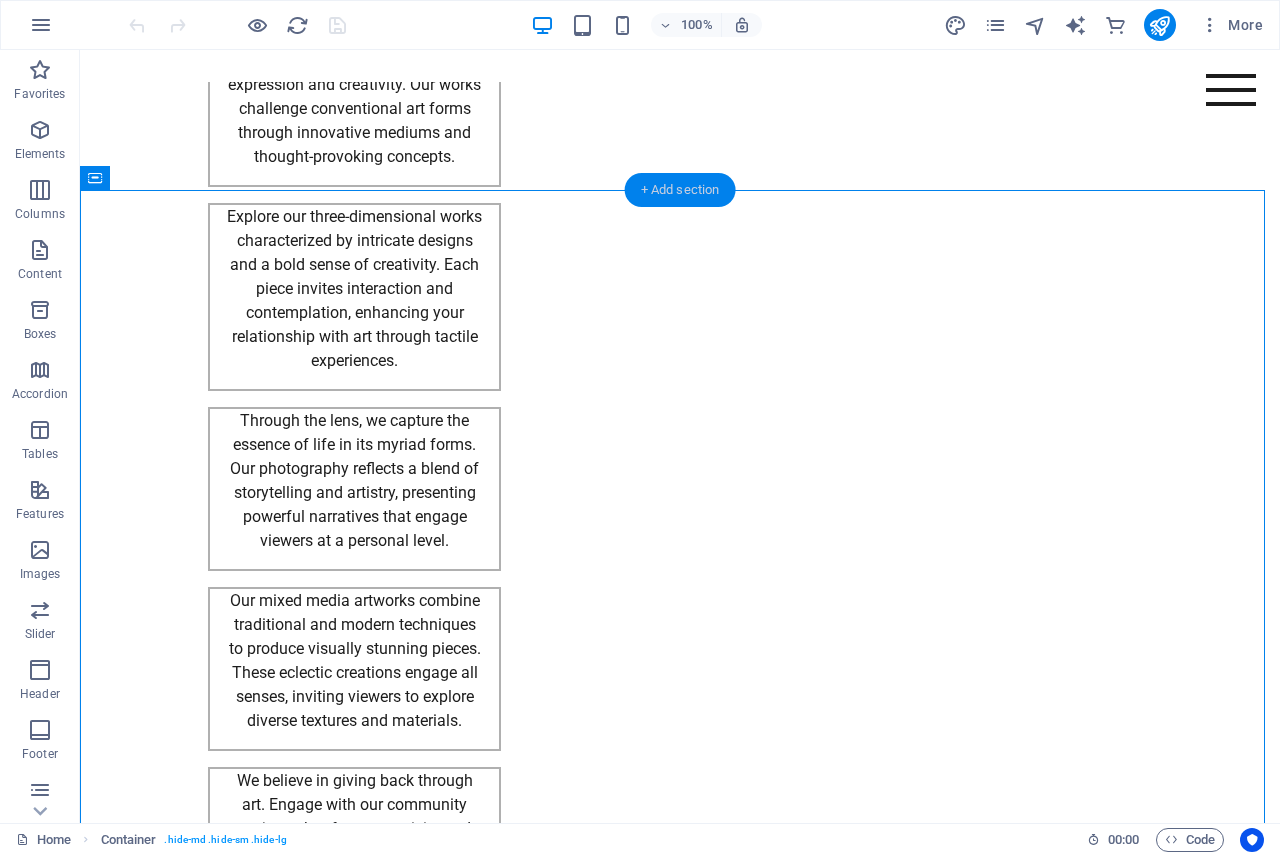 click on "+ Add section" at bounding box center (680, 190) 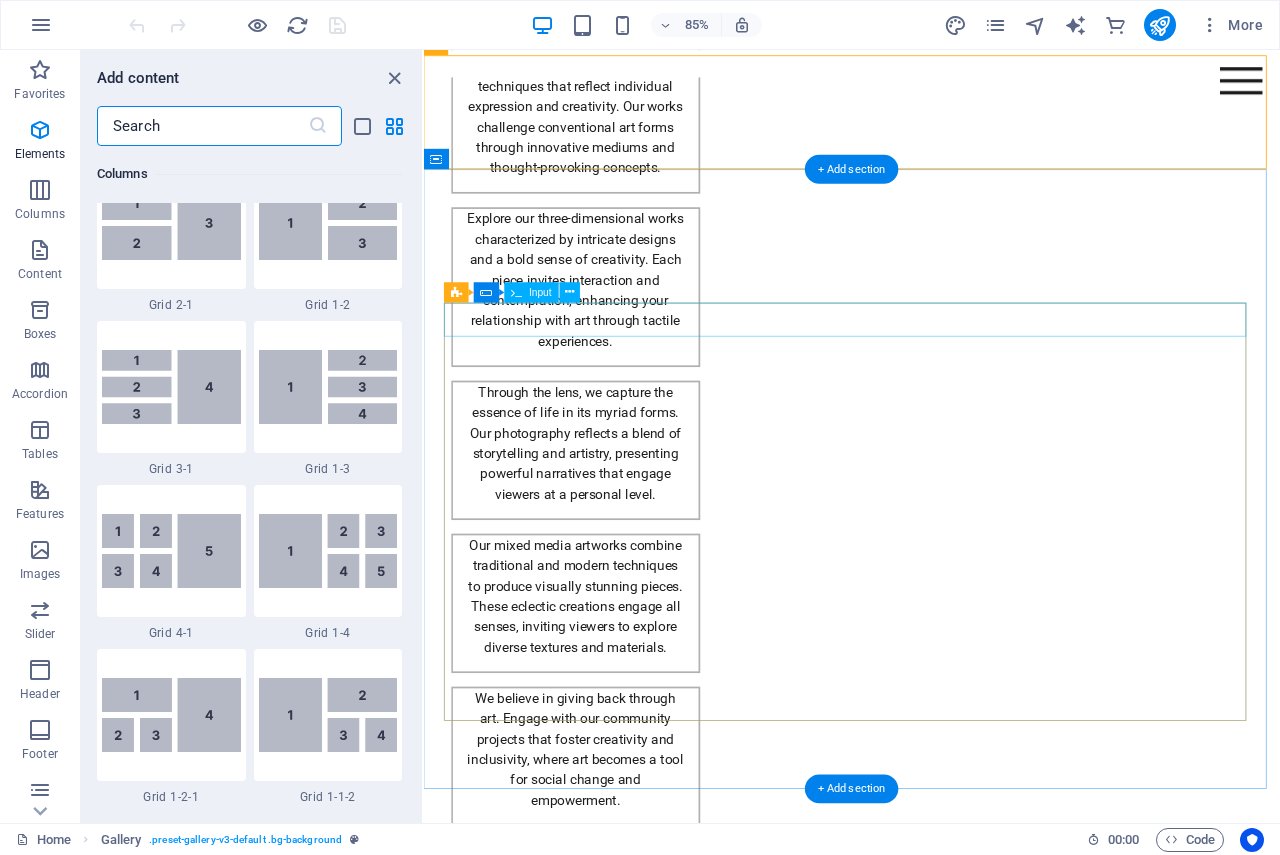 scroll, scrollTop: 3499, scrollLeft: 0, axis: vertical 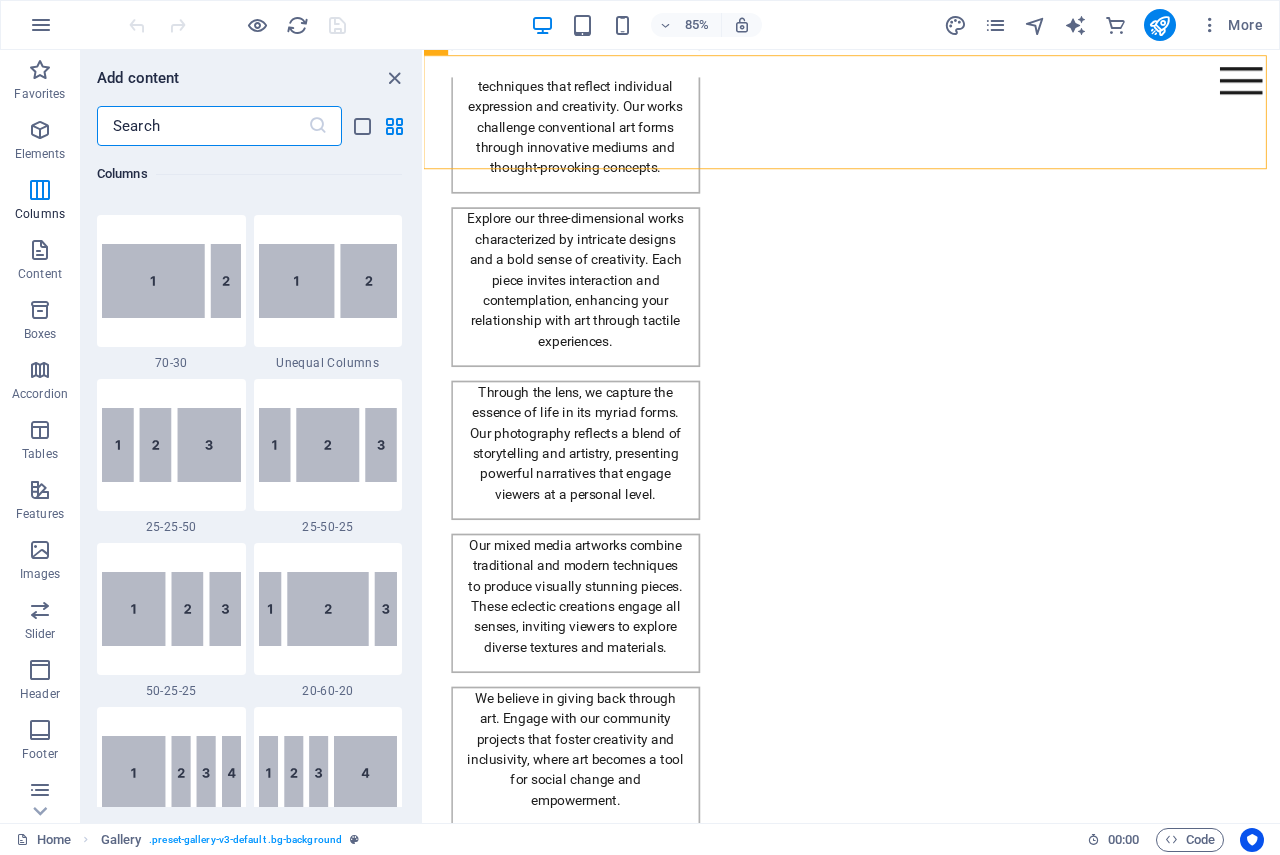drag, startPoint x: 420, startPoint y: 270, endPoint x: 5, endPoint y: 194, distance: 421.90164 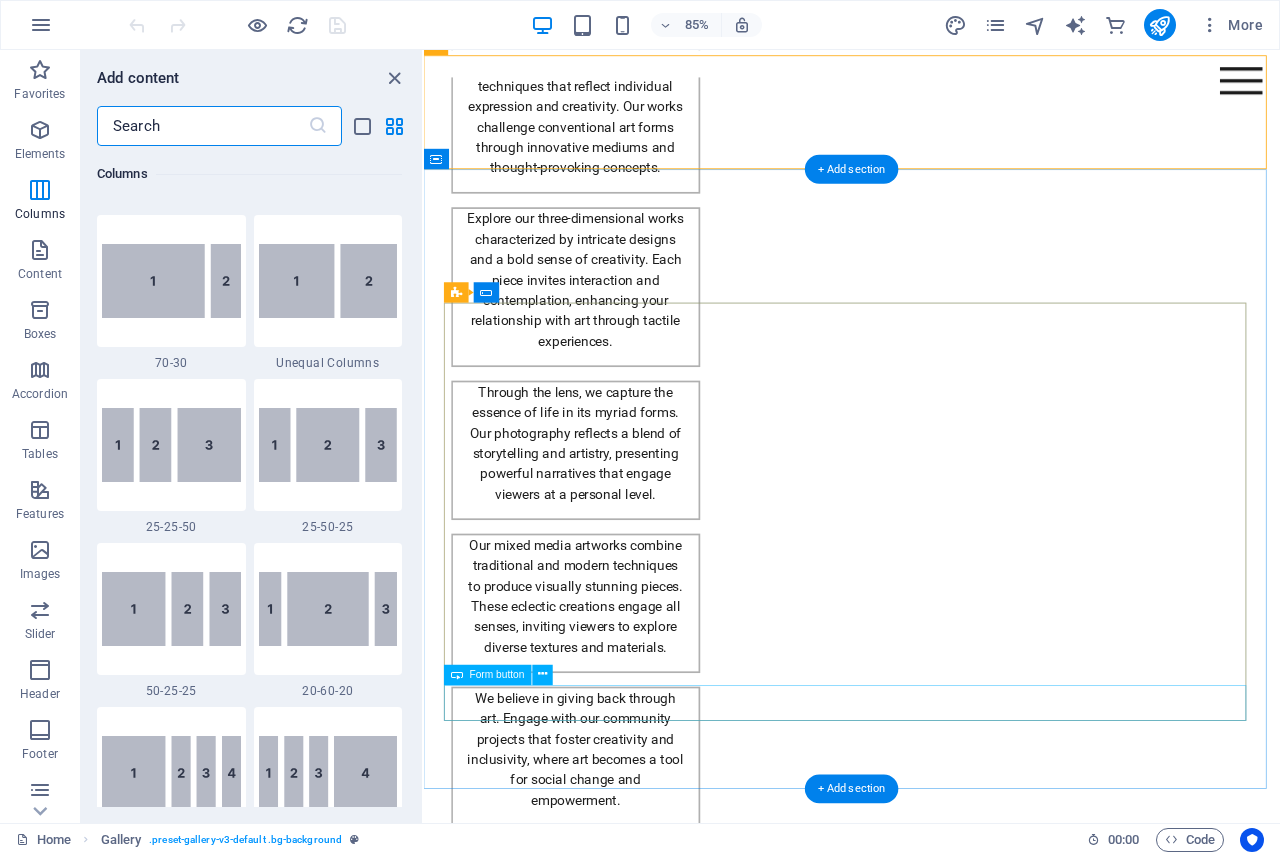 click on "Book an Appointment" at bounding box center (928, 2848) 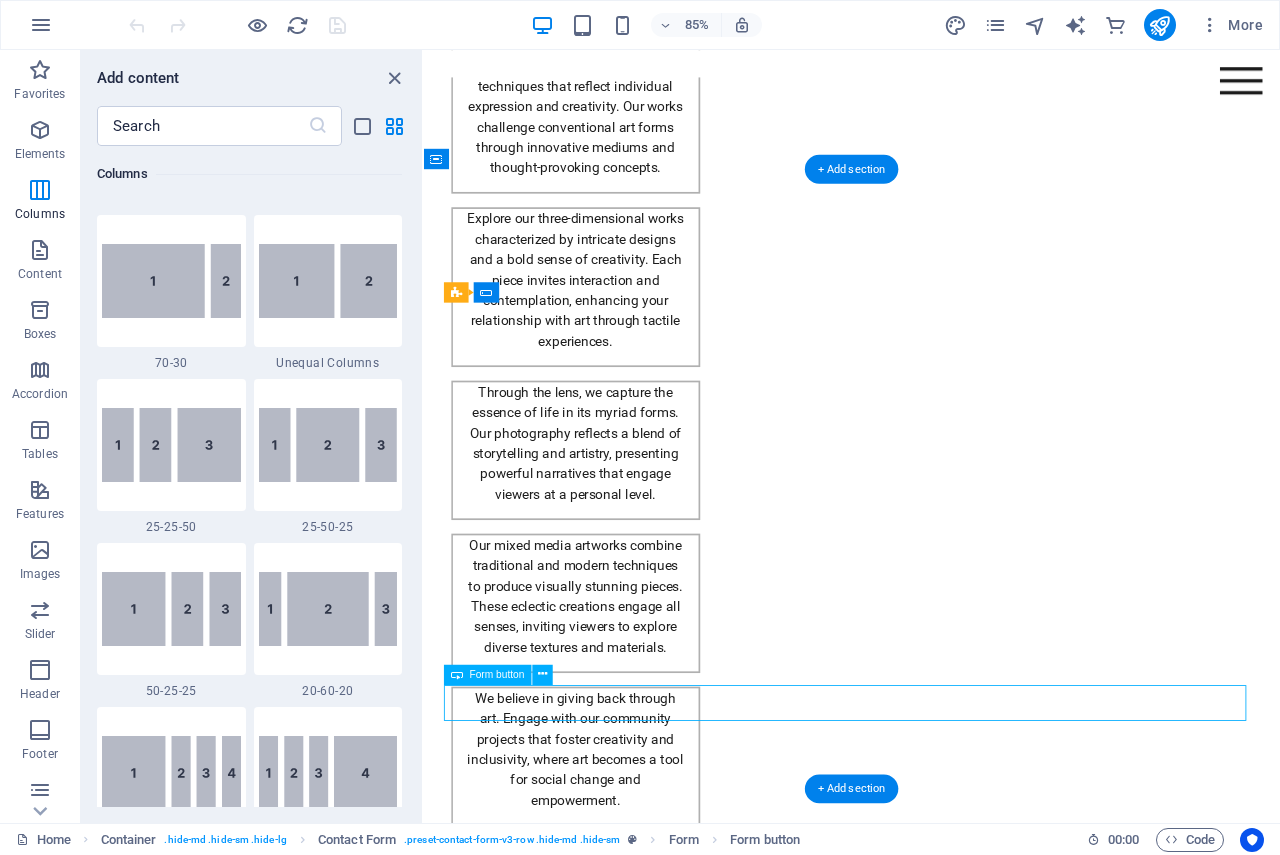 click on "Book an Appointment" at bounding box center (928, 2848) 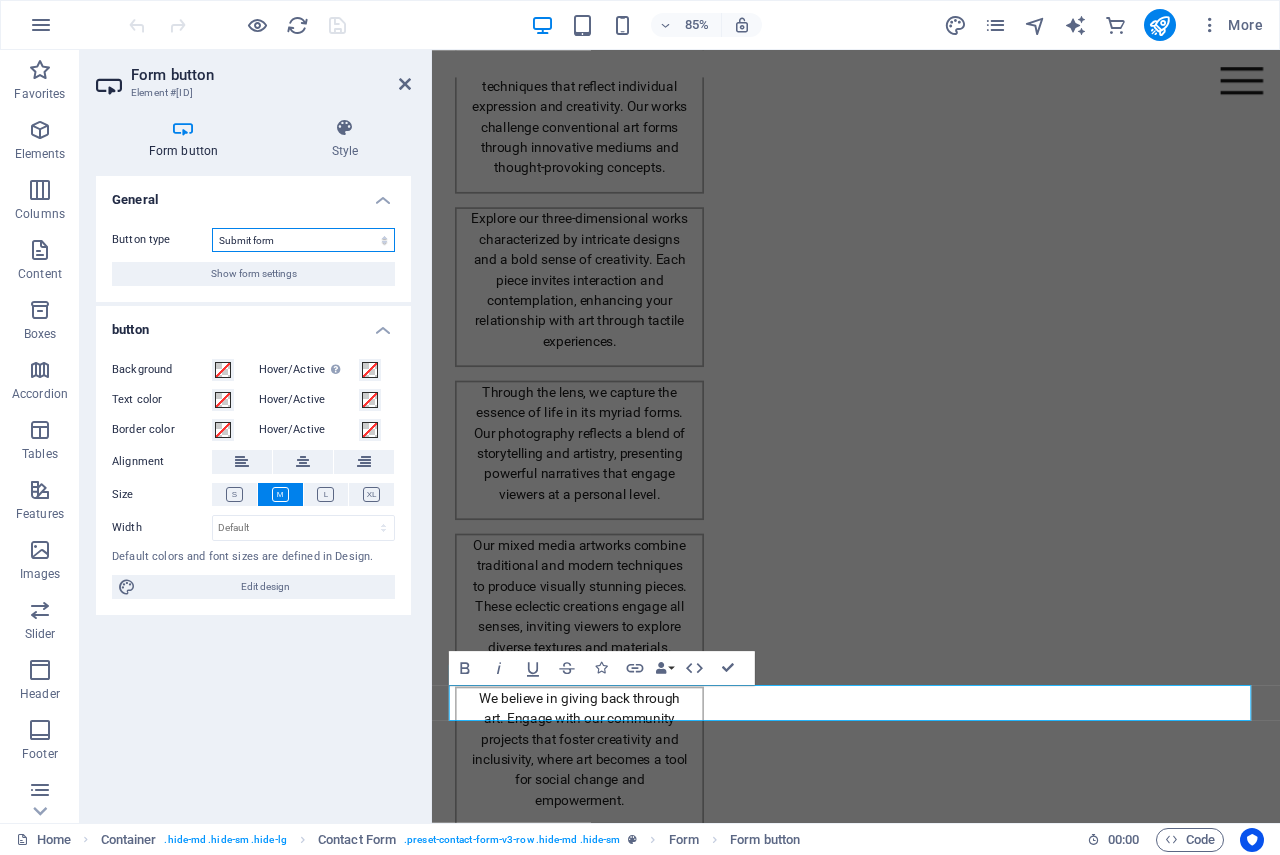 click on "Submit form Reset form No action" at bounding box center [303, 240] 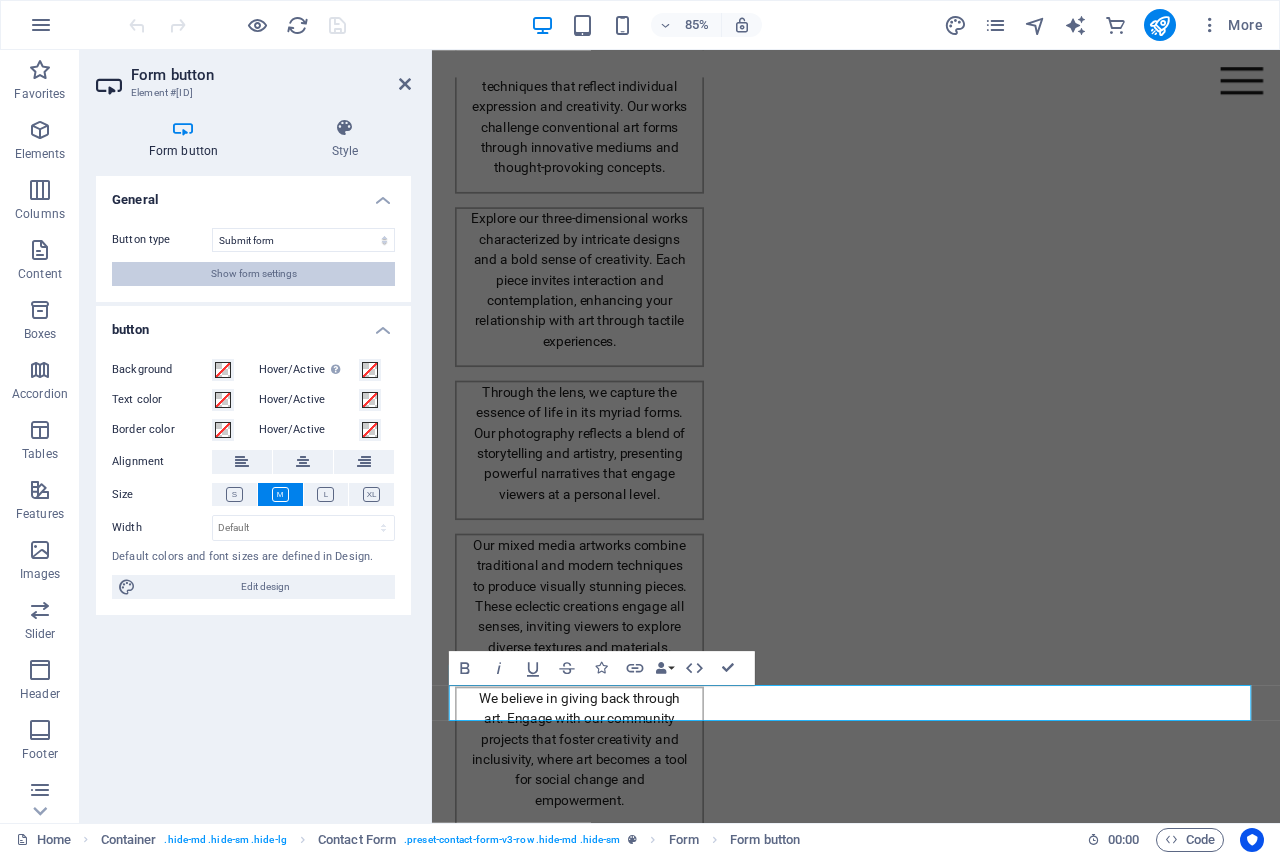 click on "Show form settings" at bounding box center (254, 274) 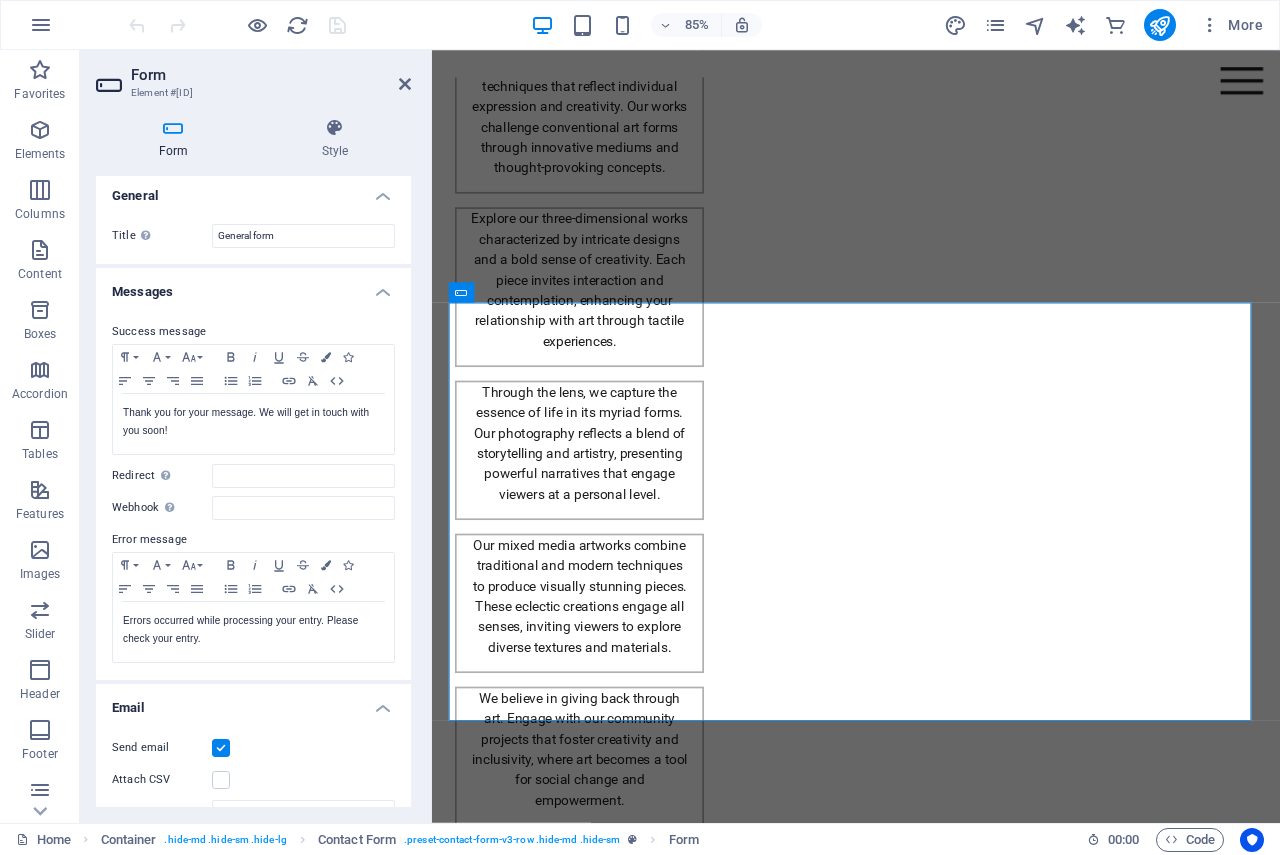 scroll, scrollTop: 0, scrollLeft: 0, axis: both 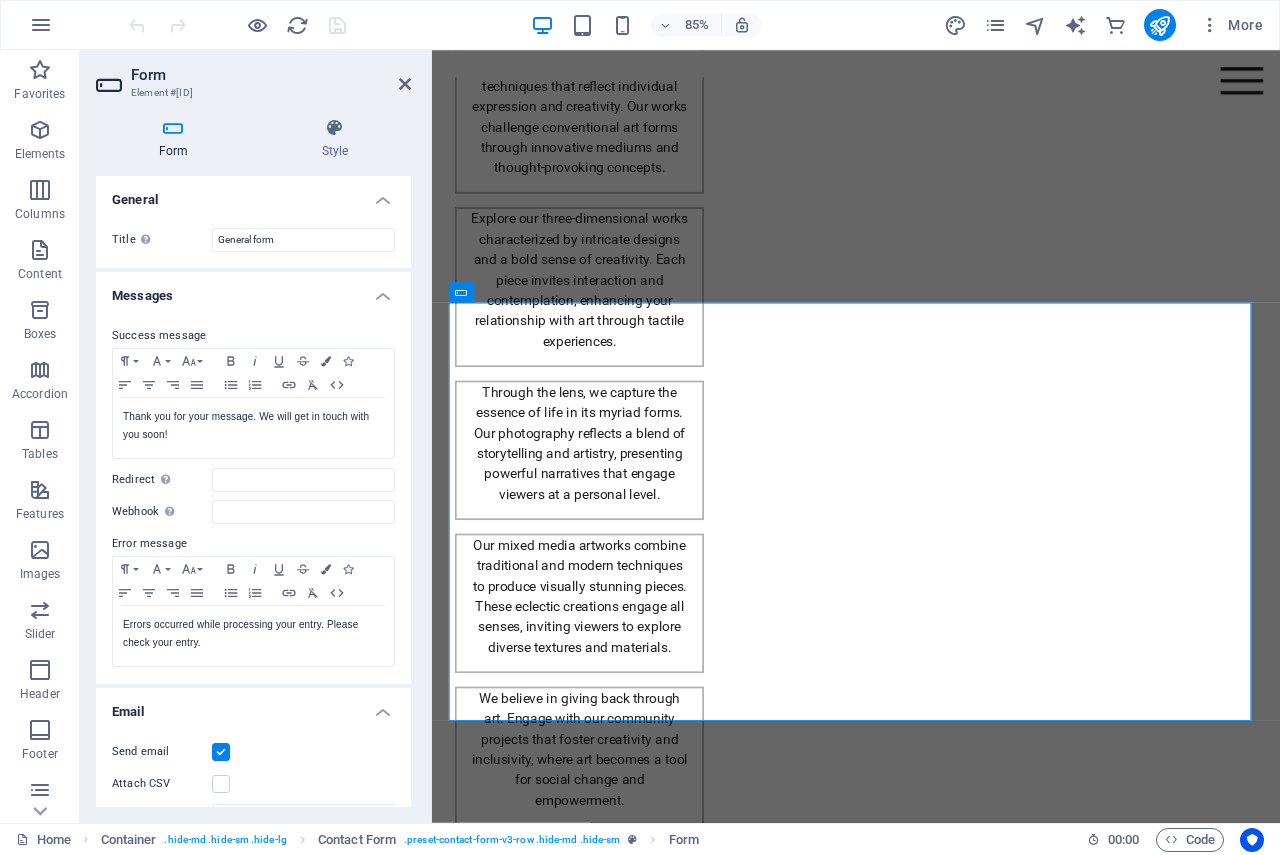 drag, startPoint x: 409, startPoint y: 473, endPoint x: 2, endPoint y: 281, distance: 450.01443 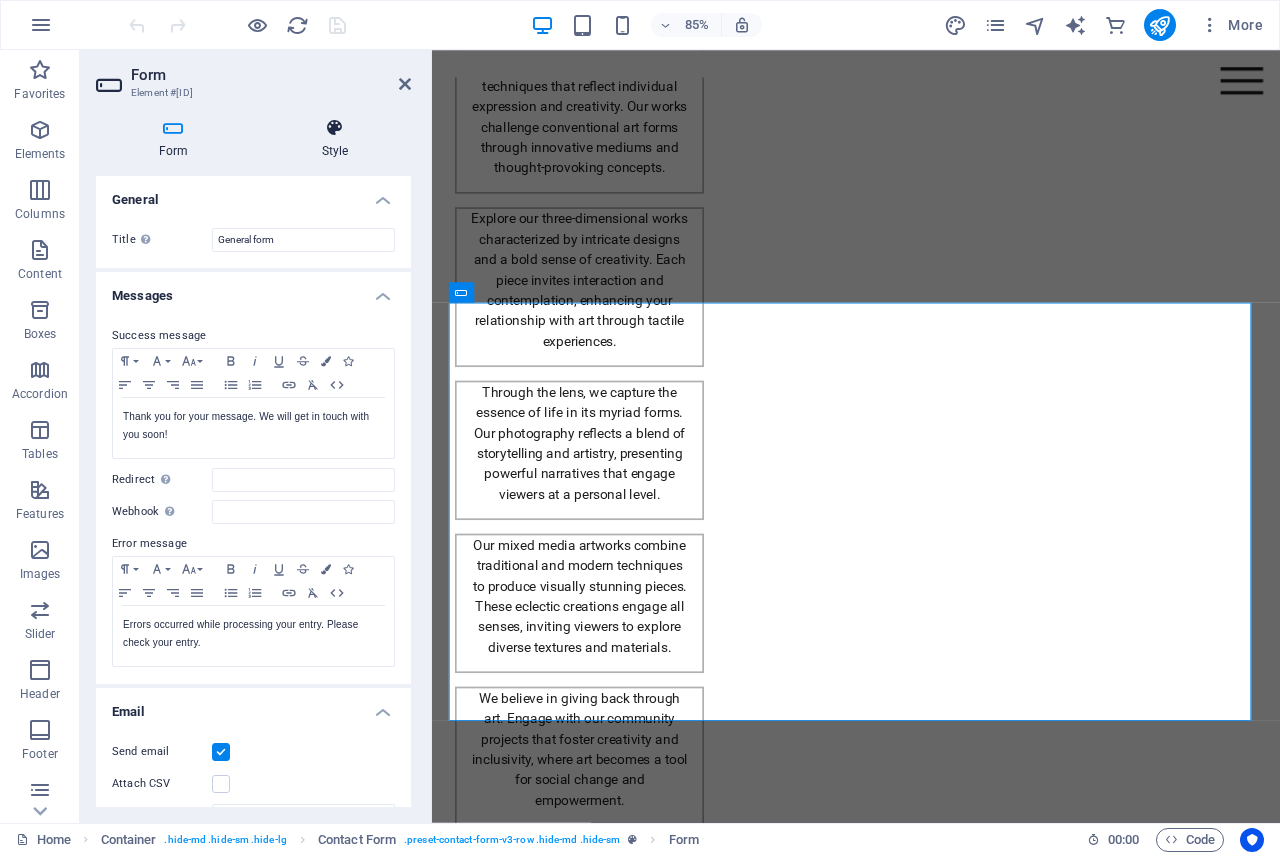 click at bounding box center (335, 128) 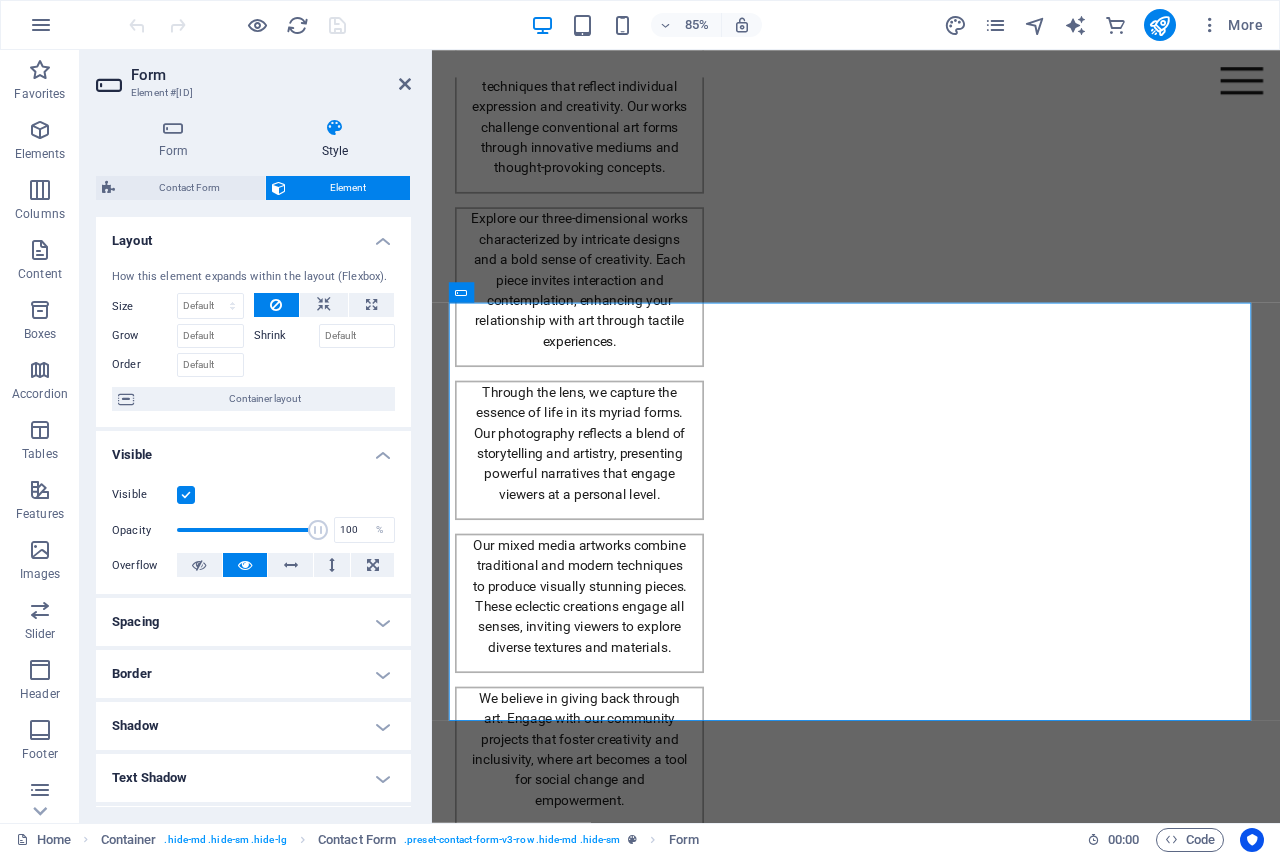 drag, startPoint x: 406, startPoint y: 566, endPoint x: 420, endPoint y: 782, distance: 216.45323 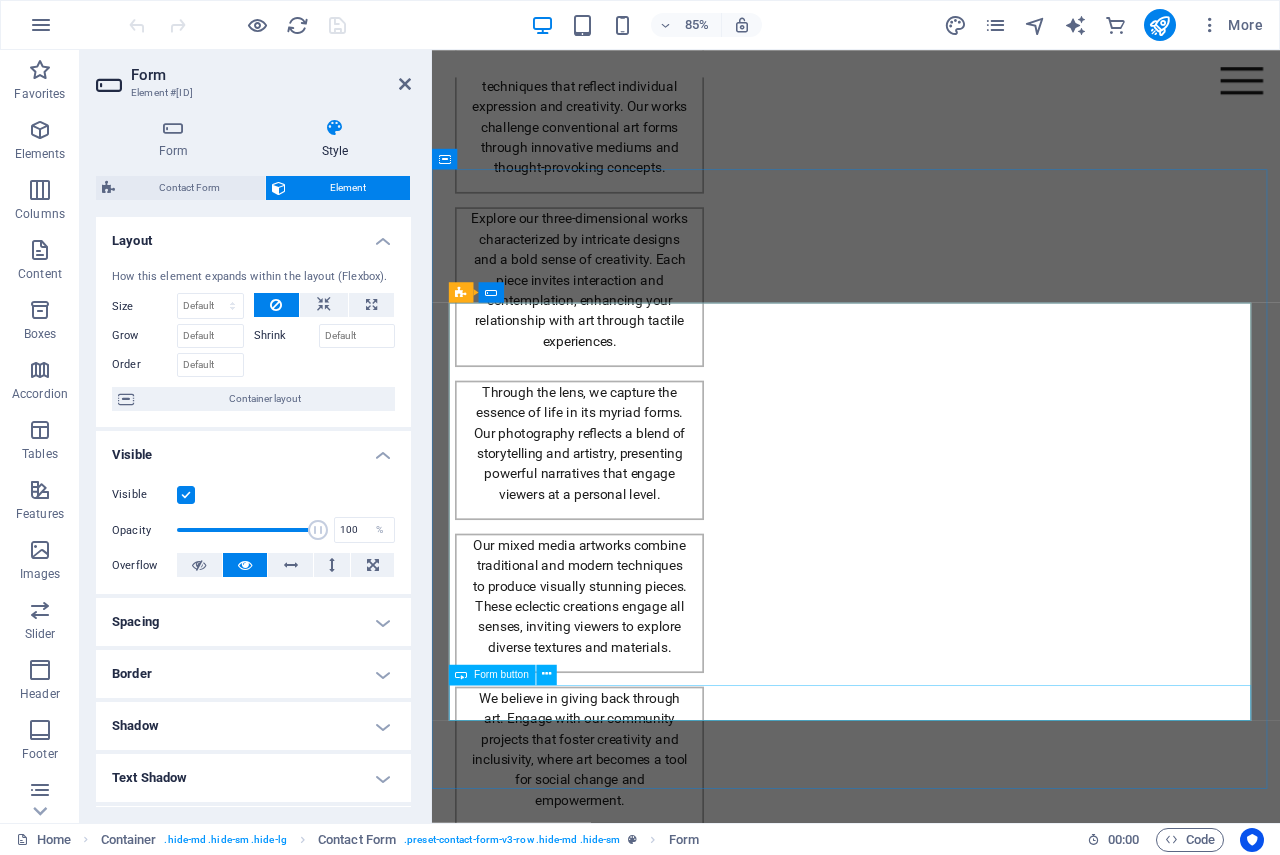 click on "Book an Appointment" at bounding box center [931, 2848] 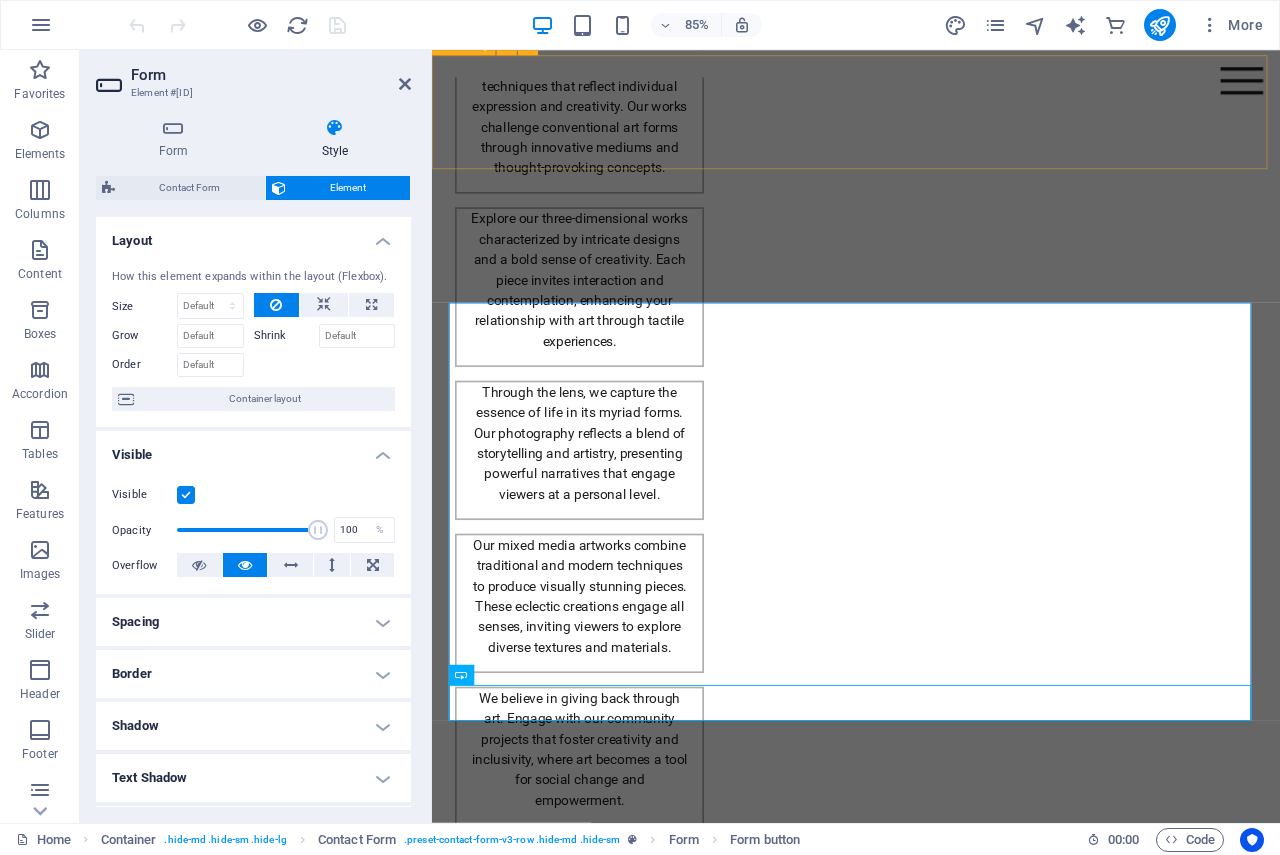 click on "Drop content here or  Add elements  Paste clipboard" at bounding box center (931, 2136) 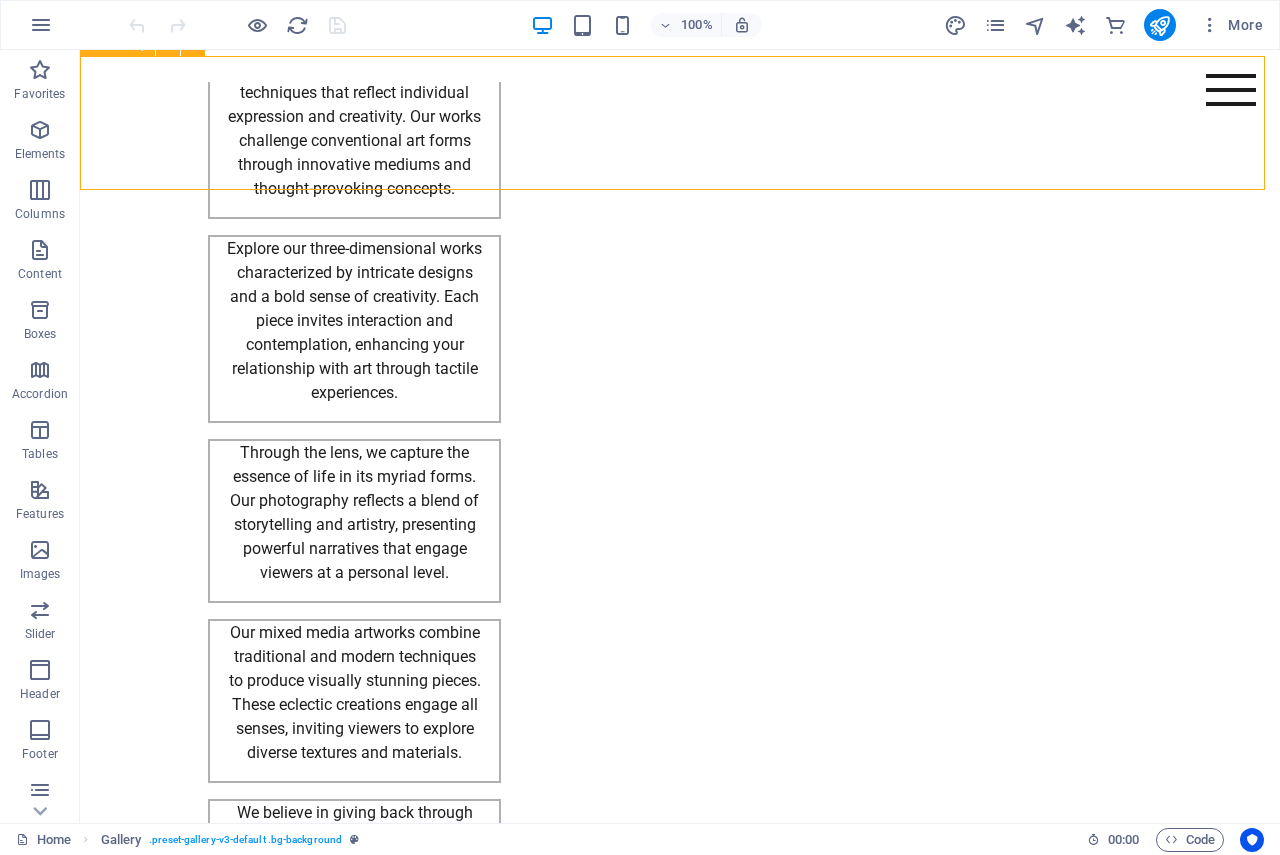 click on "Drop content here or  Add elements  Paste clipboard" at bounding box center (680, 2136) 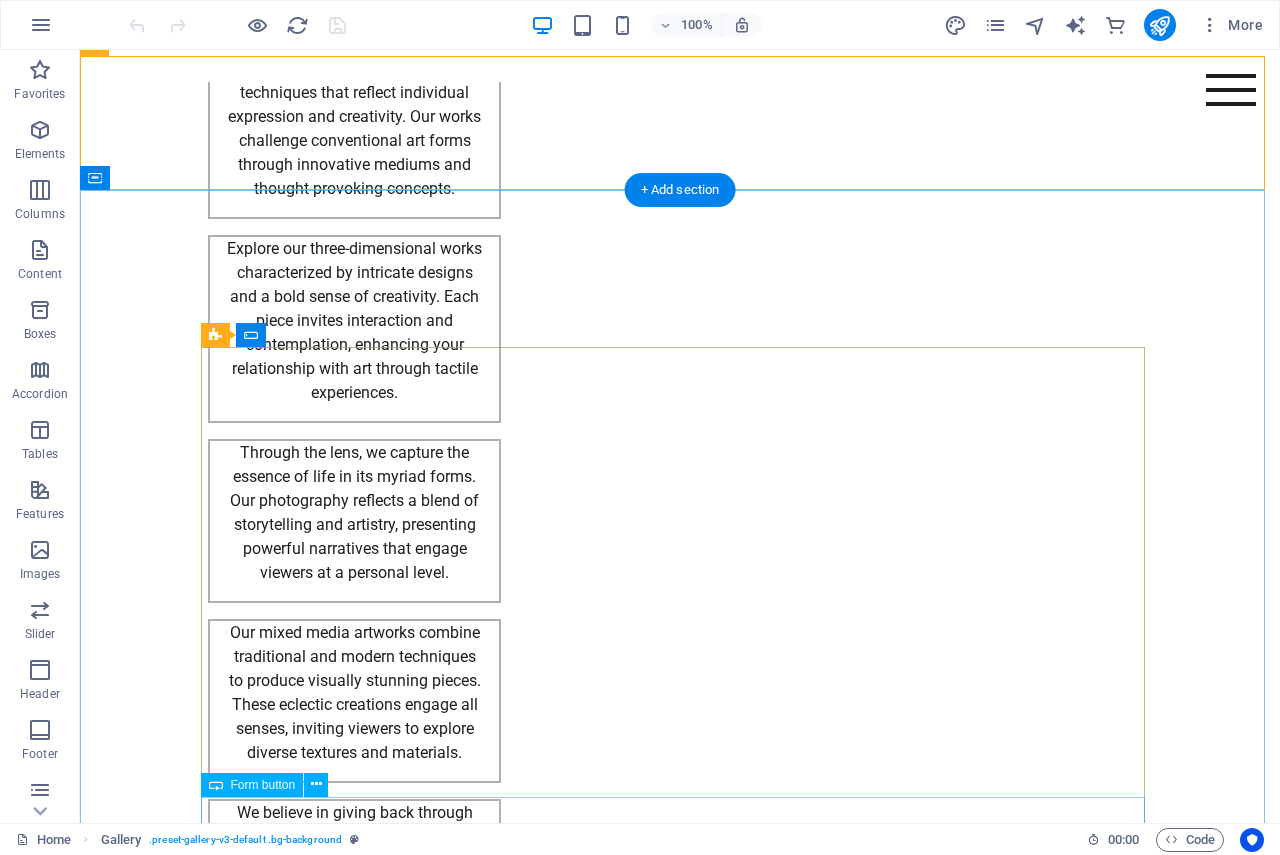 click on "Book an Appointment" at bounding box center (680, 2848) 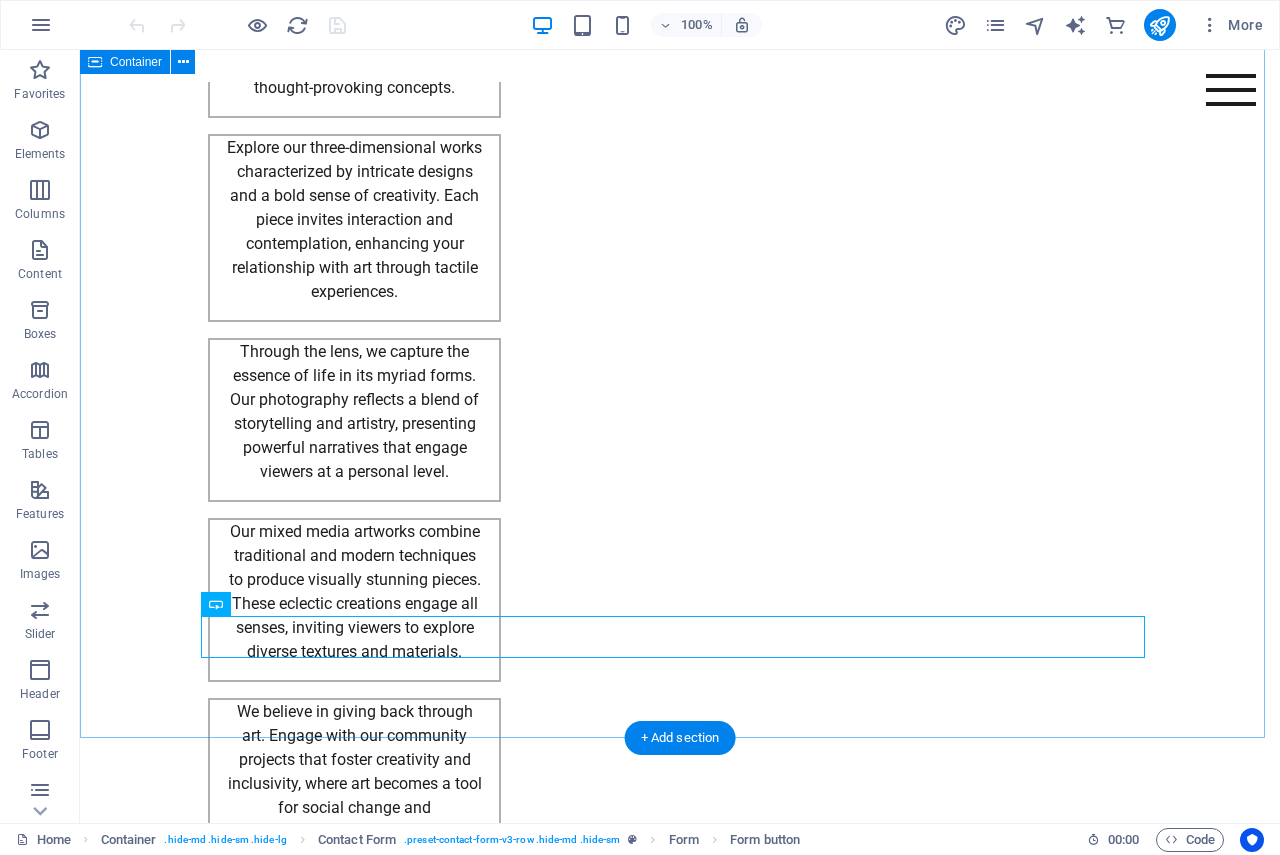 scroll, scrollTop: 2620, scrollLeft: 0, axis: vertical 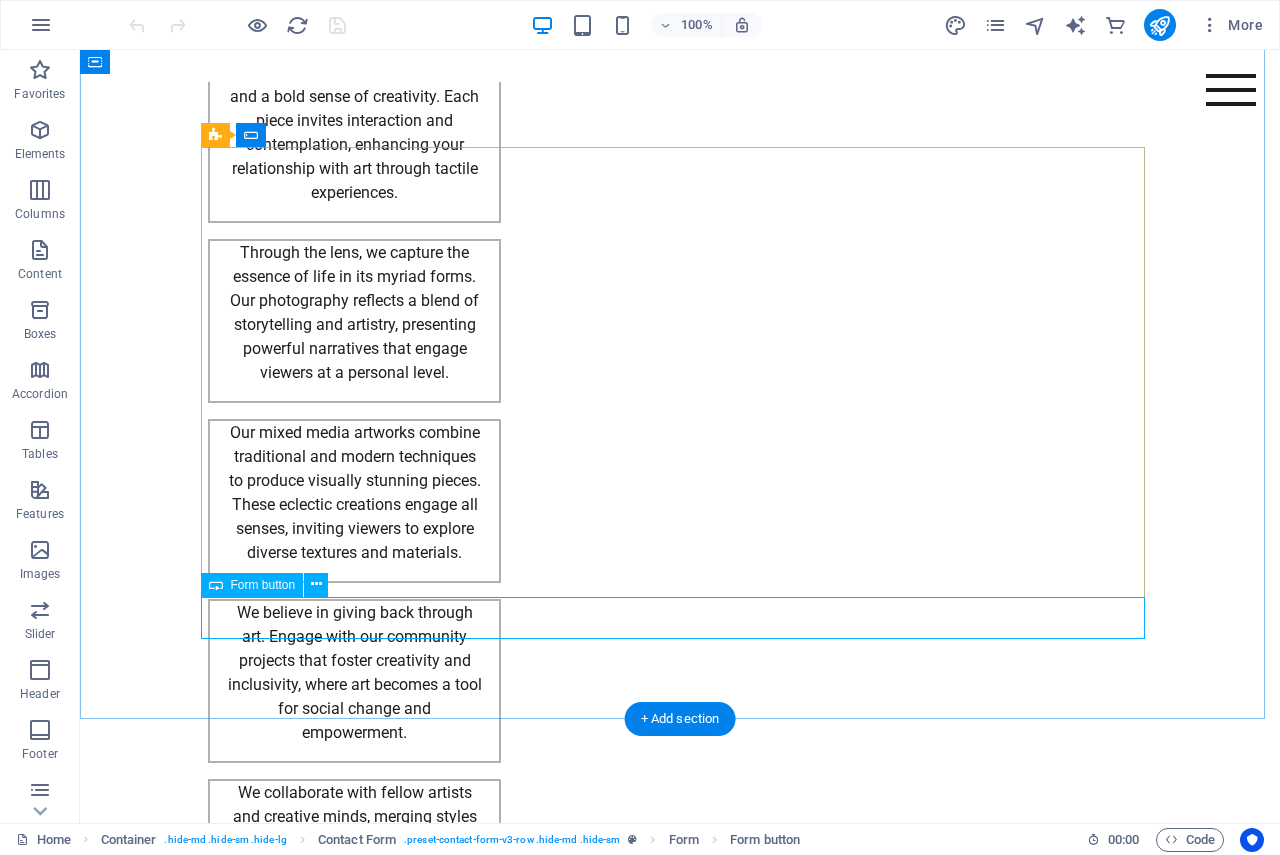 click on "Book an Appointment" at bounding box center (680, 2648) 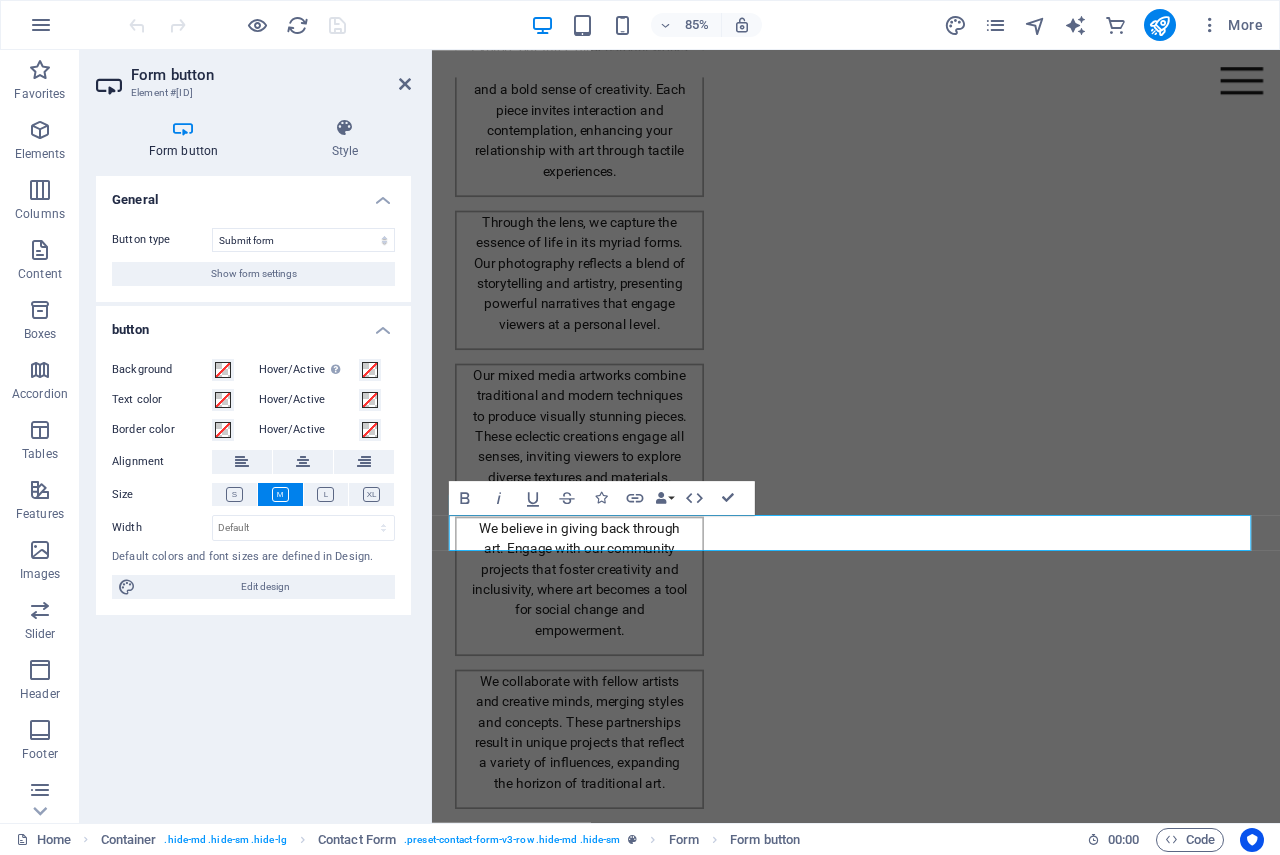 click on "Form button" at bounding box center [187, 139] 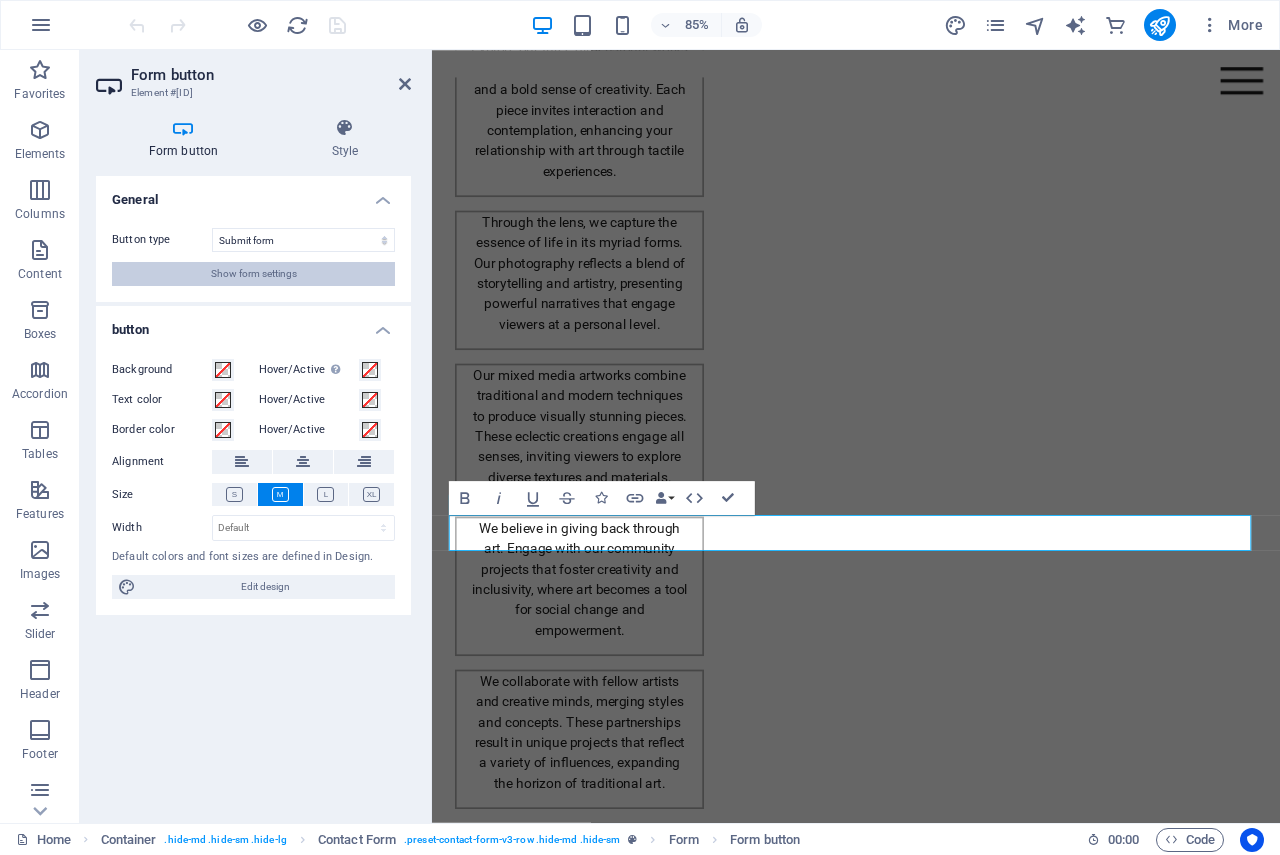 click on "Show form settings" at bounding box center (254, 274) 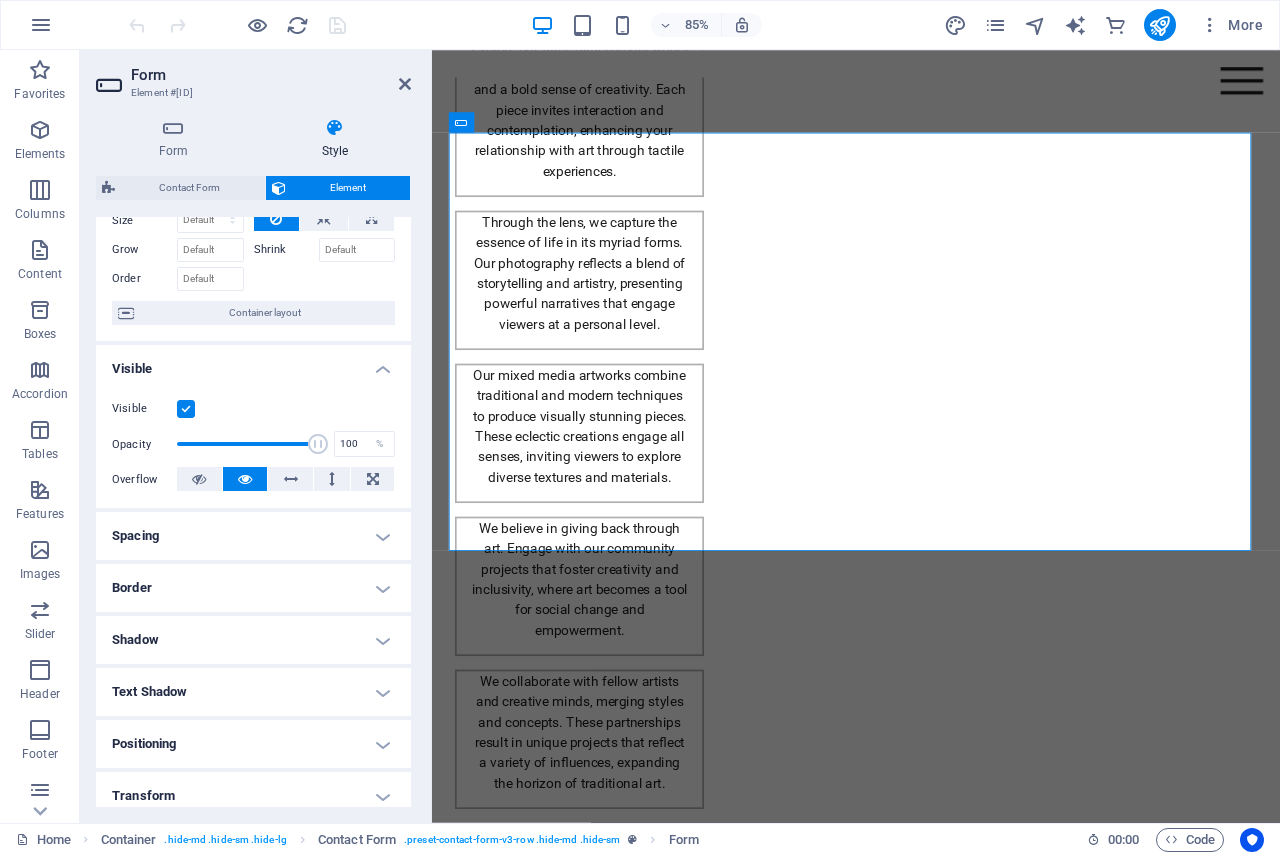 scroll, scrollTop: 0, scrollLeft: 0, axis: both 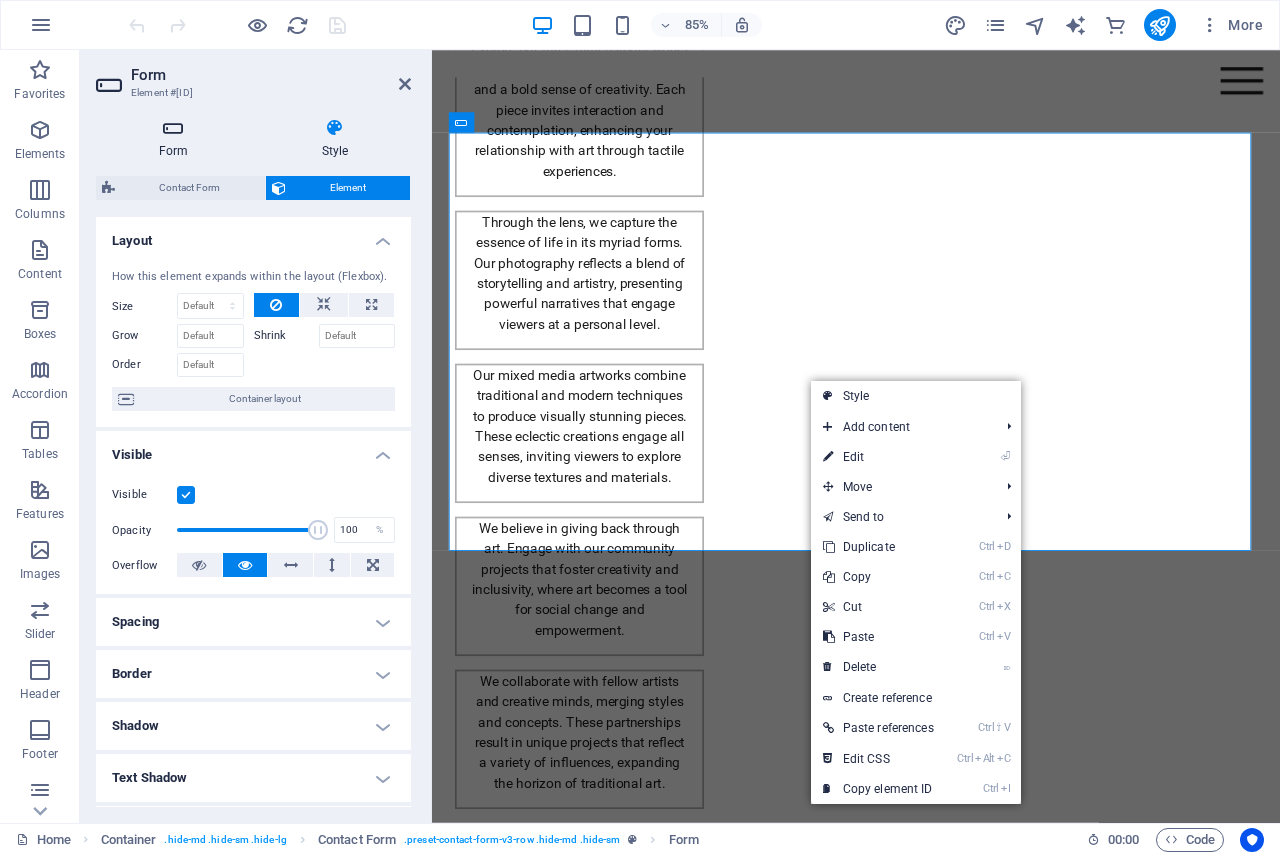 click at bounding box center (173, 128) 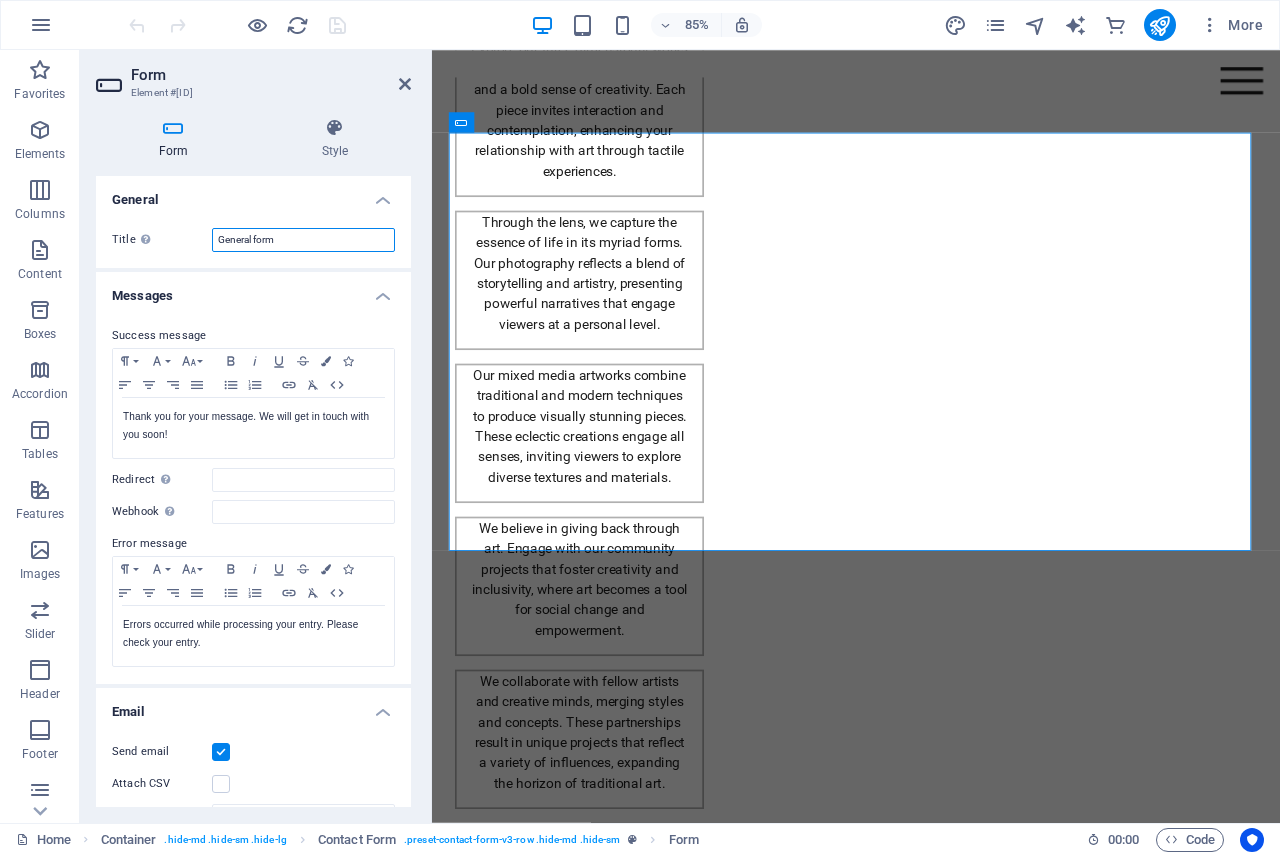 click on "General form" at bounding box center (303, 240) 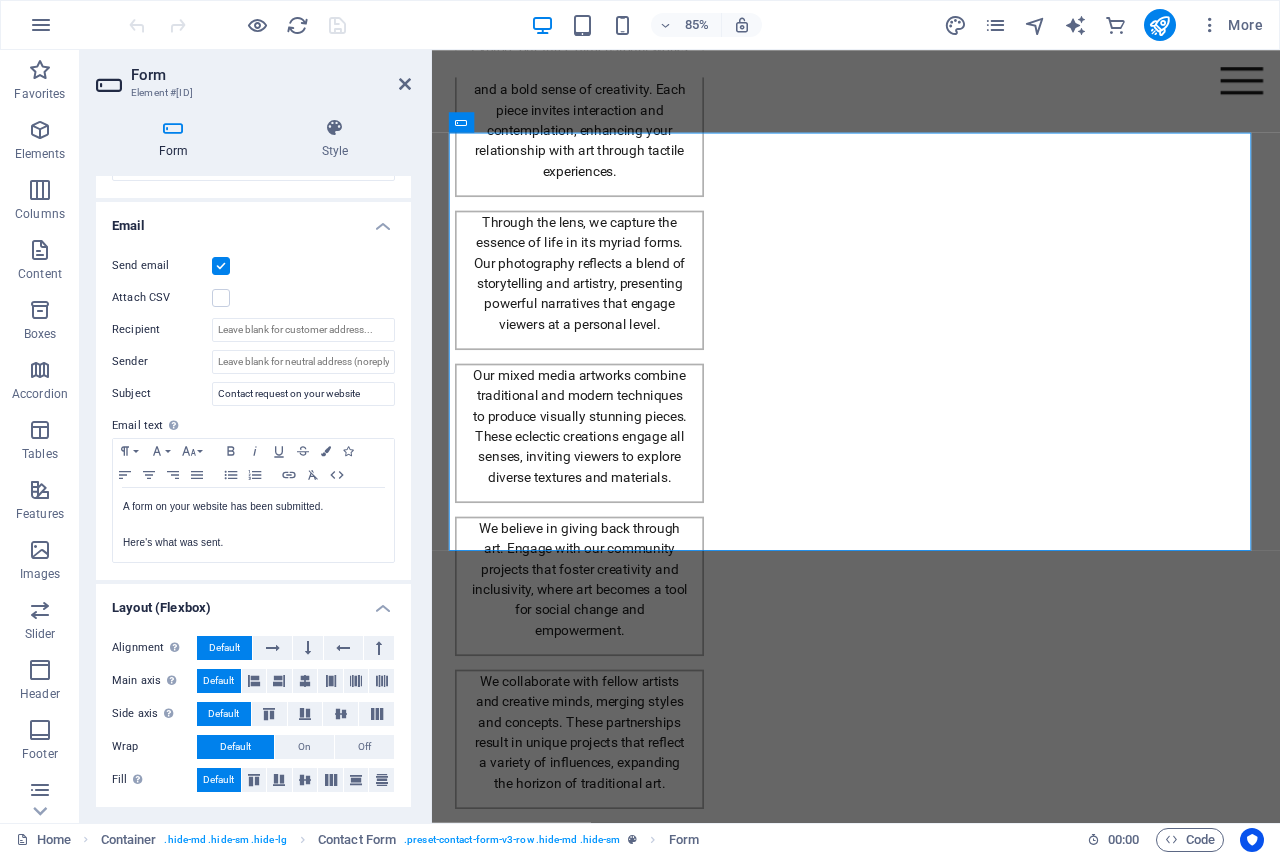 scroll, scrollTop: 488, scrollLeft: 0, axis: vertical 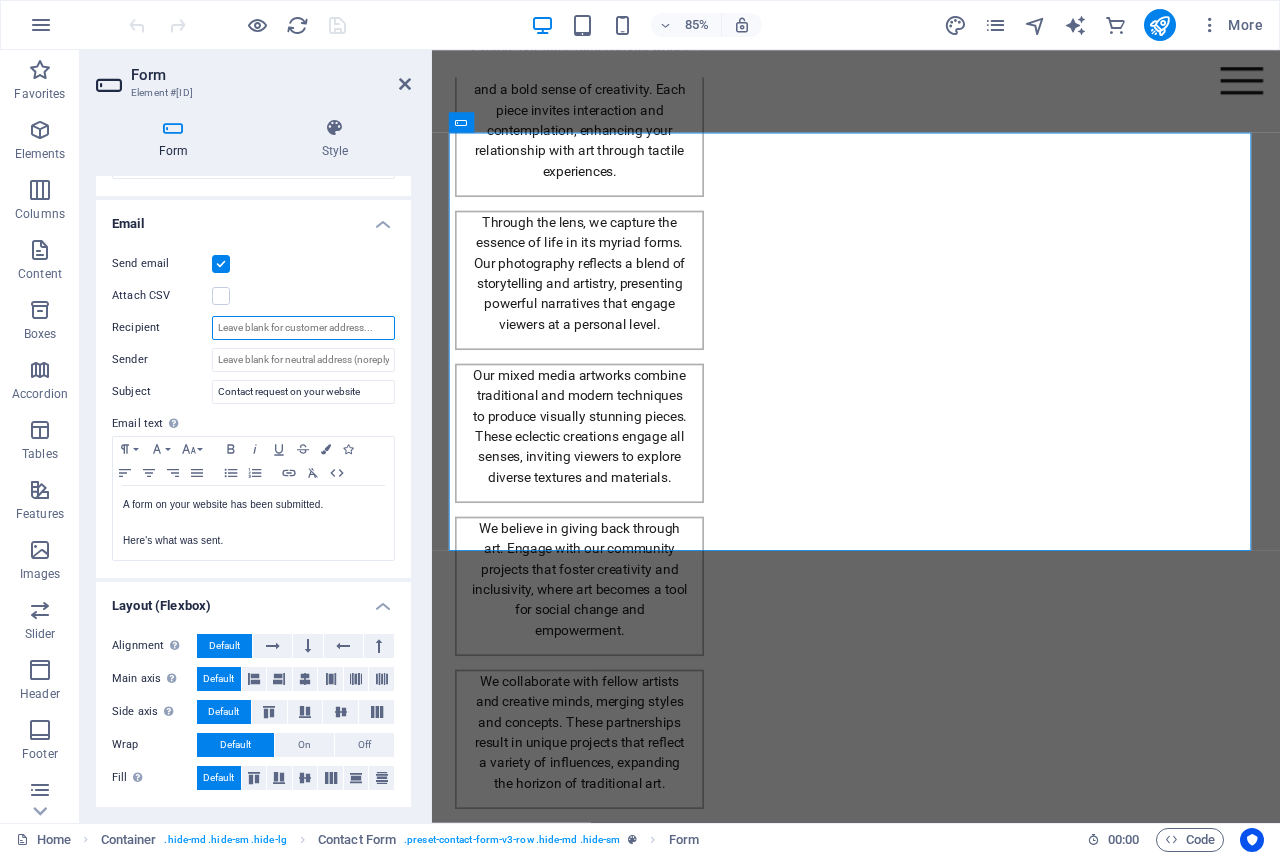 click on "Recipient" at bounding box center [303, 328] 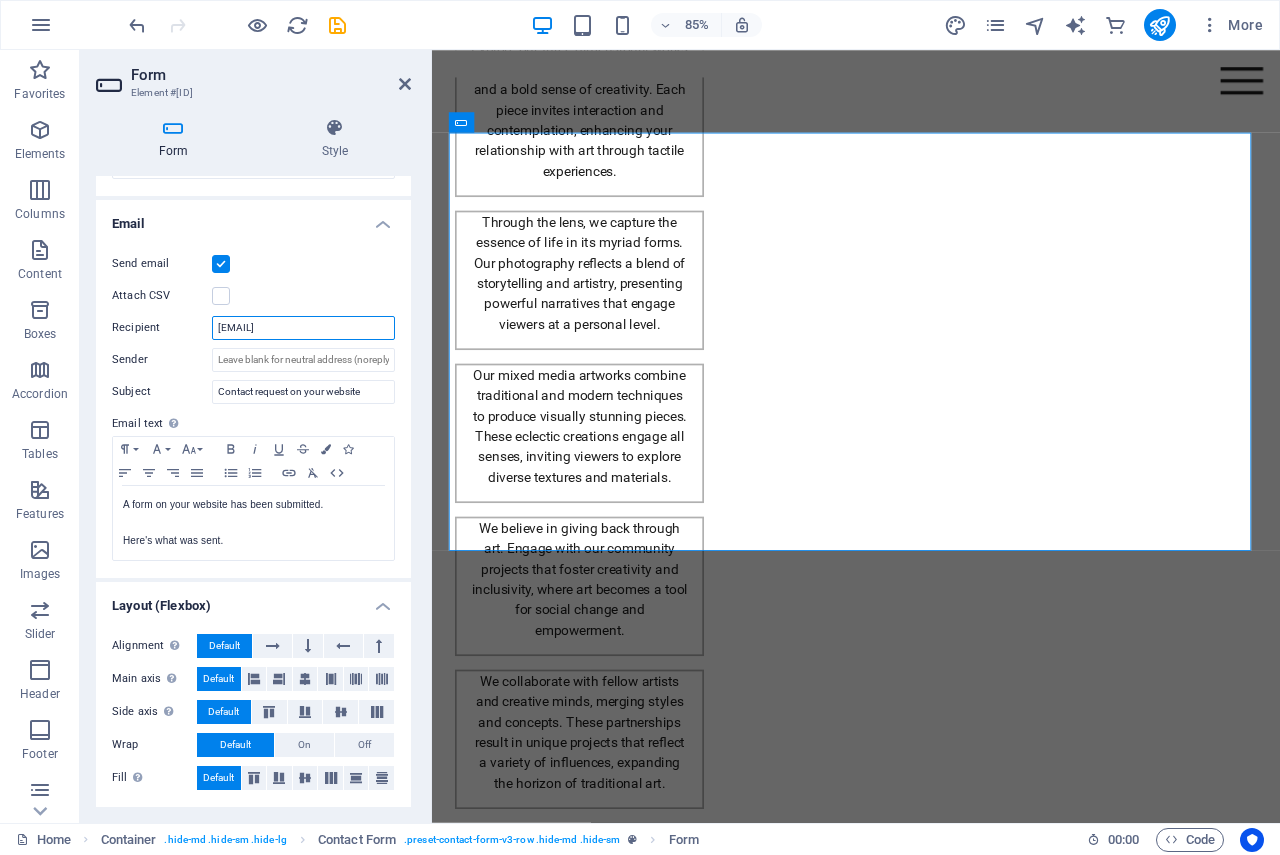 drag, startPoint x: 330, startPoint y: 332, endPoint x: 175, endPoint y: 332, distance: 155 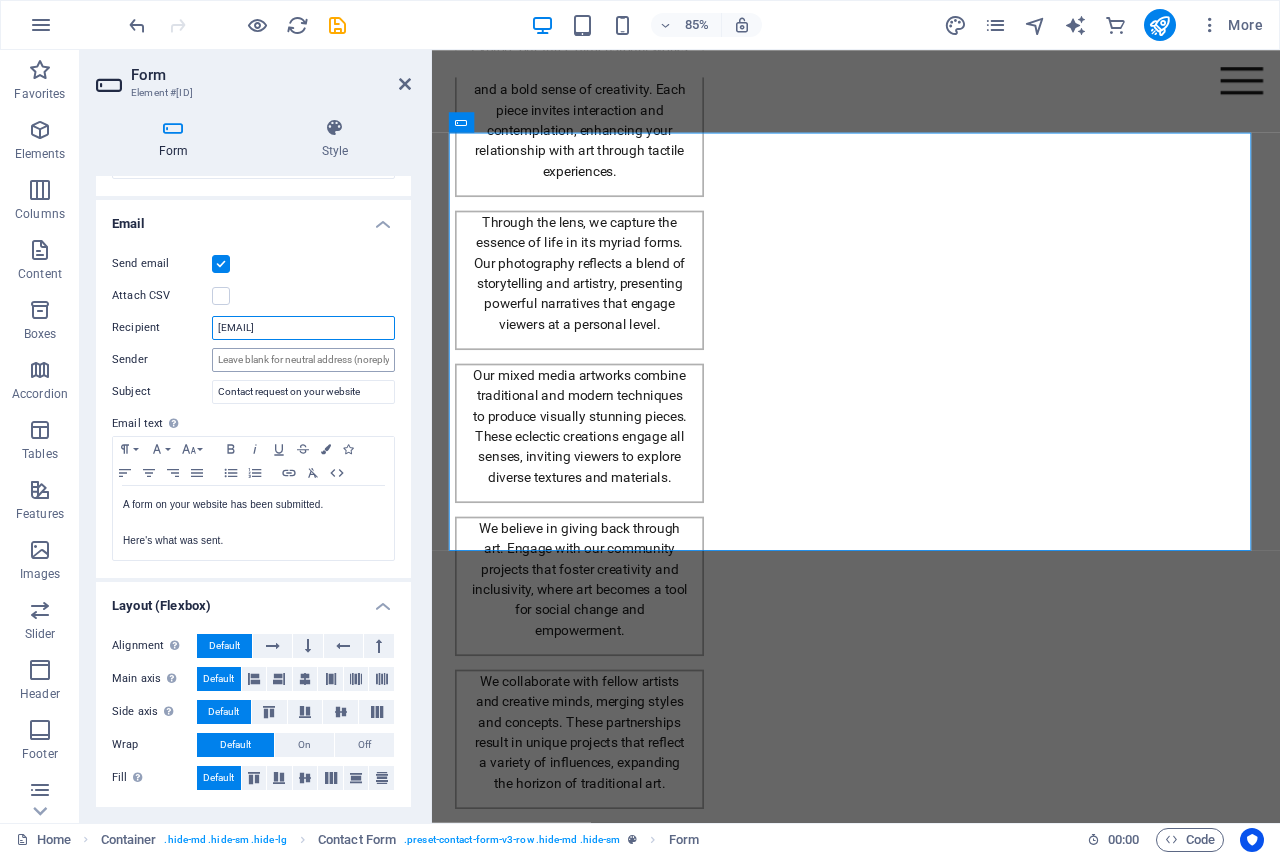 type on "[EMAIL]" 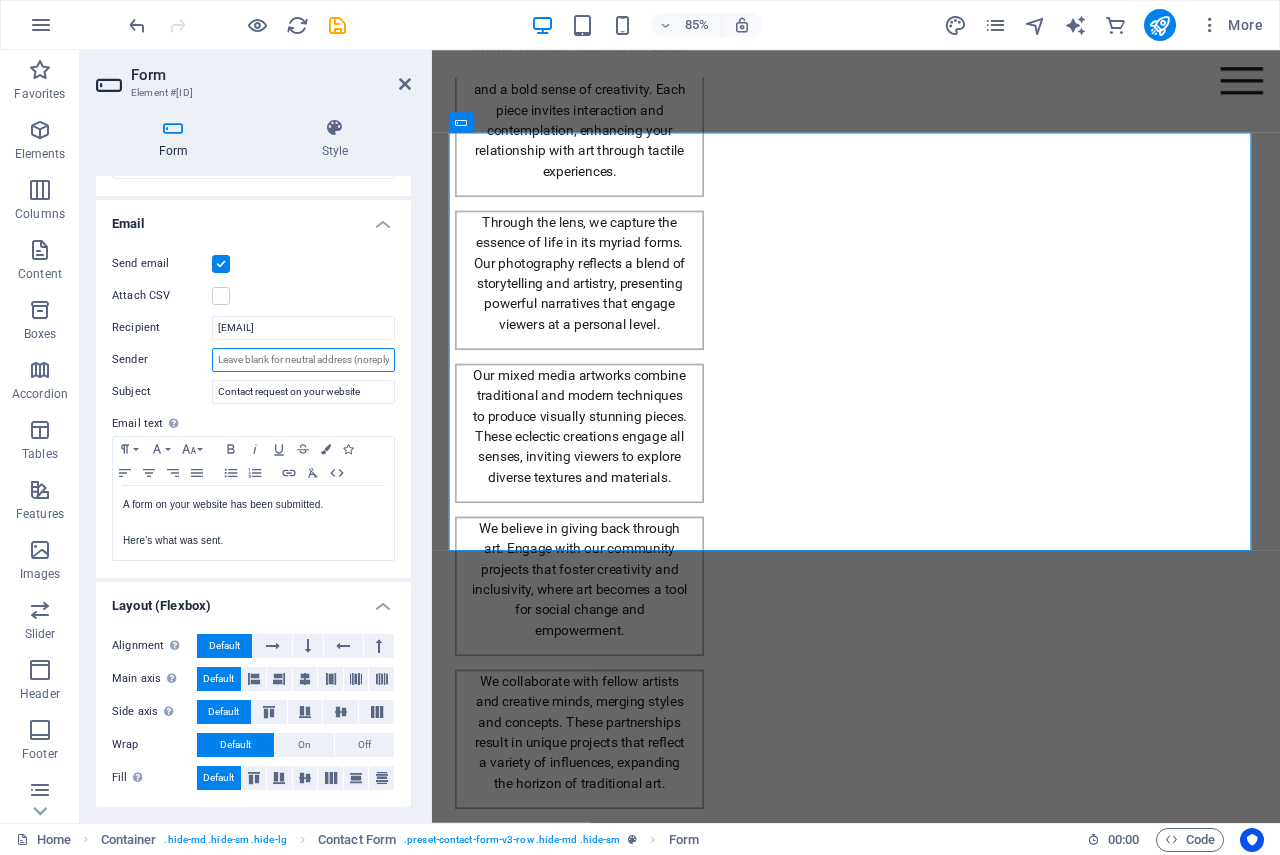 click on "Sender" at bounding box center [303, 360] 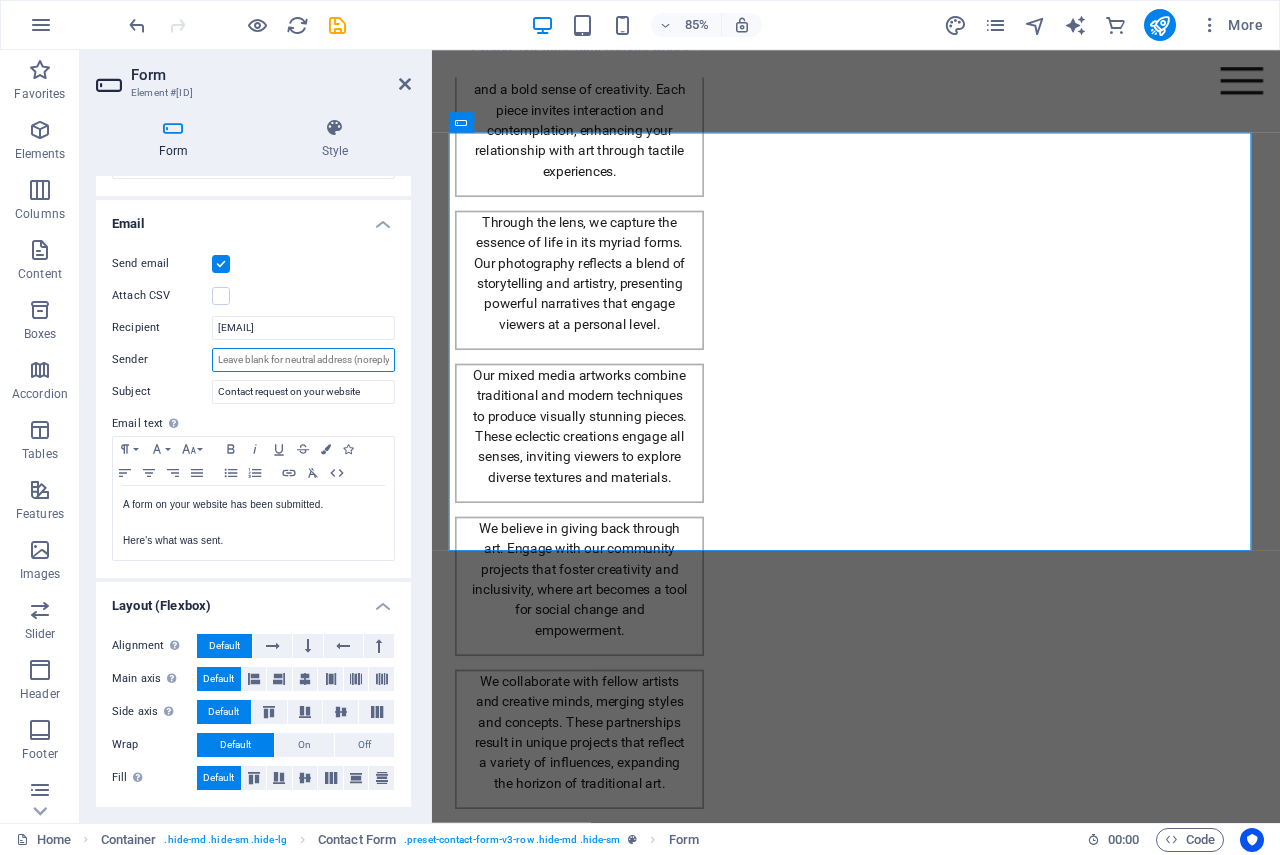 paste on "[EMAIL]" 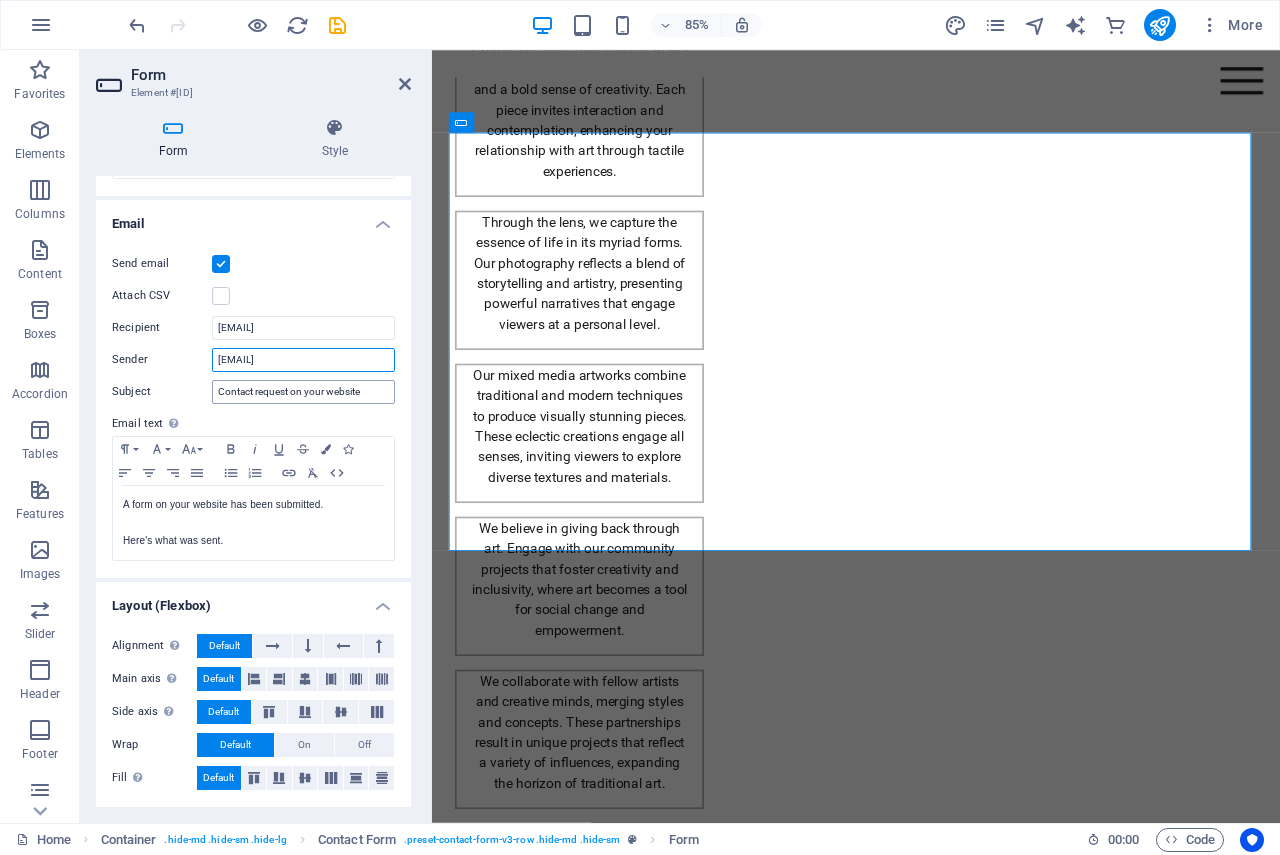 type on "[EMAIL]" 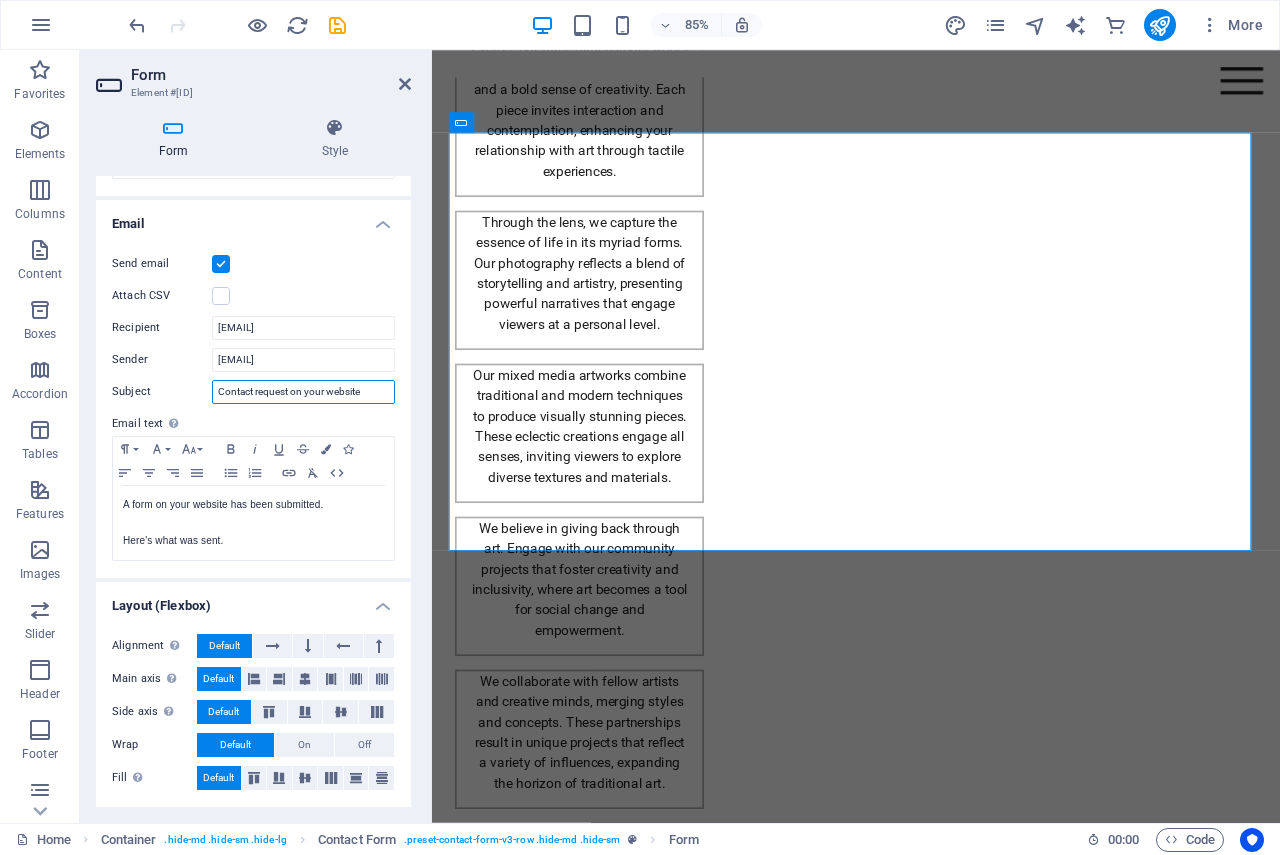 click on "Contact request on your website" at bounding box center [303, 392] 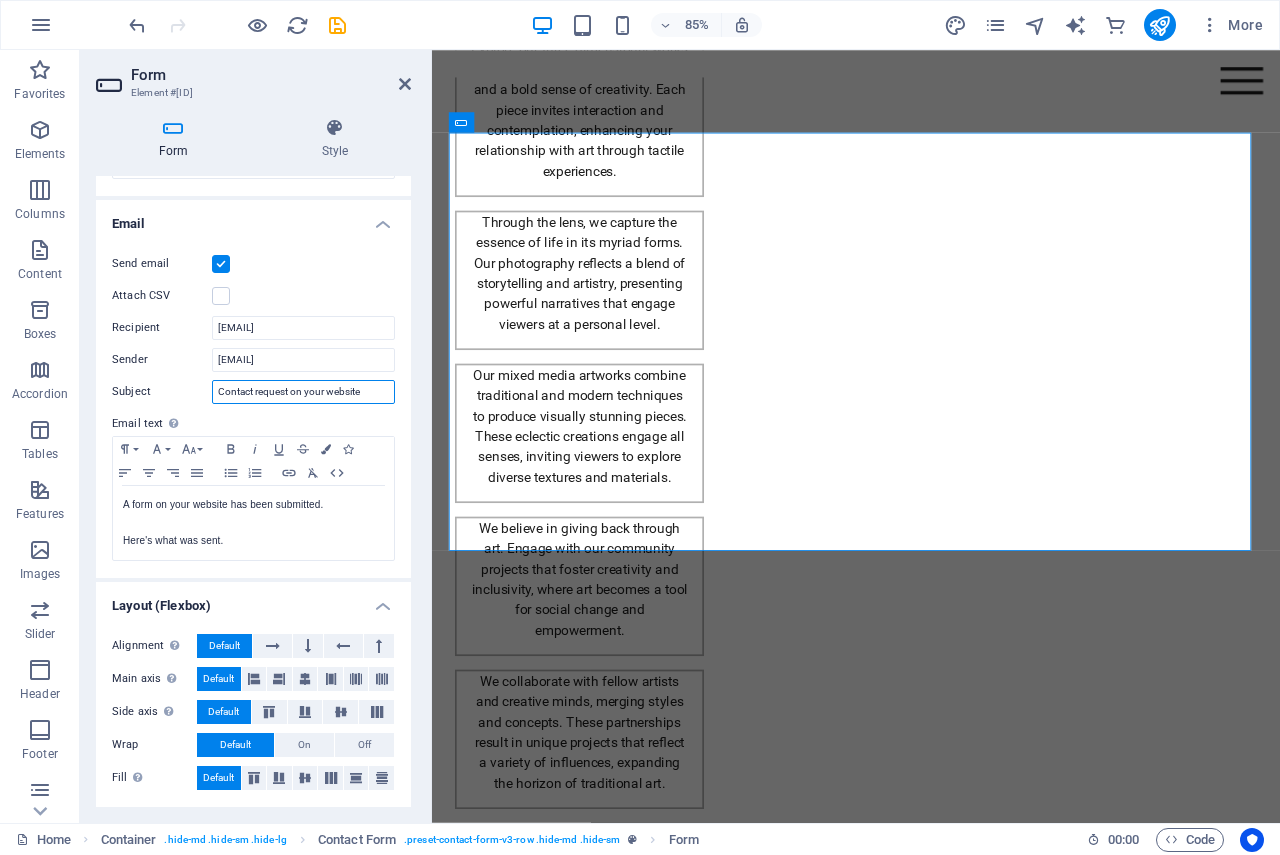 drag, startPoint x: 359, startPoint y: 389, endPoint x: 226, endPoint y: 396, distance: 133.18408 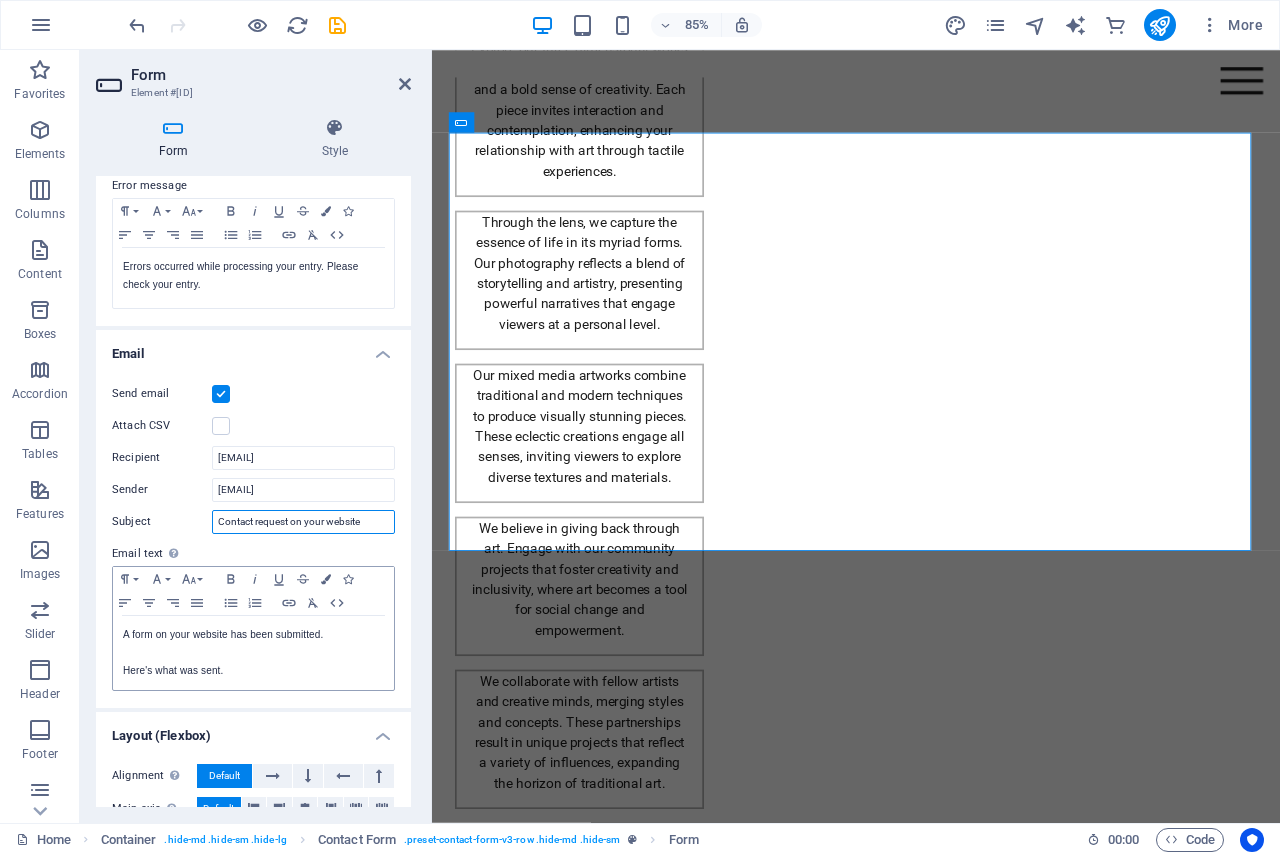 scroll, scrollTop: 488, scrollLeft: 0, axis: vertical 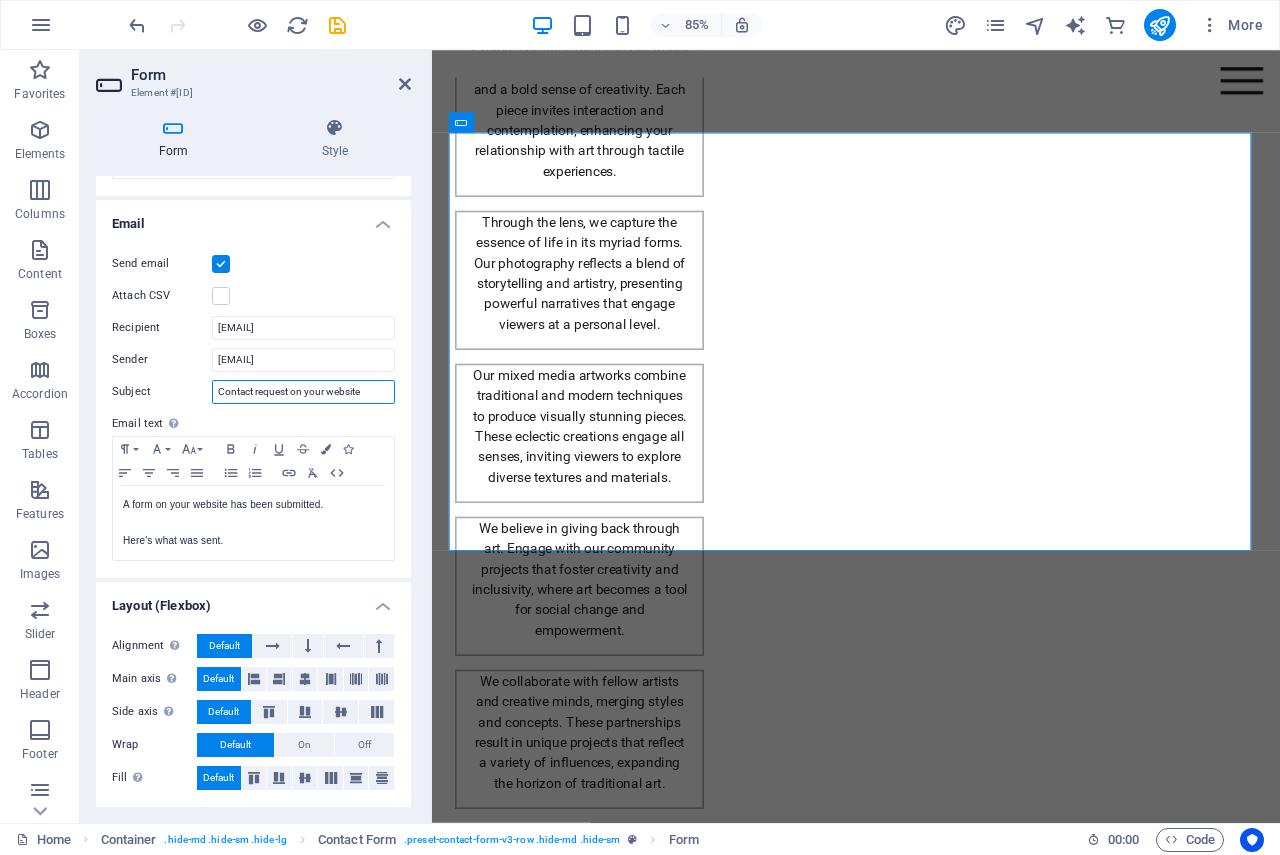 click on "Contact request on your website" at bounding box center [303, 392] 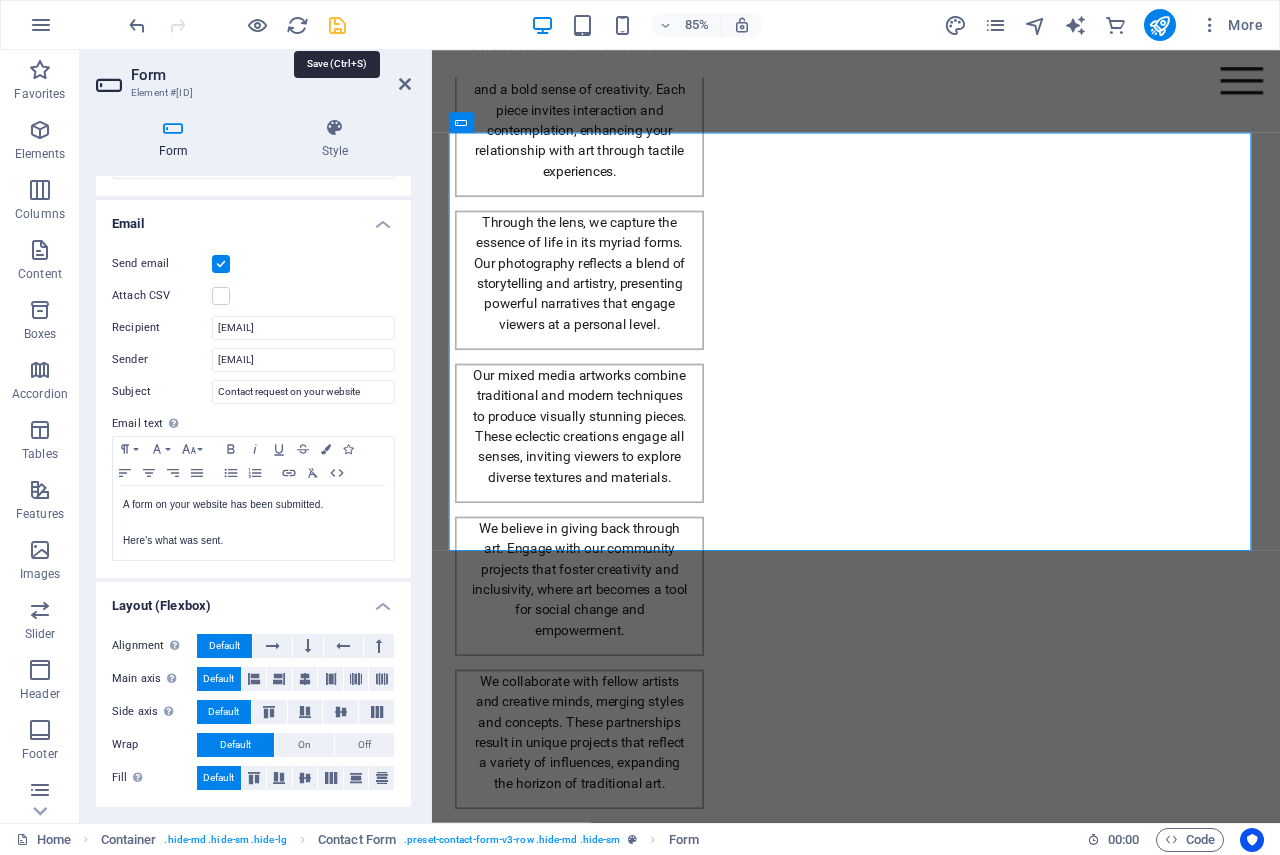click at bounding box center [337, 25] 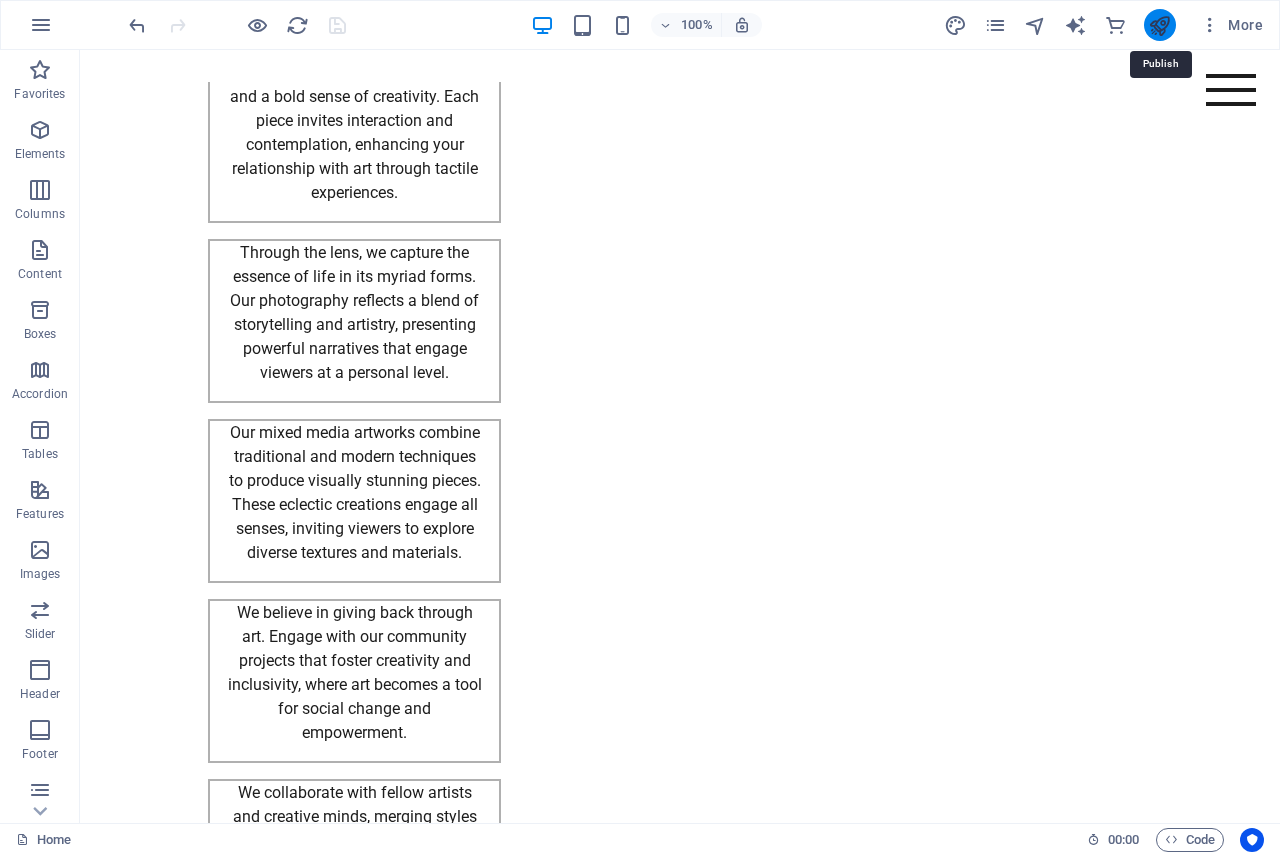 click at bounding box center [1159, 25] 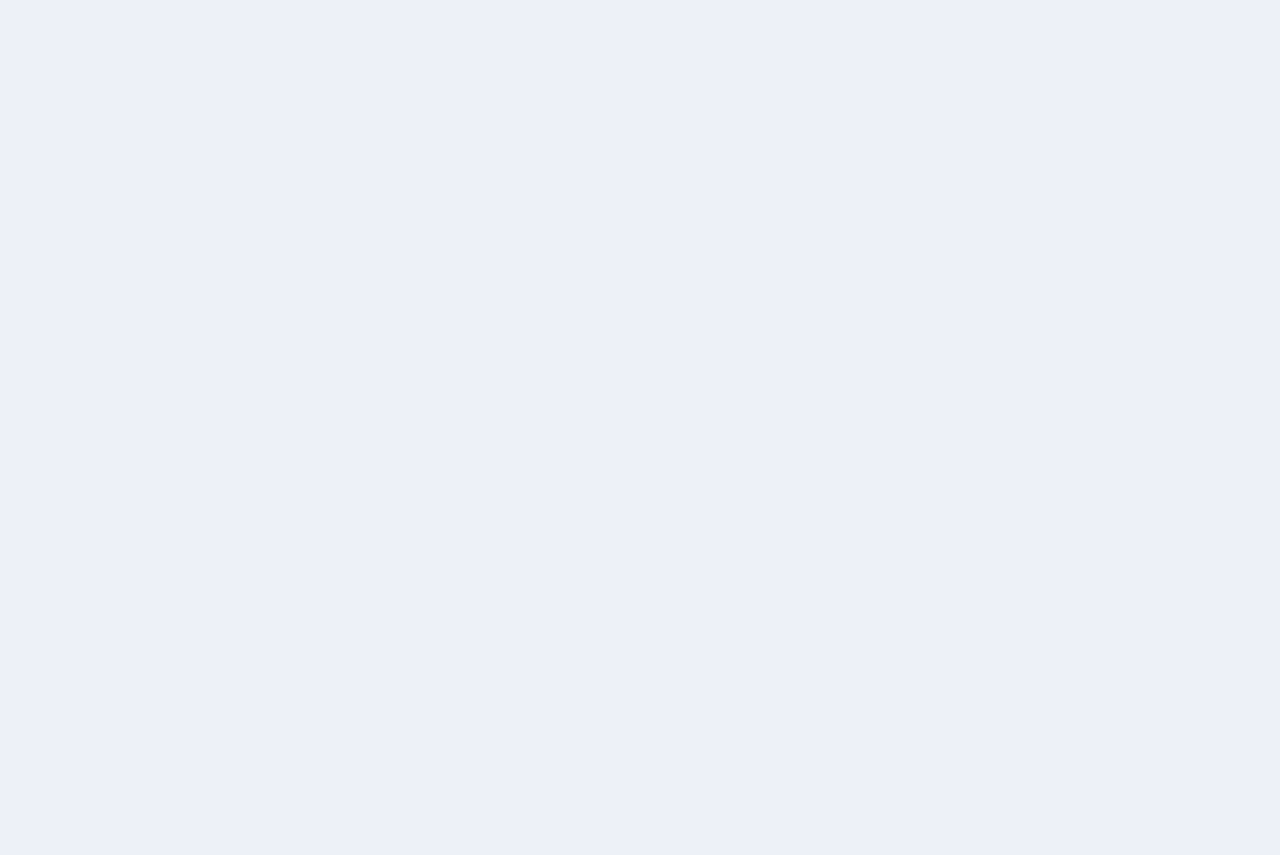 scroll, scrollTop: 0, scrollLeft: 0, axis: both 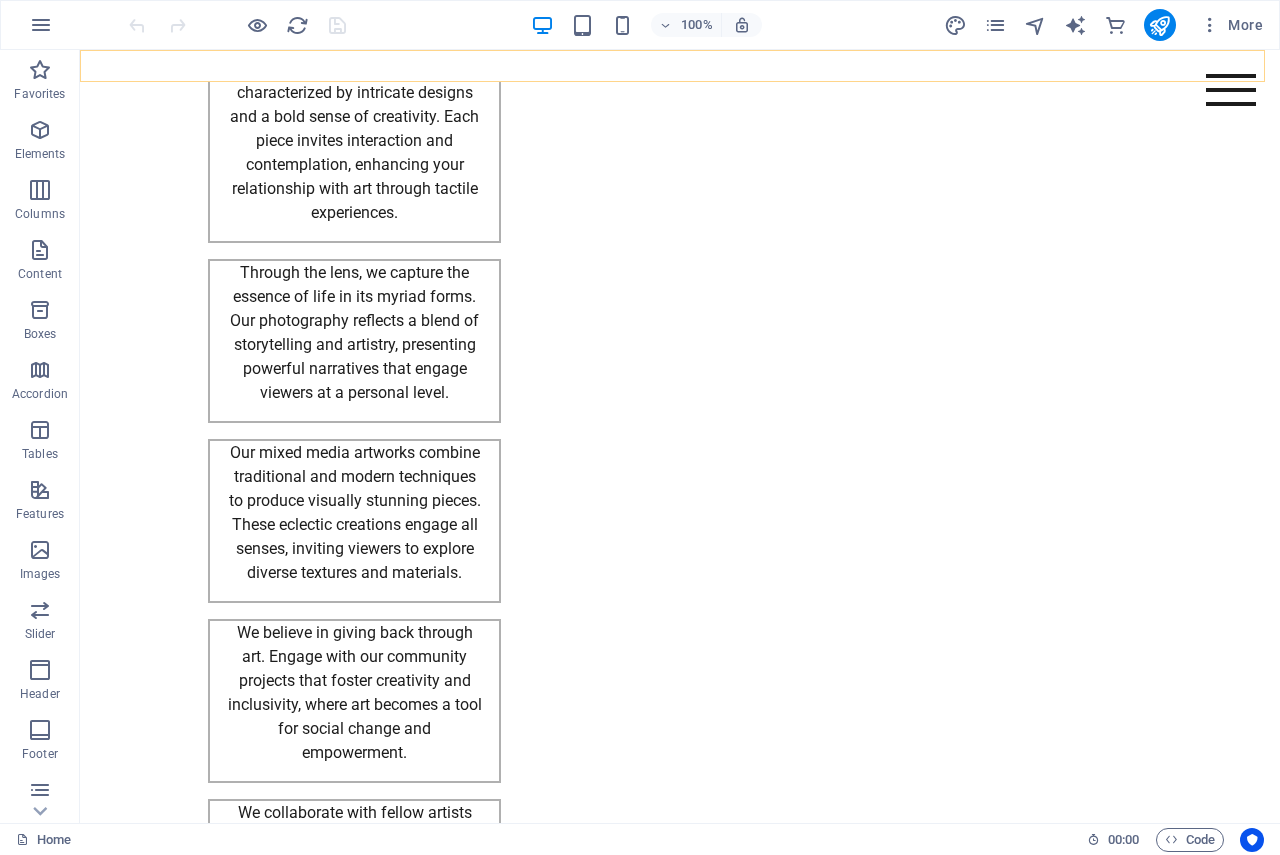click at bounding box center (680, 66) 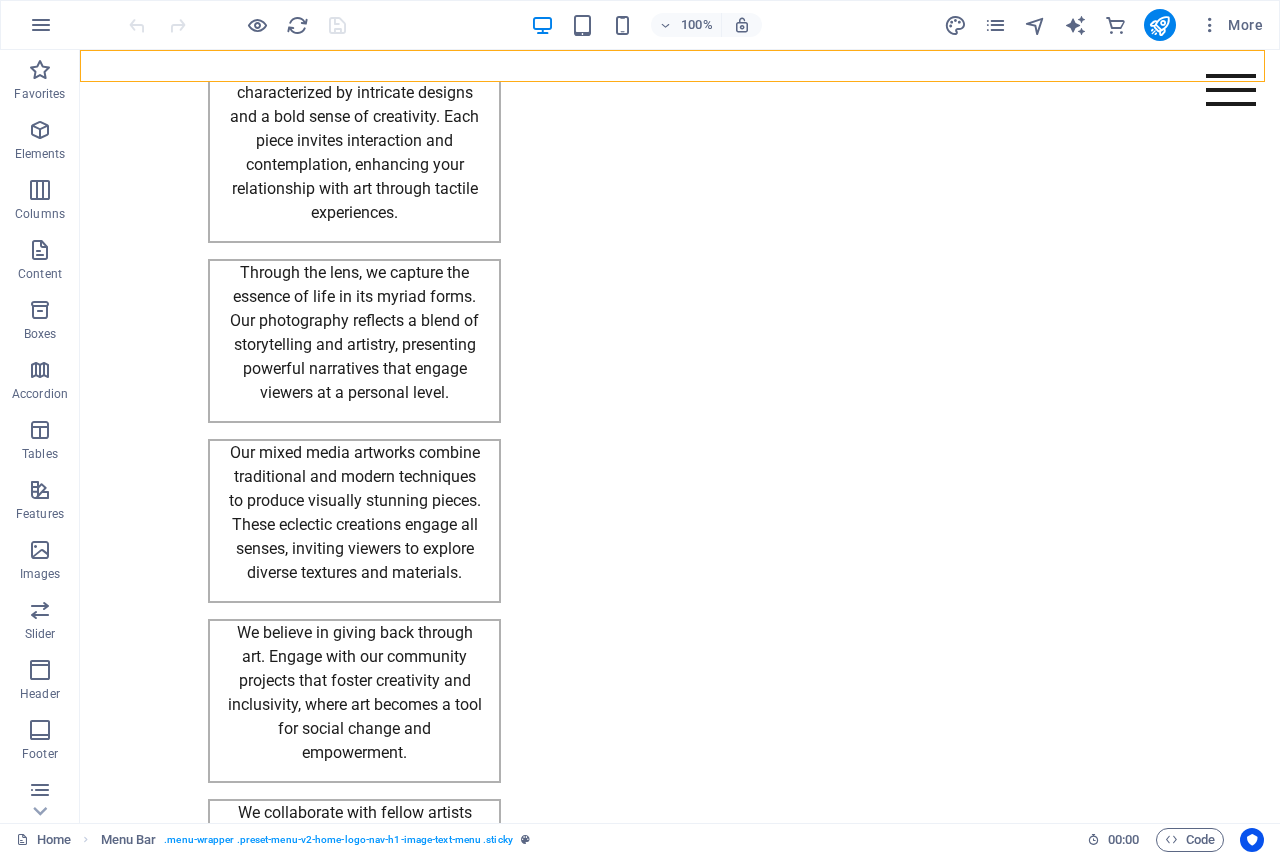 click at bounding box center (680, 66) 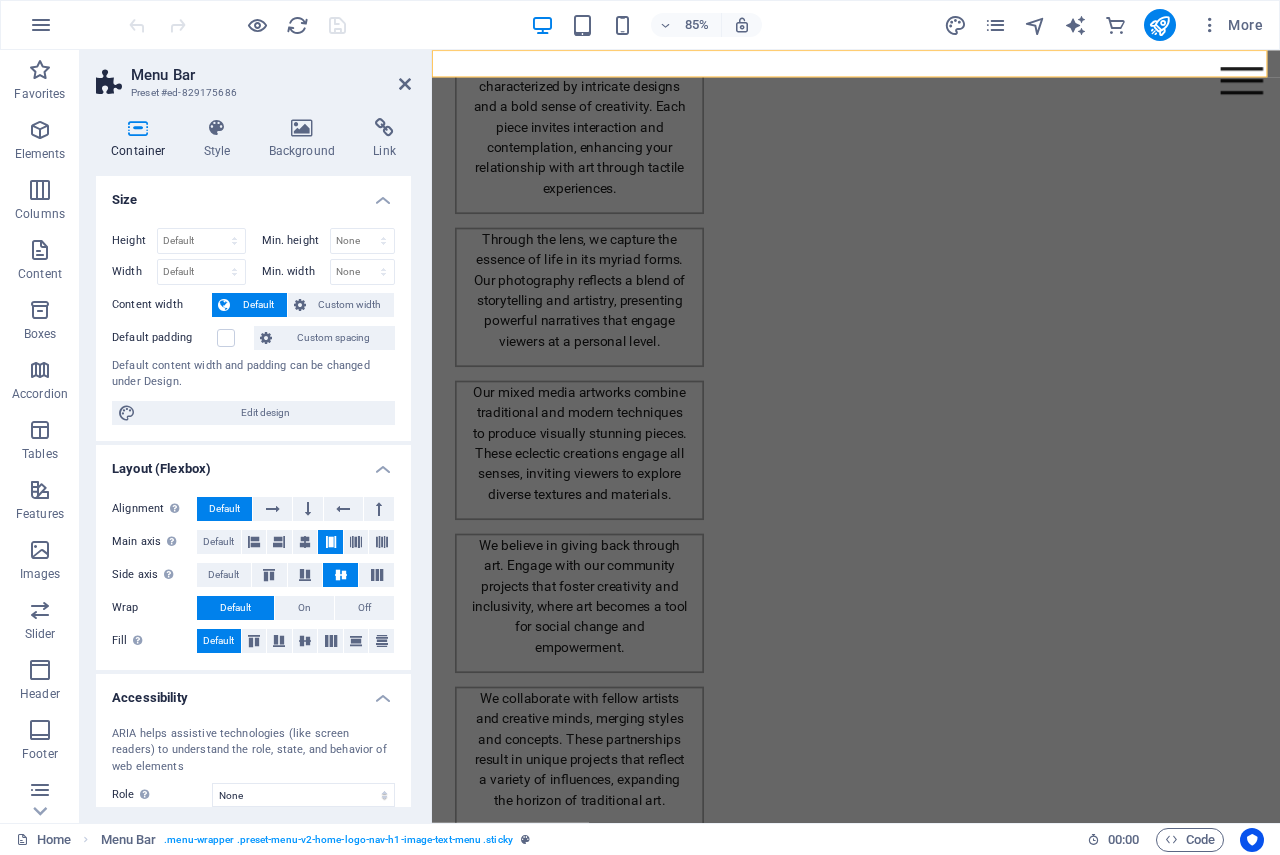 scroll, scrollTop: 848, scrollLeft: 0, axis: vertical 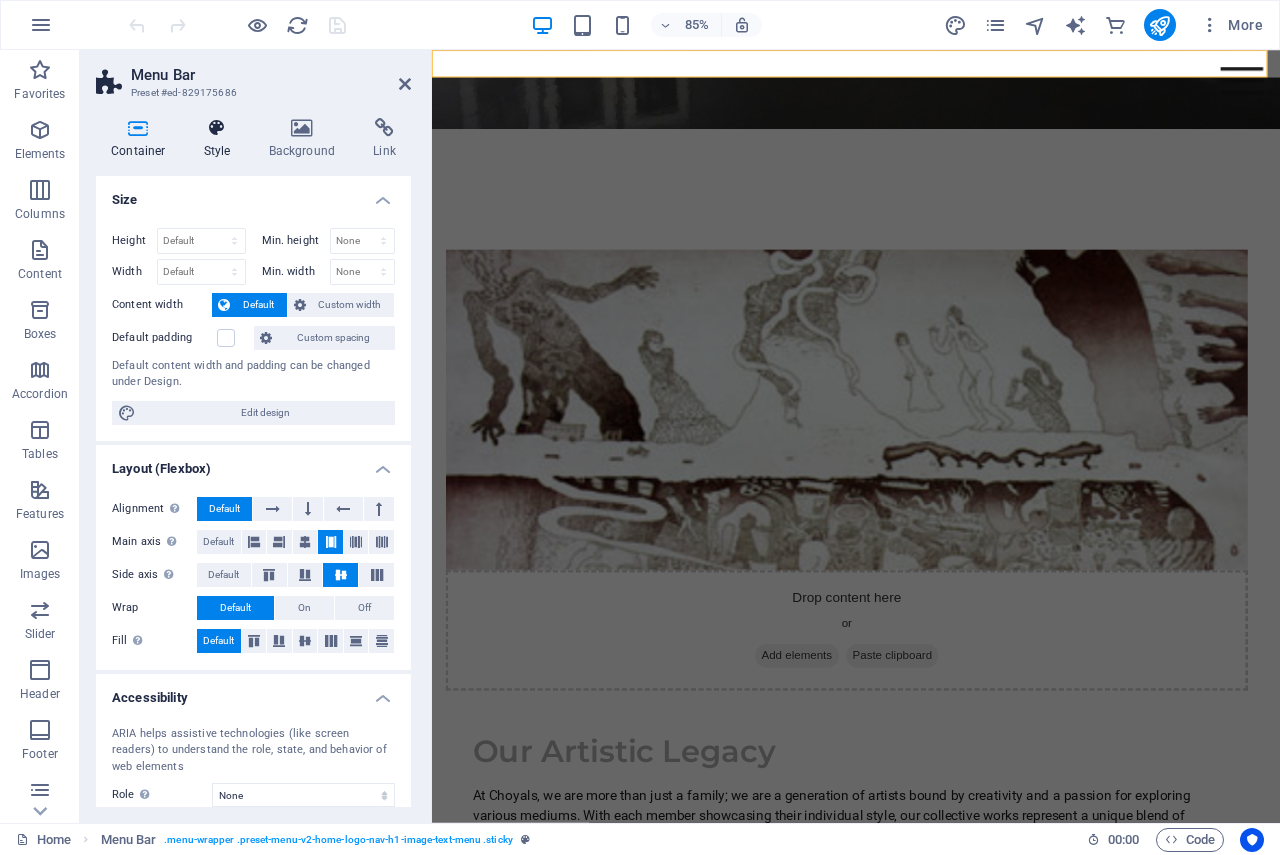 click on "Style" at bounding box center [221, 139] 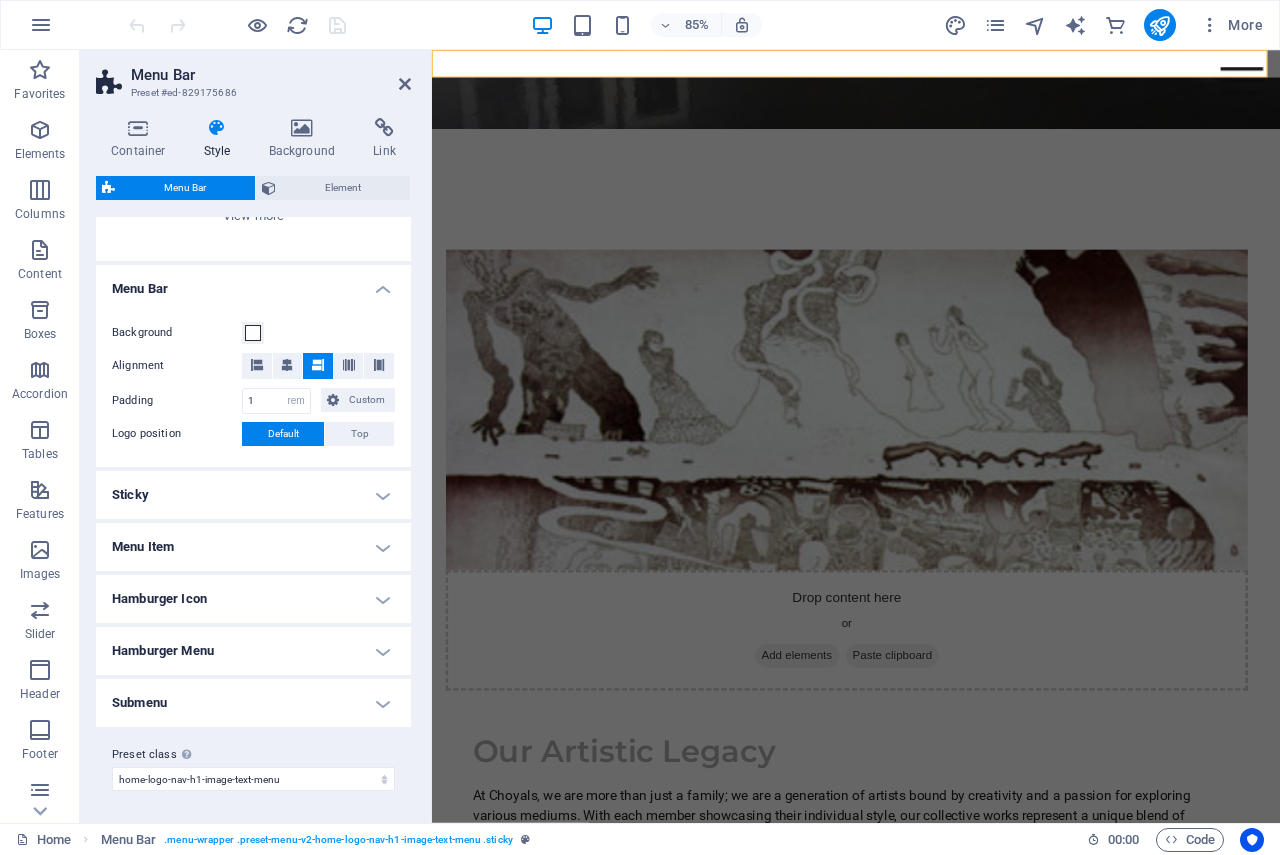 scroll, scrollTop: 0, scrollLeft: 0, axis: both 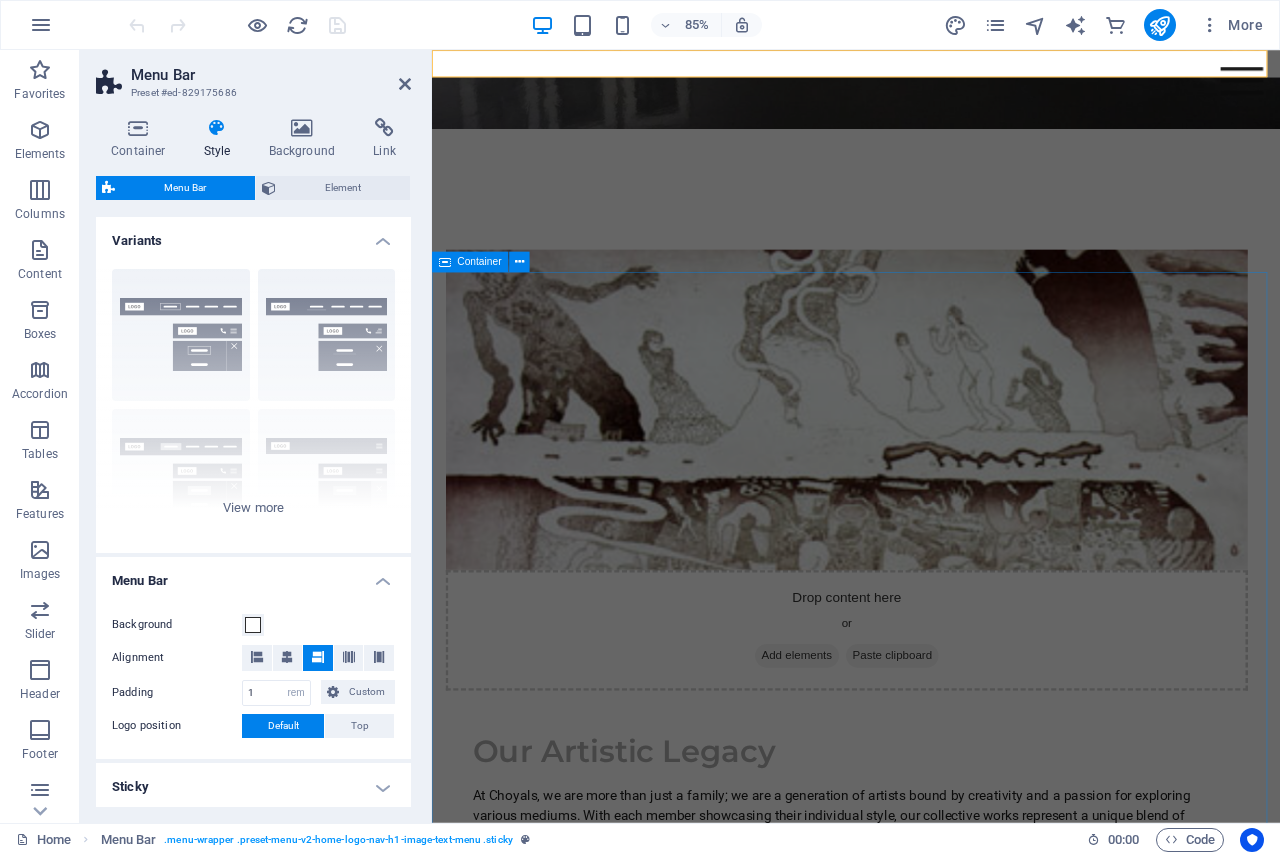 click on "Our Artistic Journey Dive into our collection of visual arts exploring various styles and techniques that reflect individual expression and creativity. Our works challenge conventional art forms through innovative mediums and thought-provoking concepts. Explore our three-dimensional works characterized by intricate designs and a bold sense of creativity. Each piece invites interaction and contemplation, enhancing your relationship with art through tactile experiences. Through the lens, we capture the essence of life in its myriad forms. Our photography reflects a blend of storytelling and artistry, presenting powerful narratives that engage viewers at a personal level. Our mixed media artworks combine traditional and modern techniques to produce visually stunning pieces. These eclectic creations engage all senses, inviting viewers to explore diverse textures and materials." at bounding box center (931, 1988) 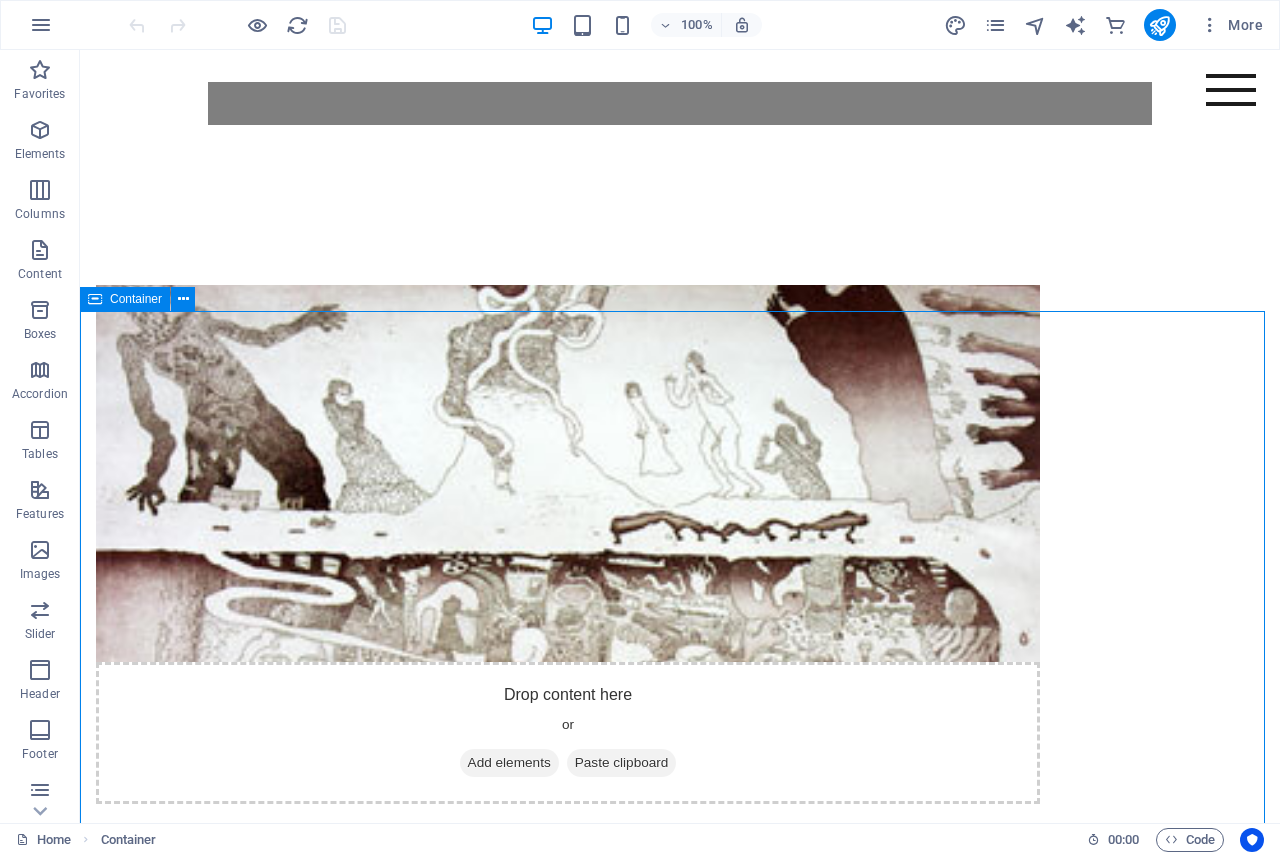 click on "Container" at bounding box center [136, 299] 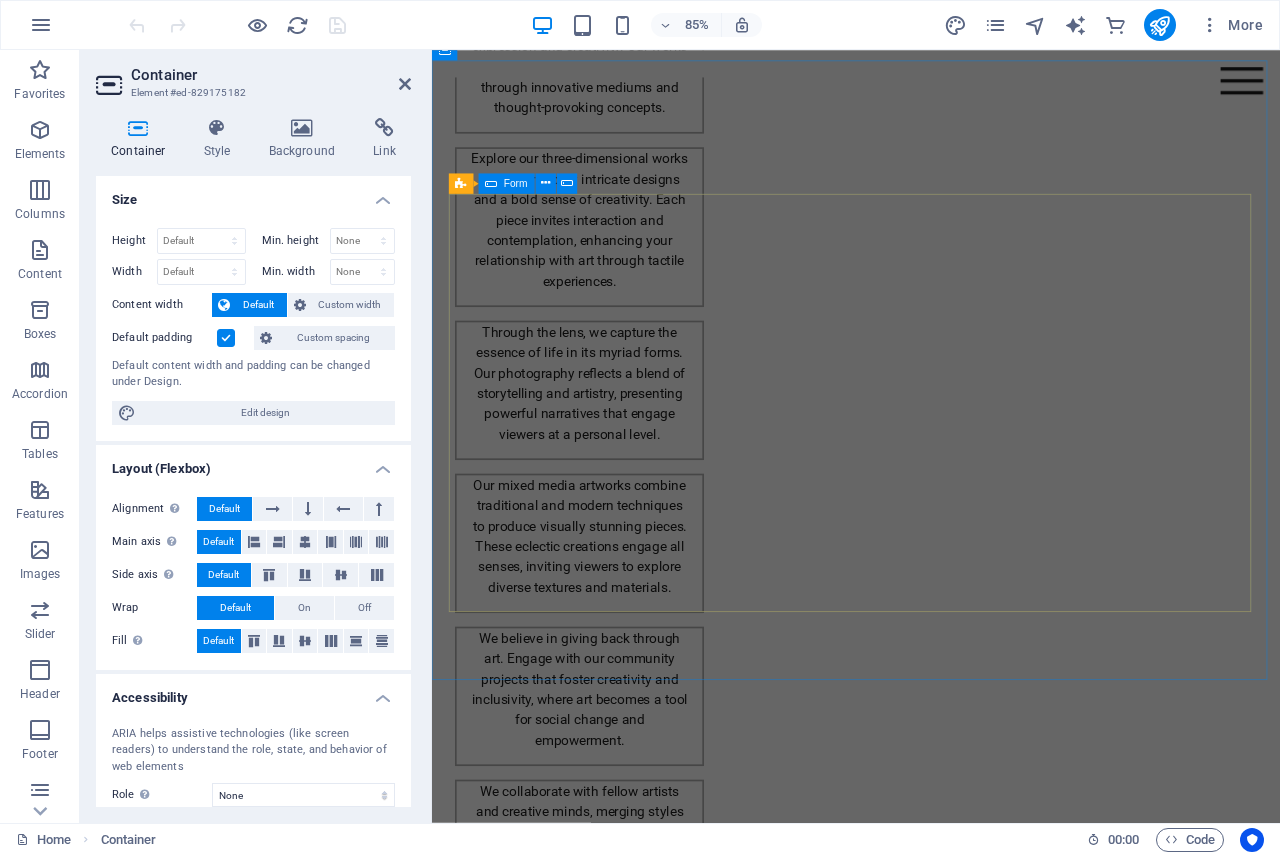 scroll, scrollTop: 2548, scrollLeft: 0, axis: vertical 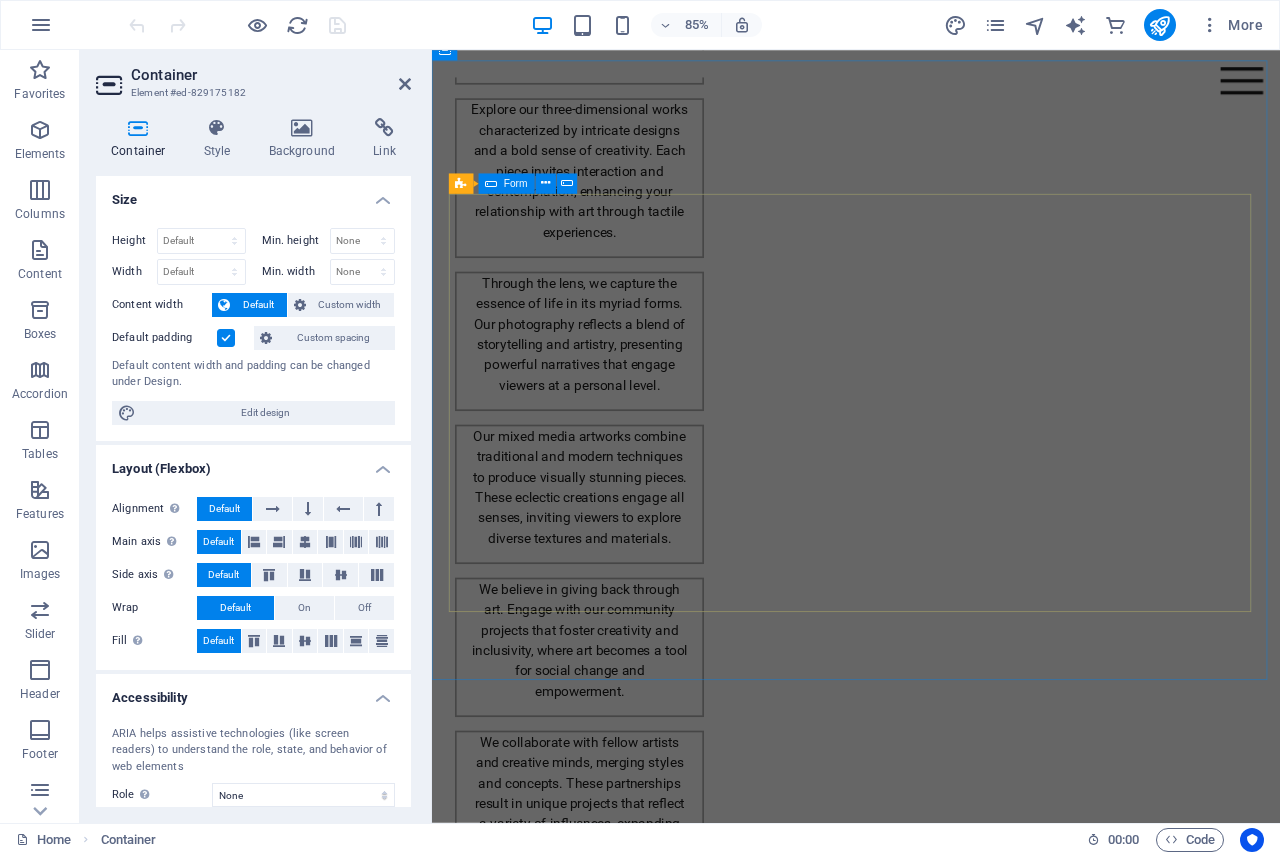 click on "I have read and understand the privacy policy. Unreadable? Load new Book an Appointment" at bounding box center (931, 2486) 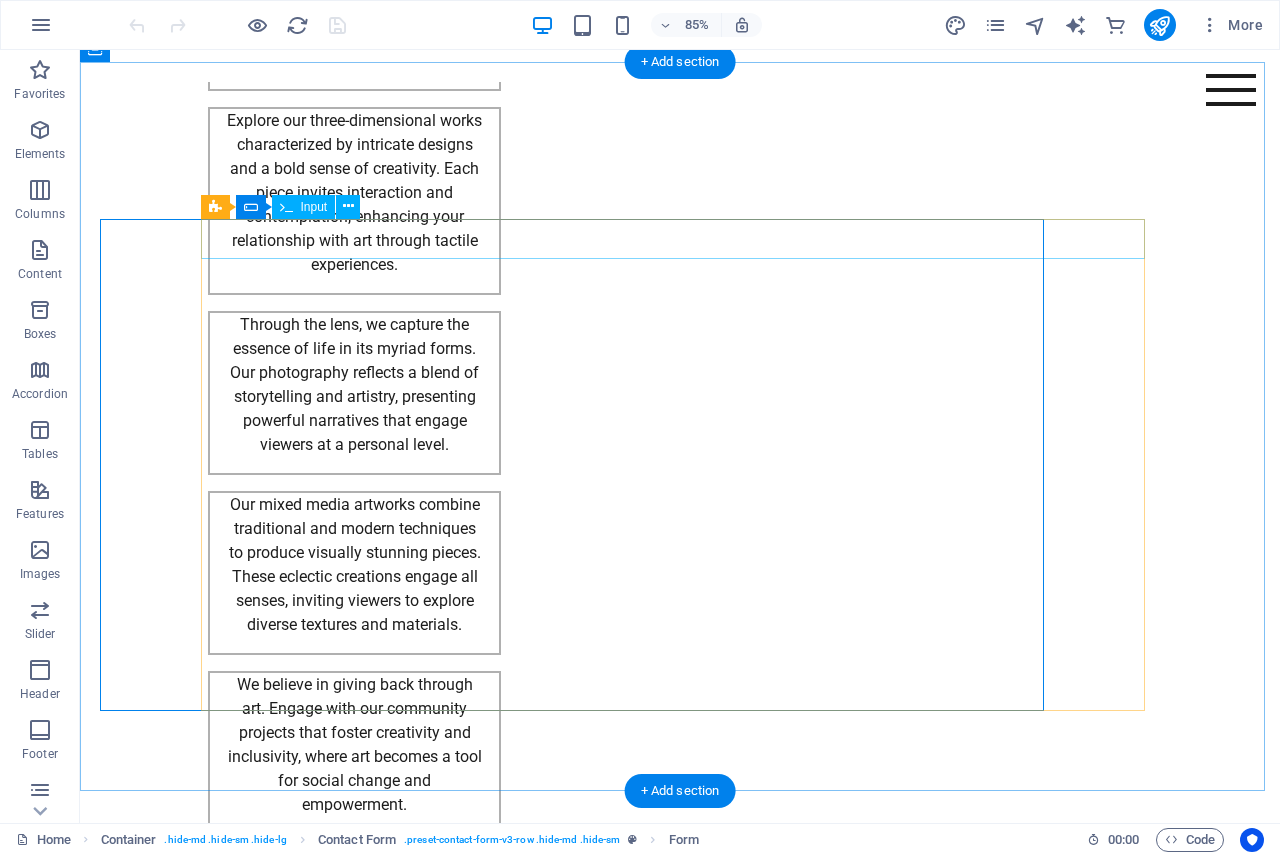 click at bounding box center [680, 2253] 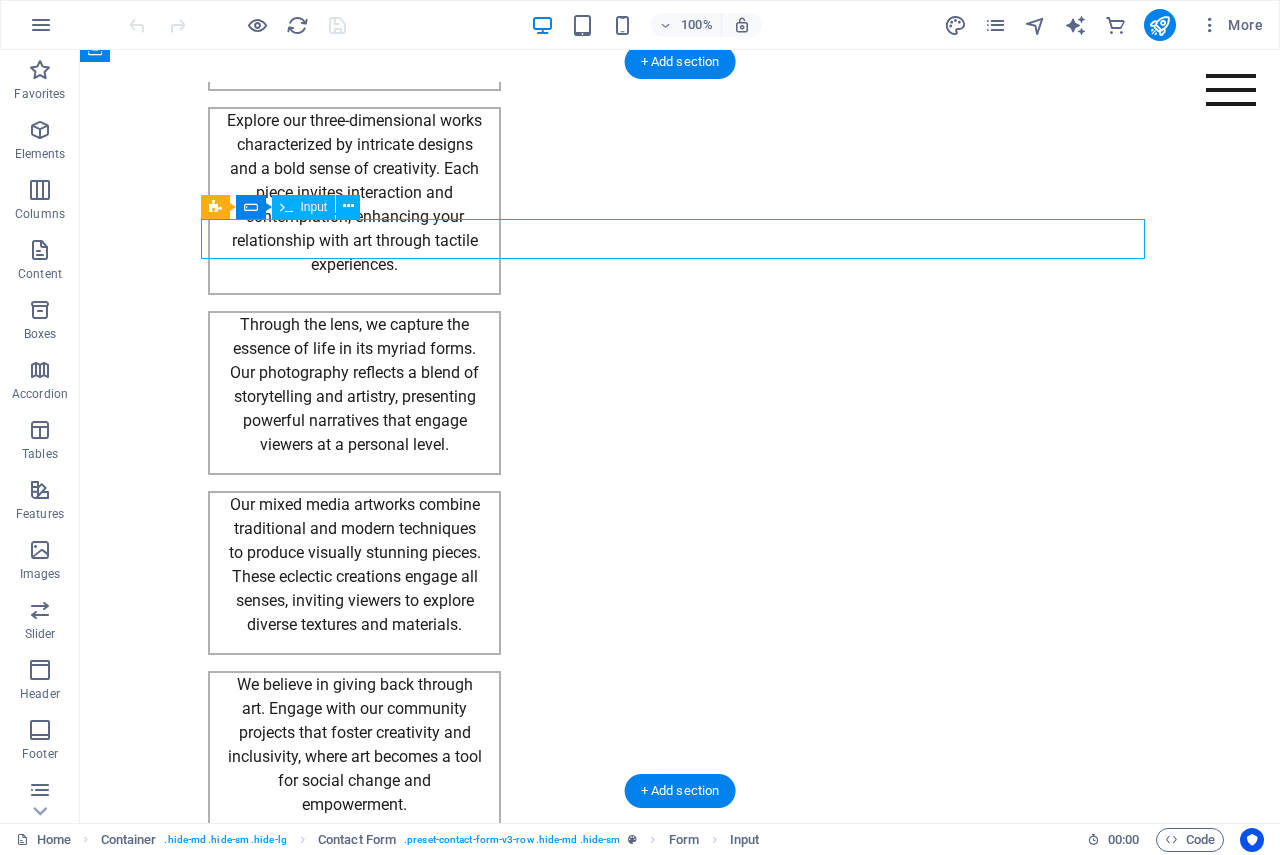 click at bounding box center (680, 2253) 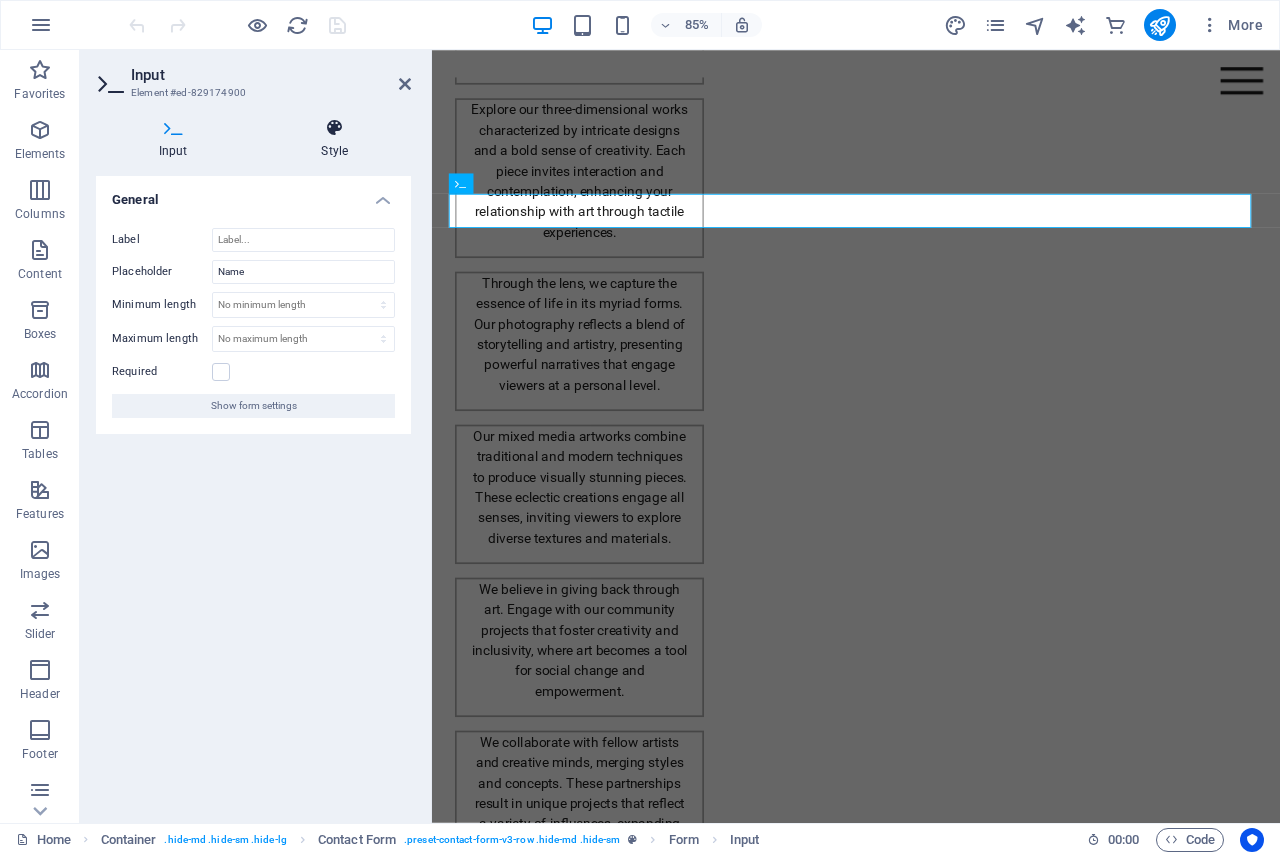 click at bounding box center [335, 128] 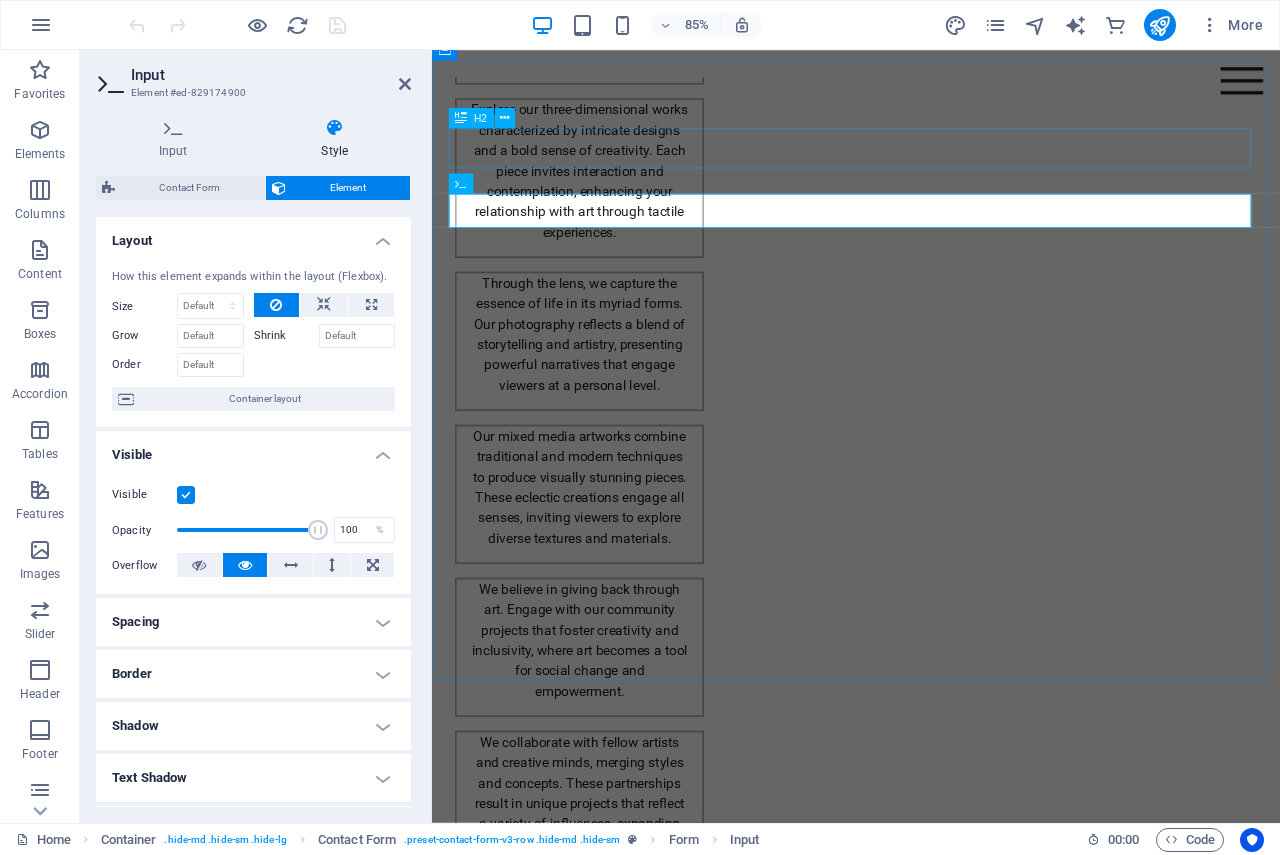 click on "Get in Touch with Us" at bounding box center [931, 2178] 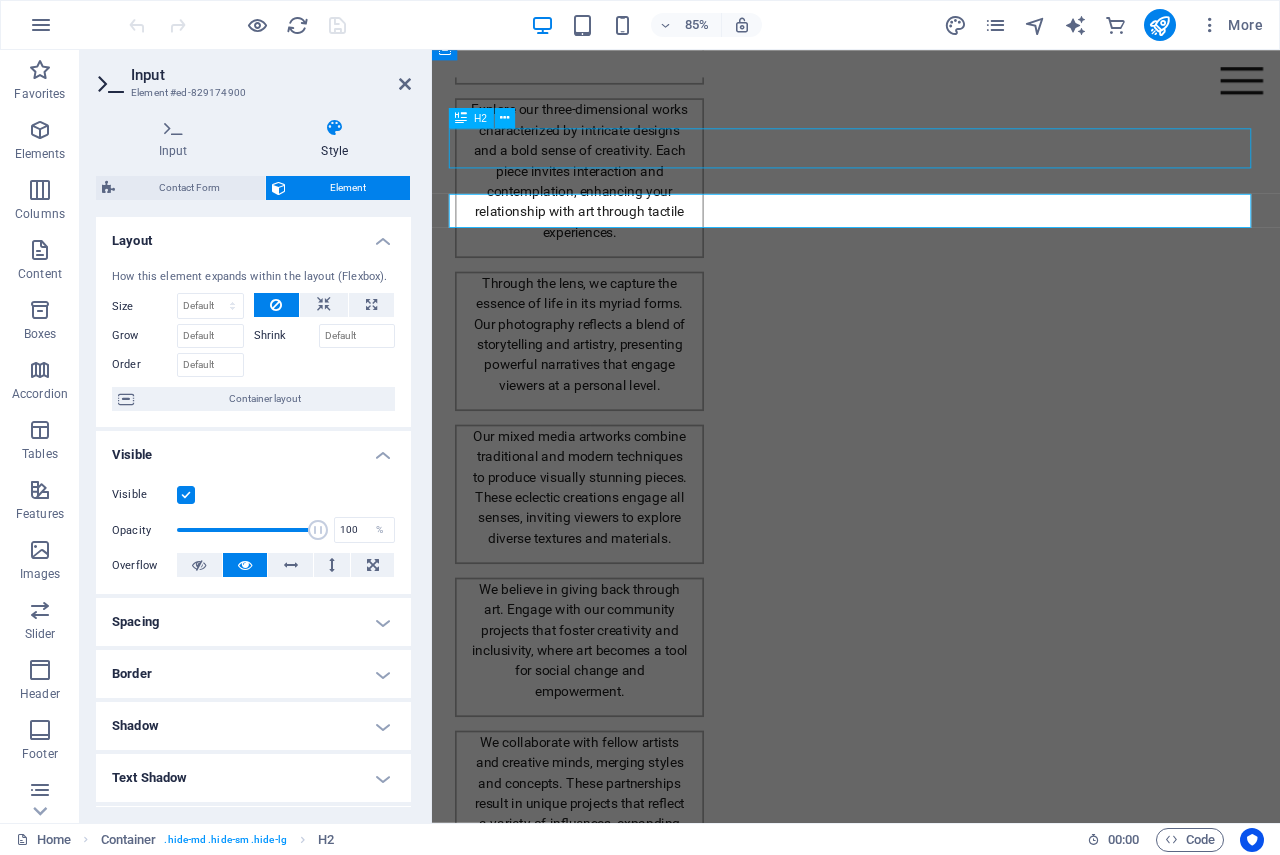 click on "Get in Touch with Us" at bounding box center (931, 2178) 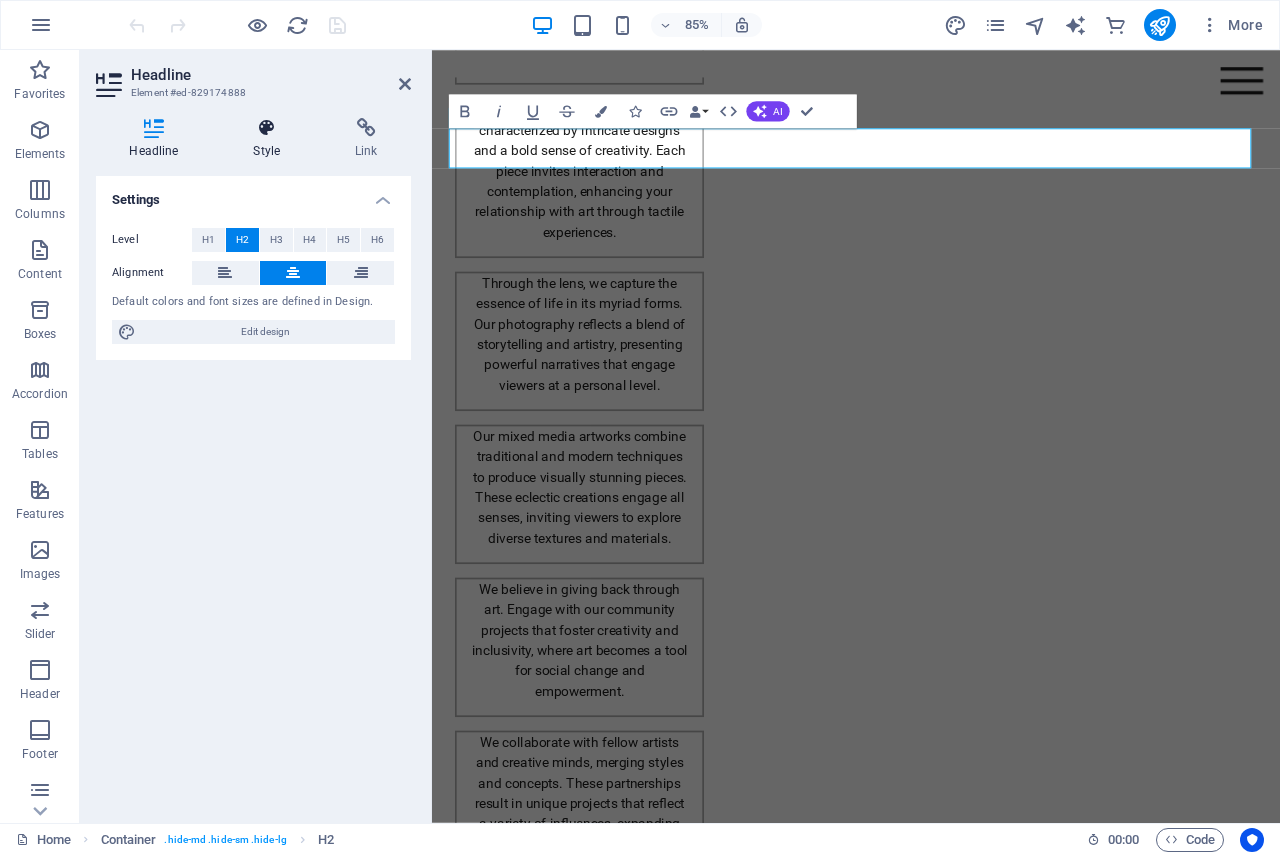 click at bounding box center (267, 128) 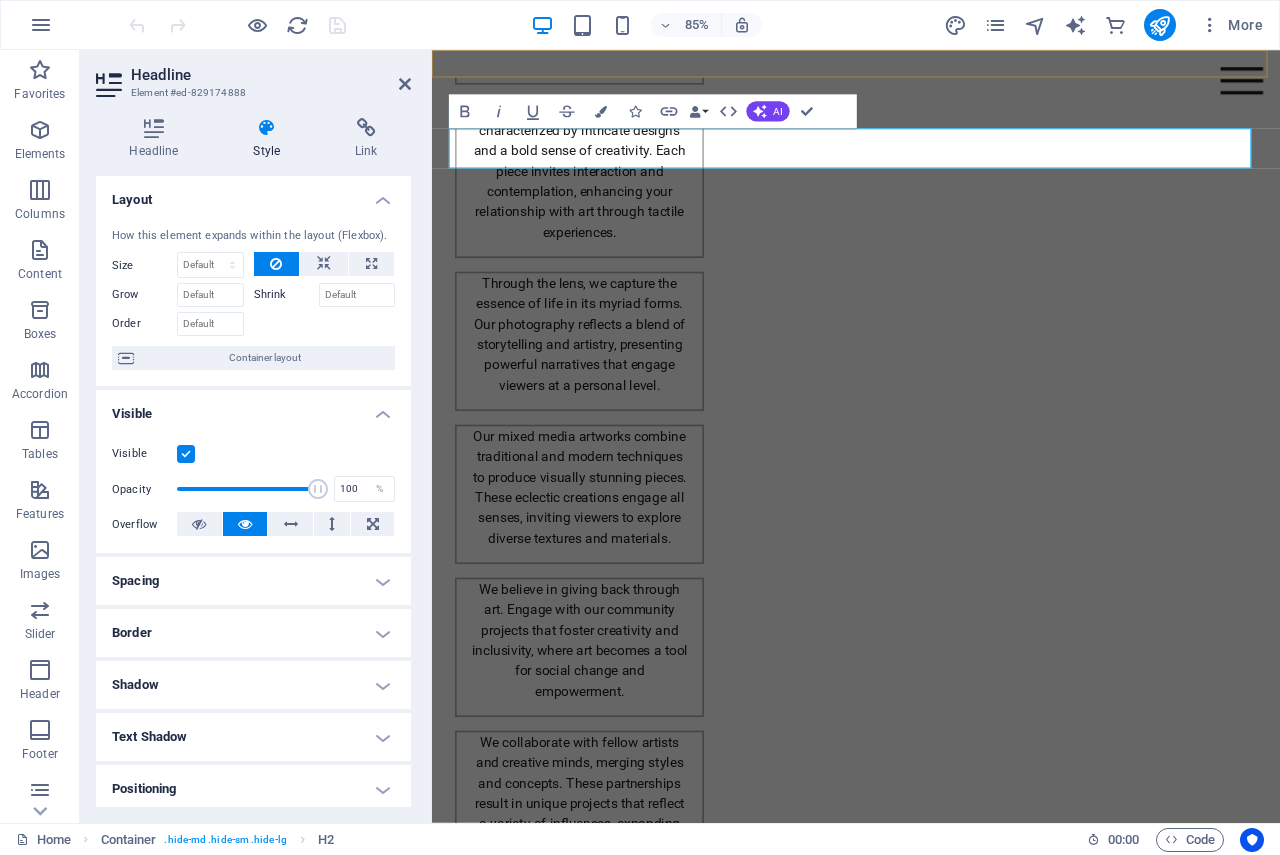 click at bounding box center (931, 66) 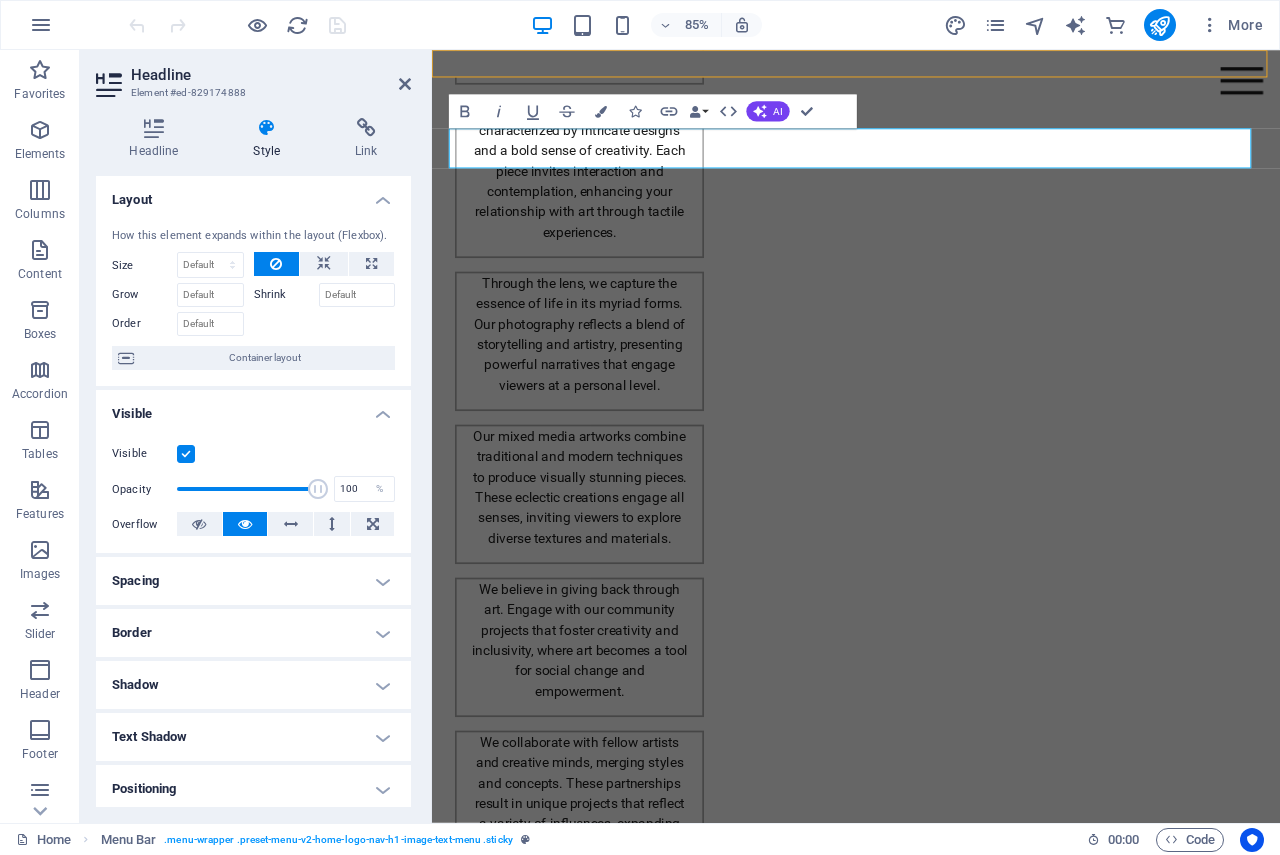 click at bounding box center [931, 66] 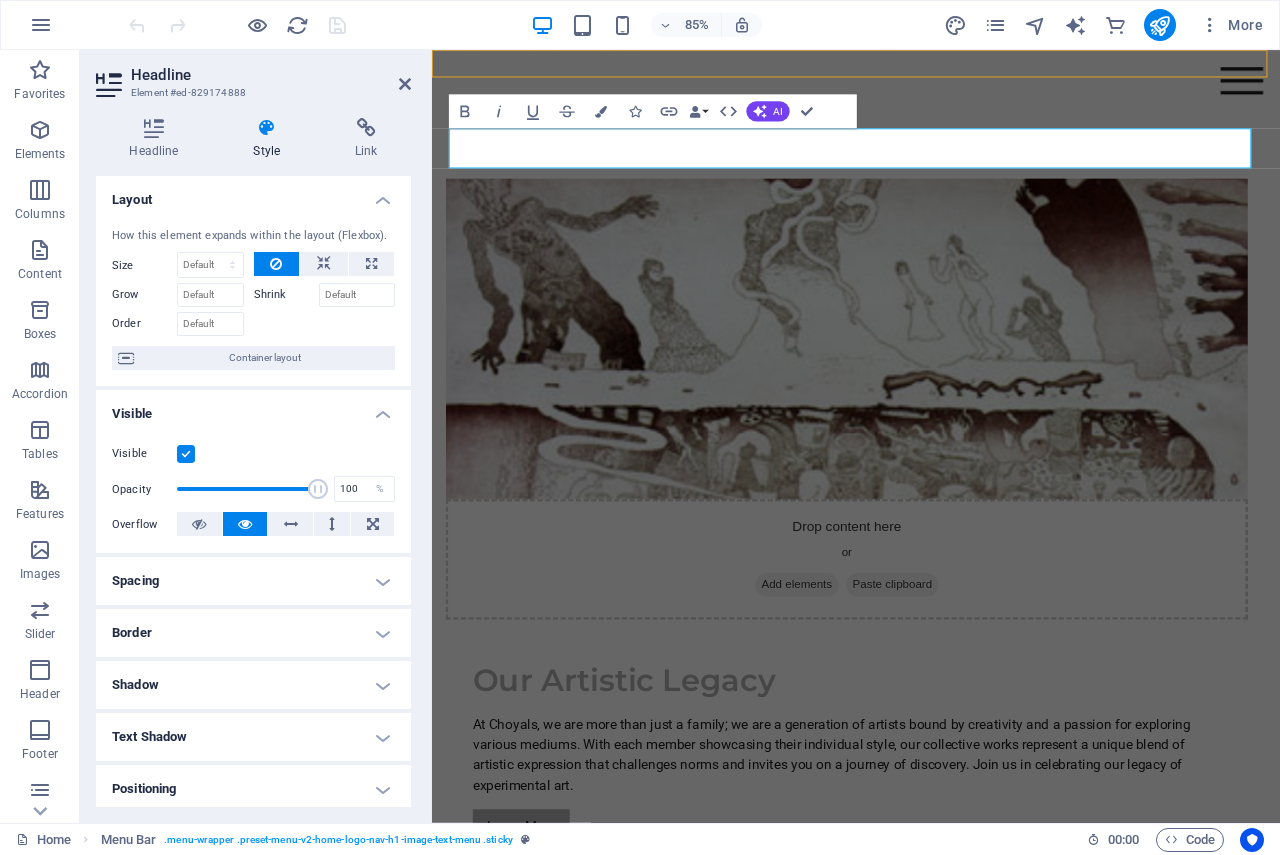 select on "rem" 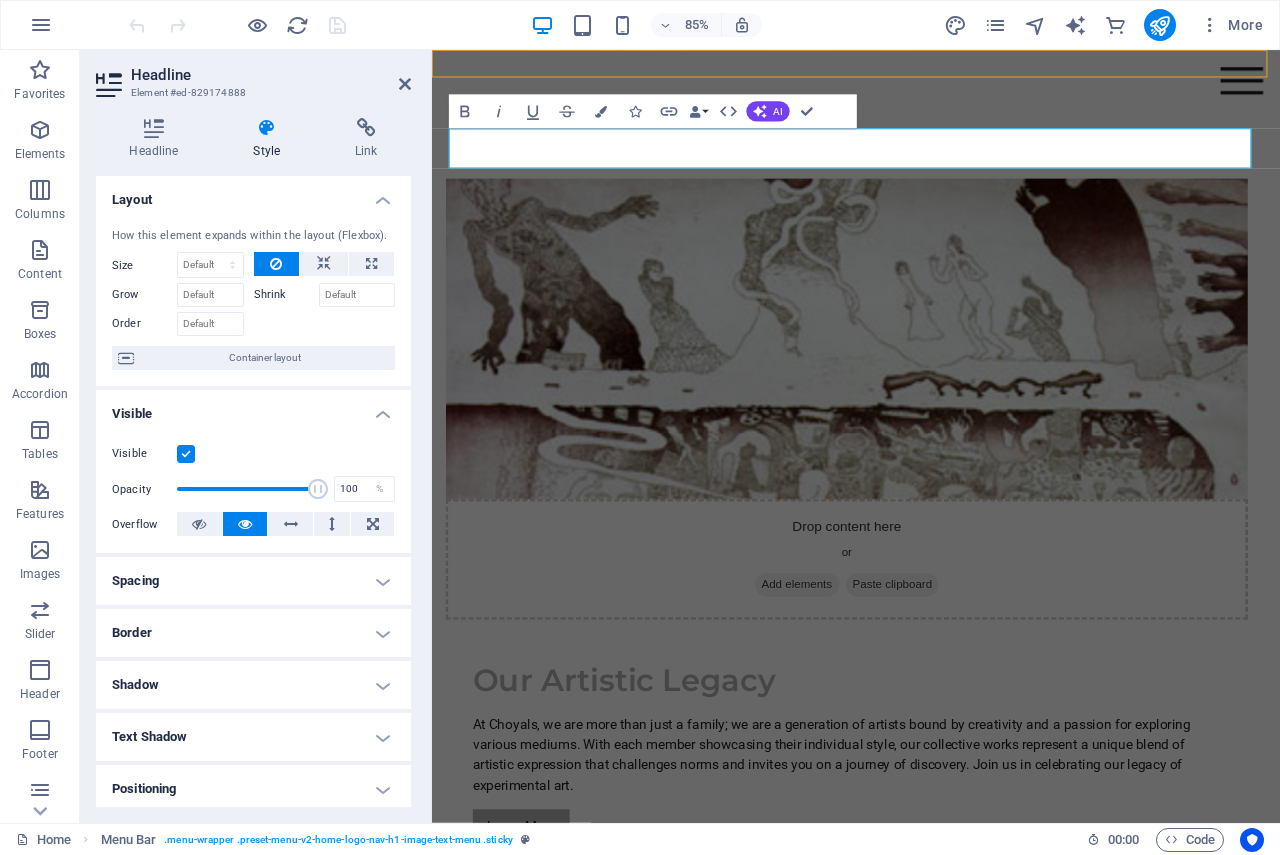 select on "preset-menu-v2-home-logo-nav-h1-image-text-menu" 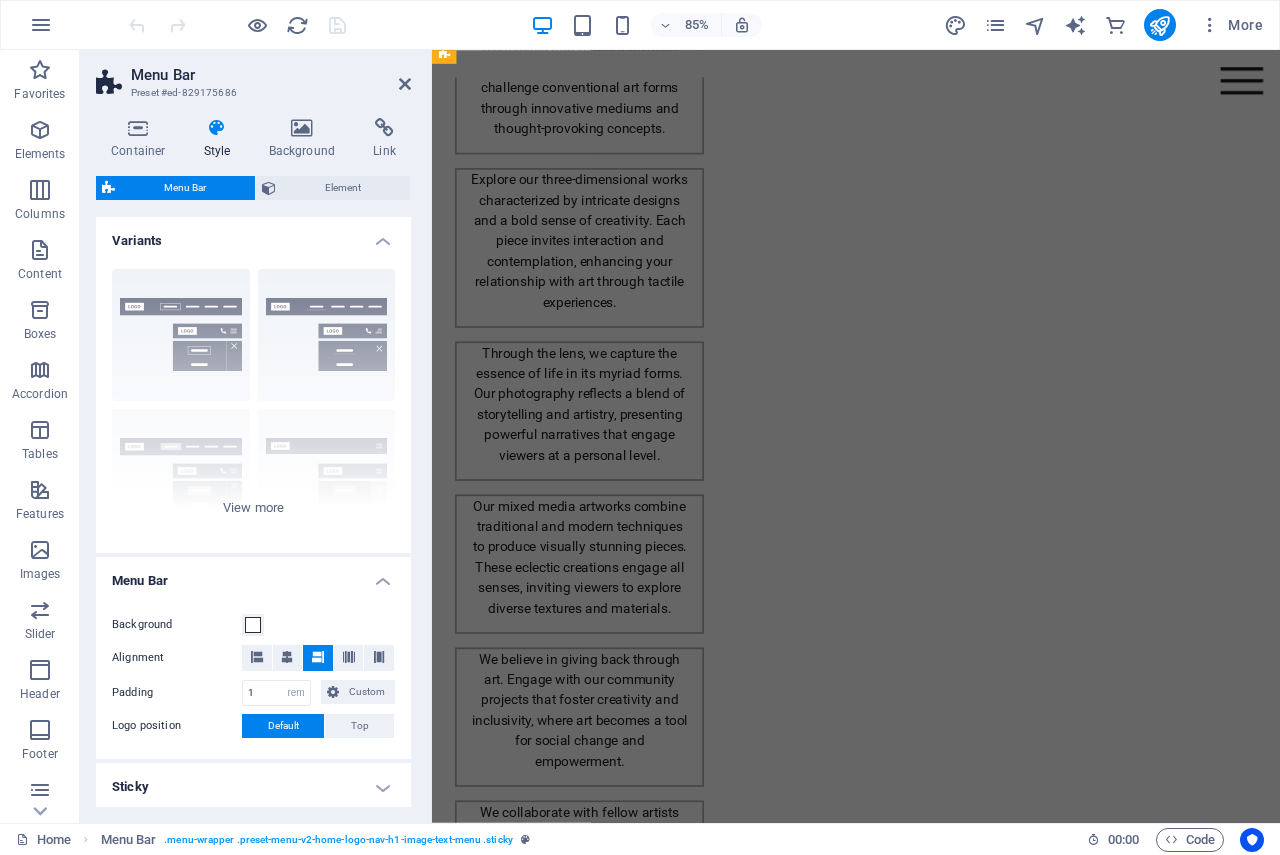 scroll, scrollTop: 2430, scrollLeft: 0, axis: vertical 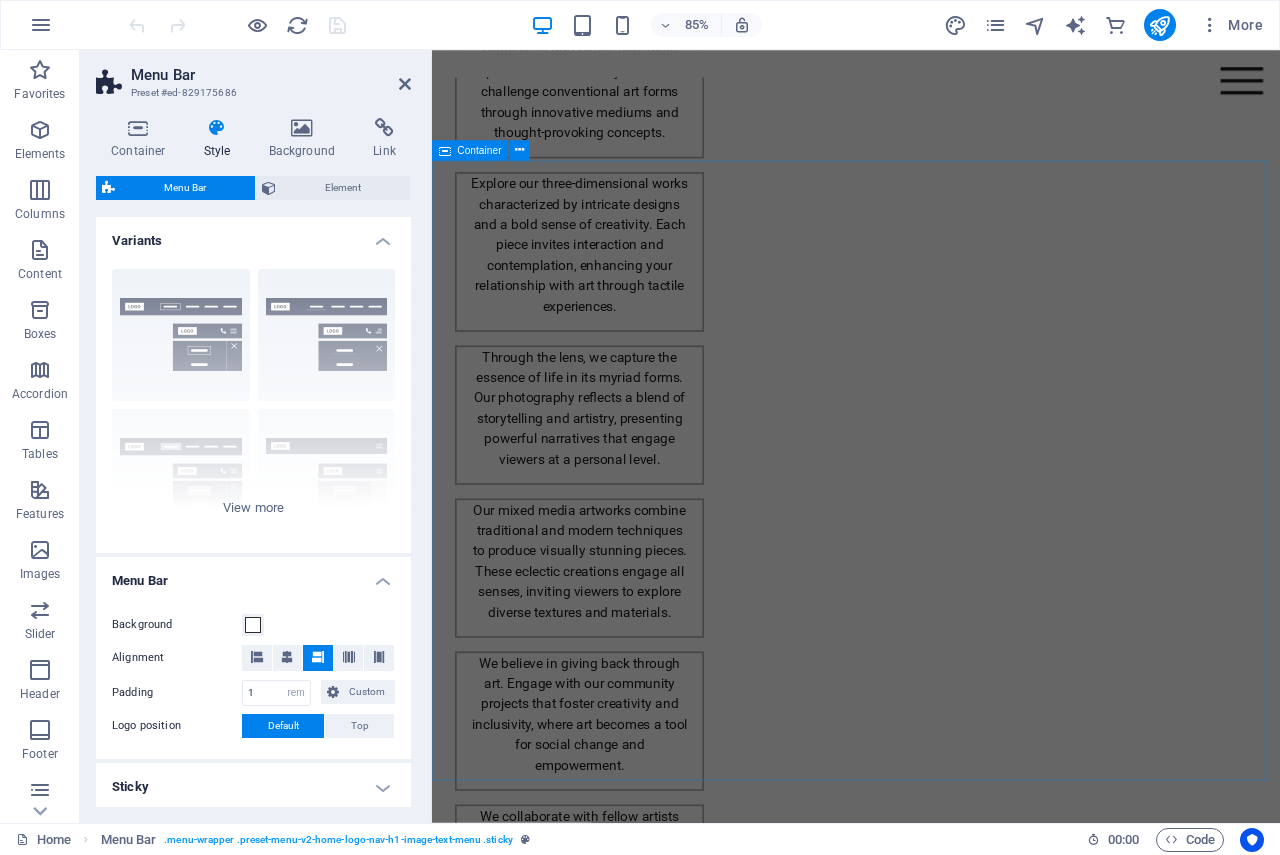 click on "Container" at bounding box center (480, 150) 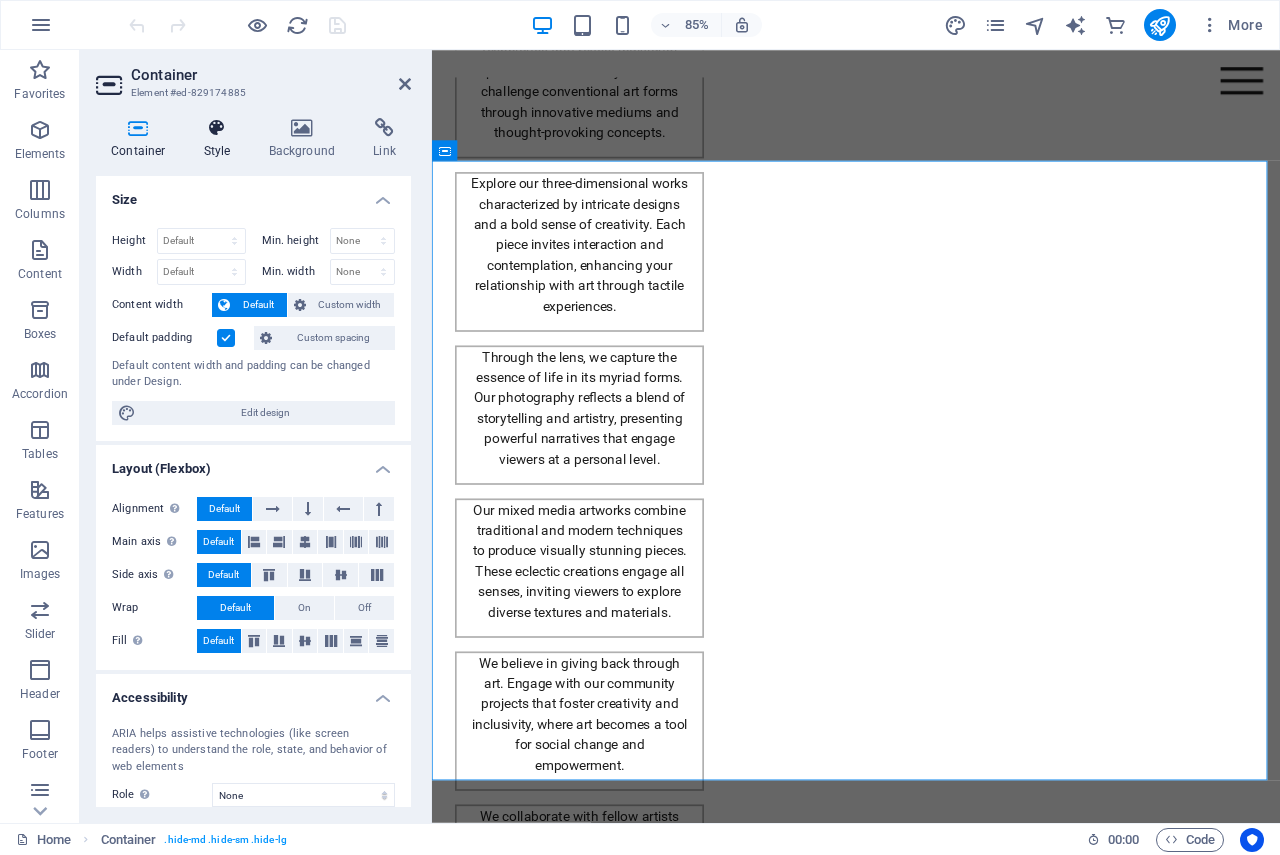 click on "Style" at bounding box center (221, 139) 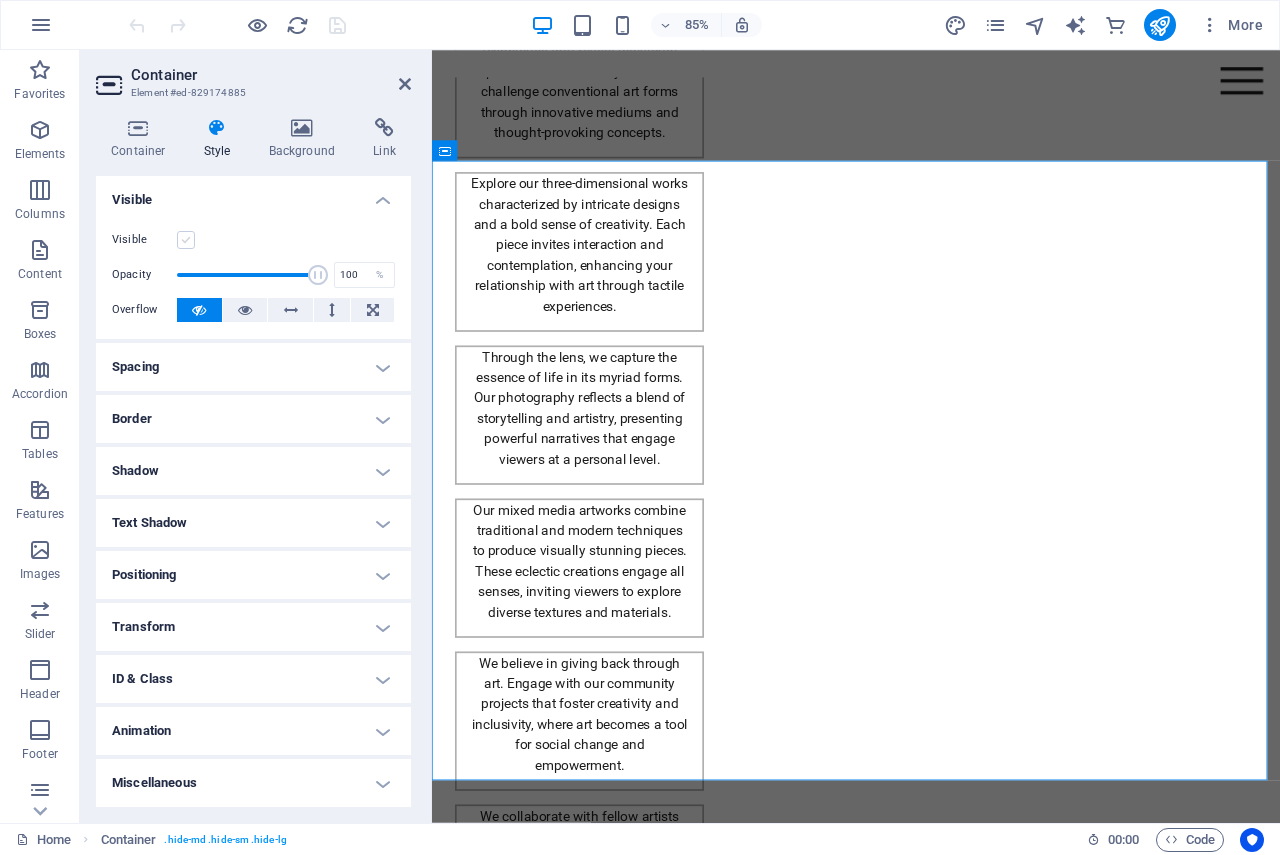 click at bounding box center (186, 240) 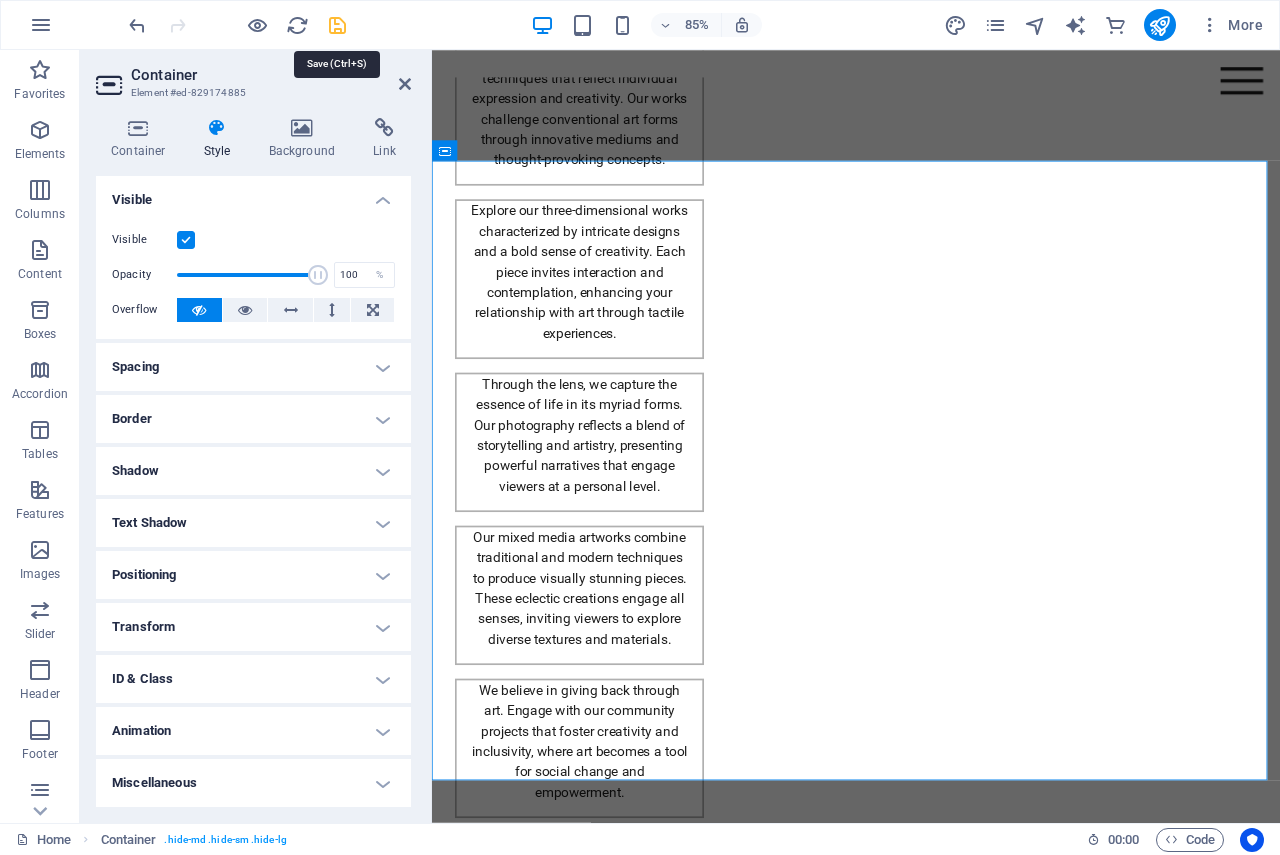 click at bounding box center [337, 25] 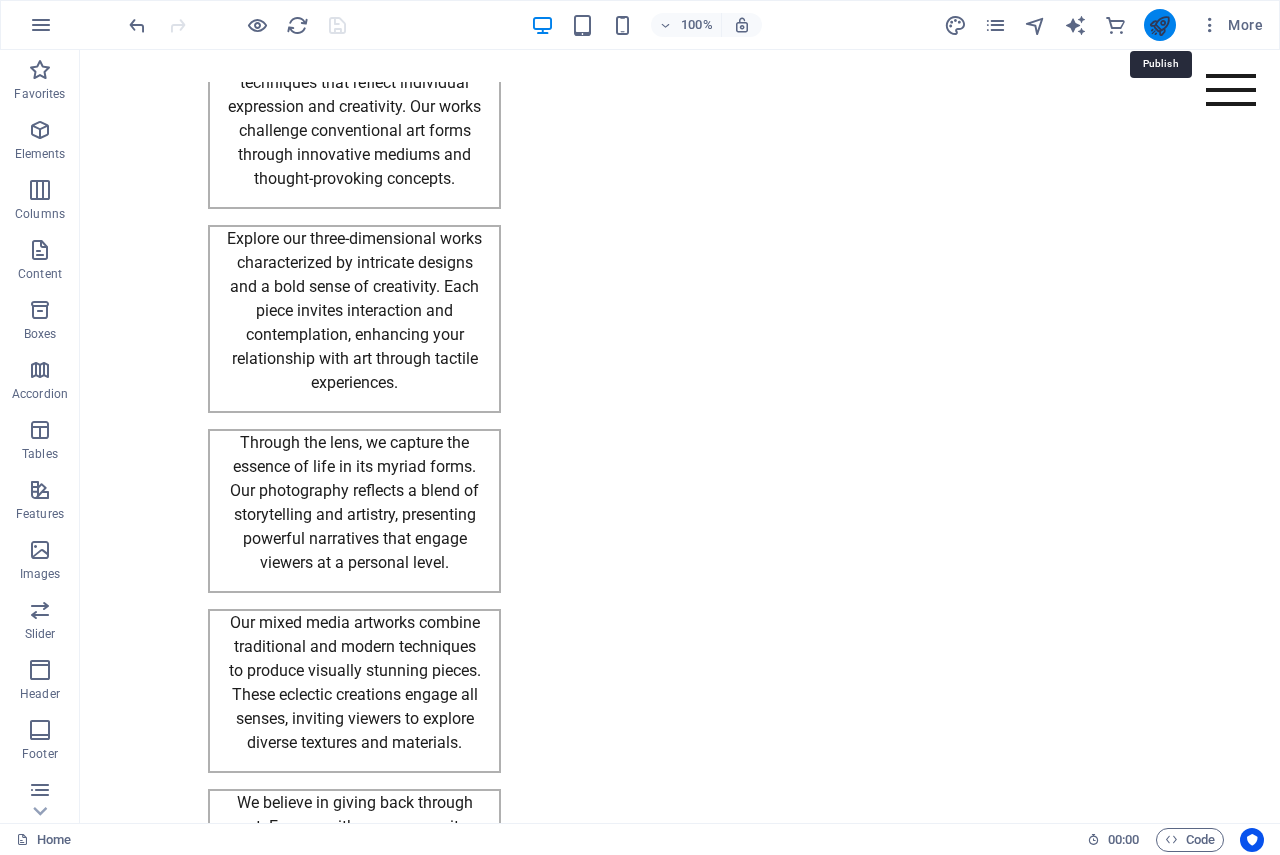 click at bounding box center [1159, 25] 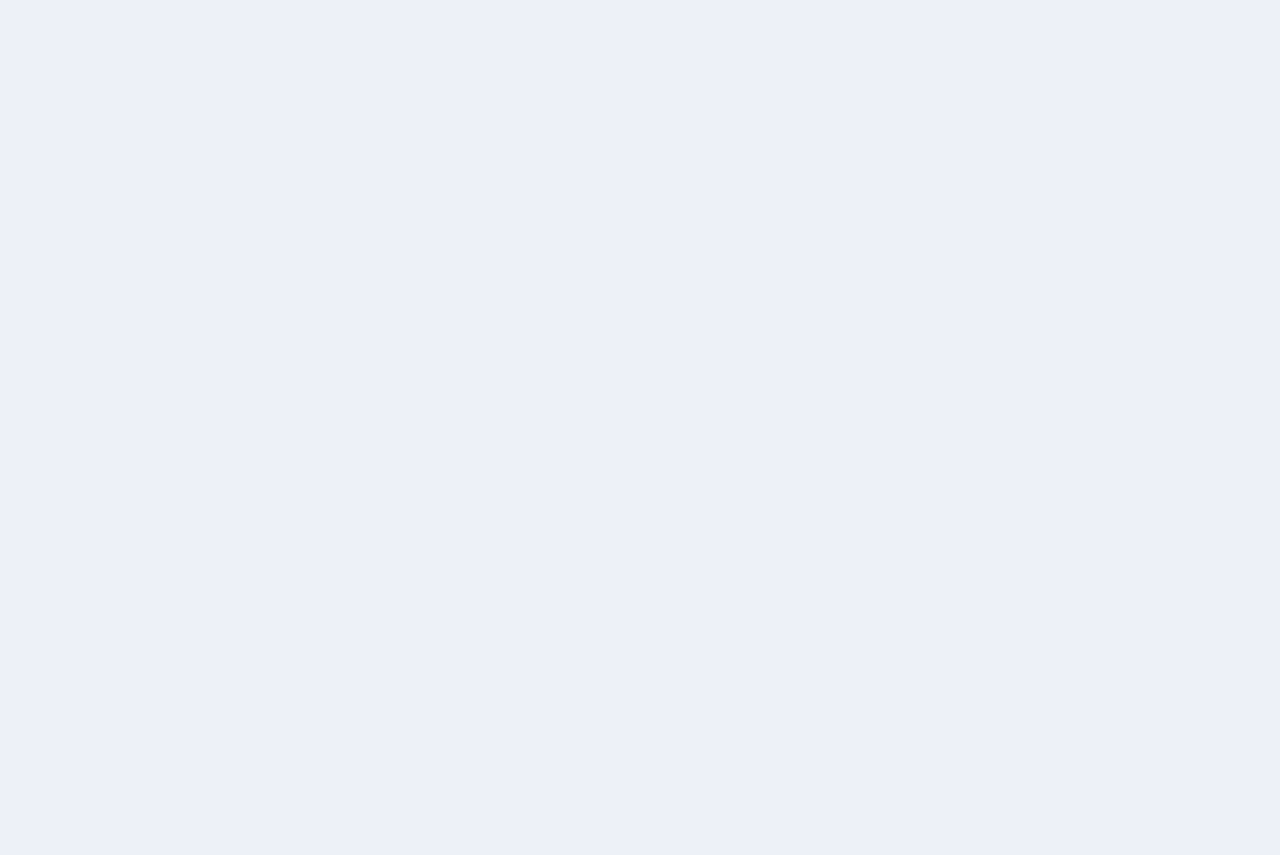 scroll, scrollTop: 0, scrollLeft: 0, axis: both 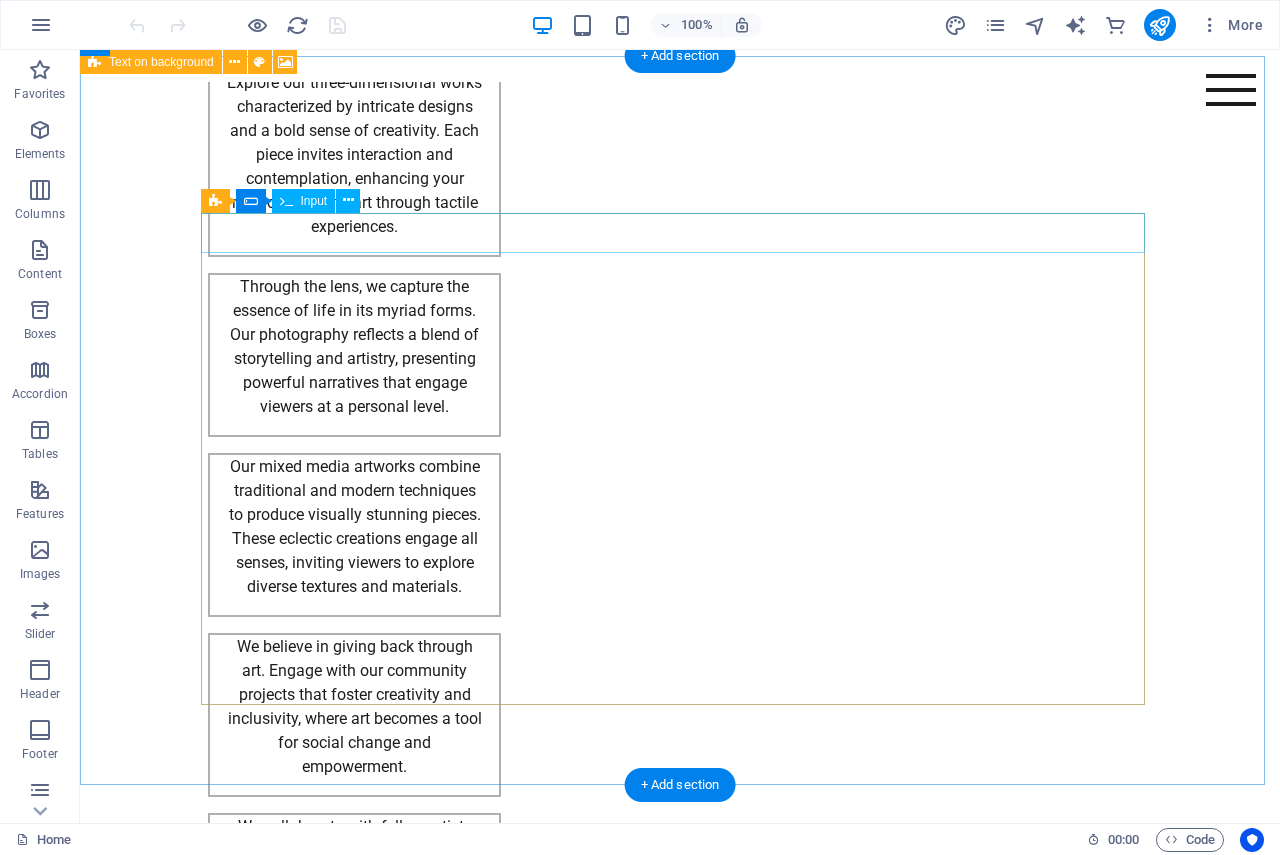 click at bounding box center (680, 2215) 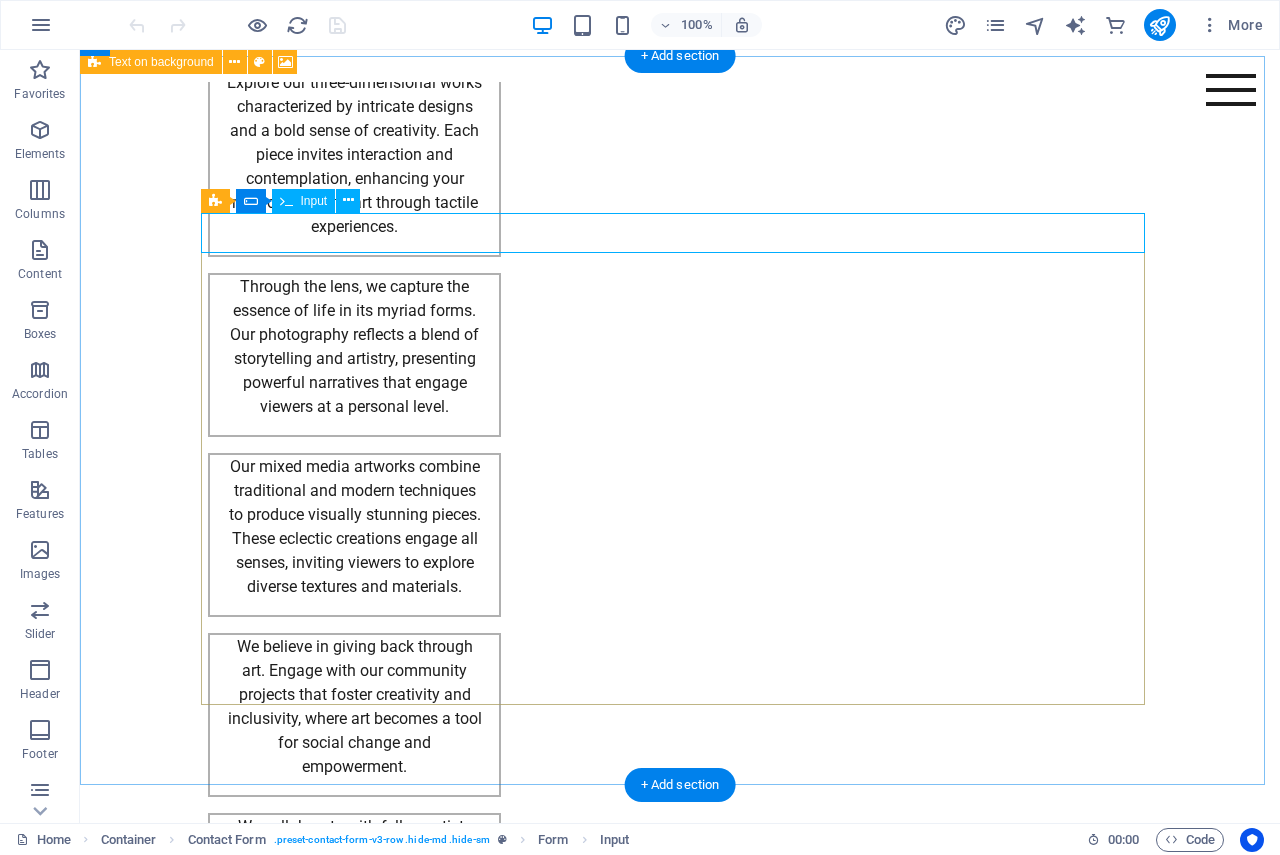 click at bounding box center (680, 2215) 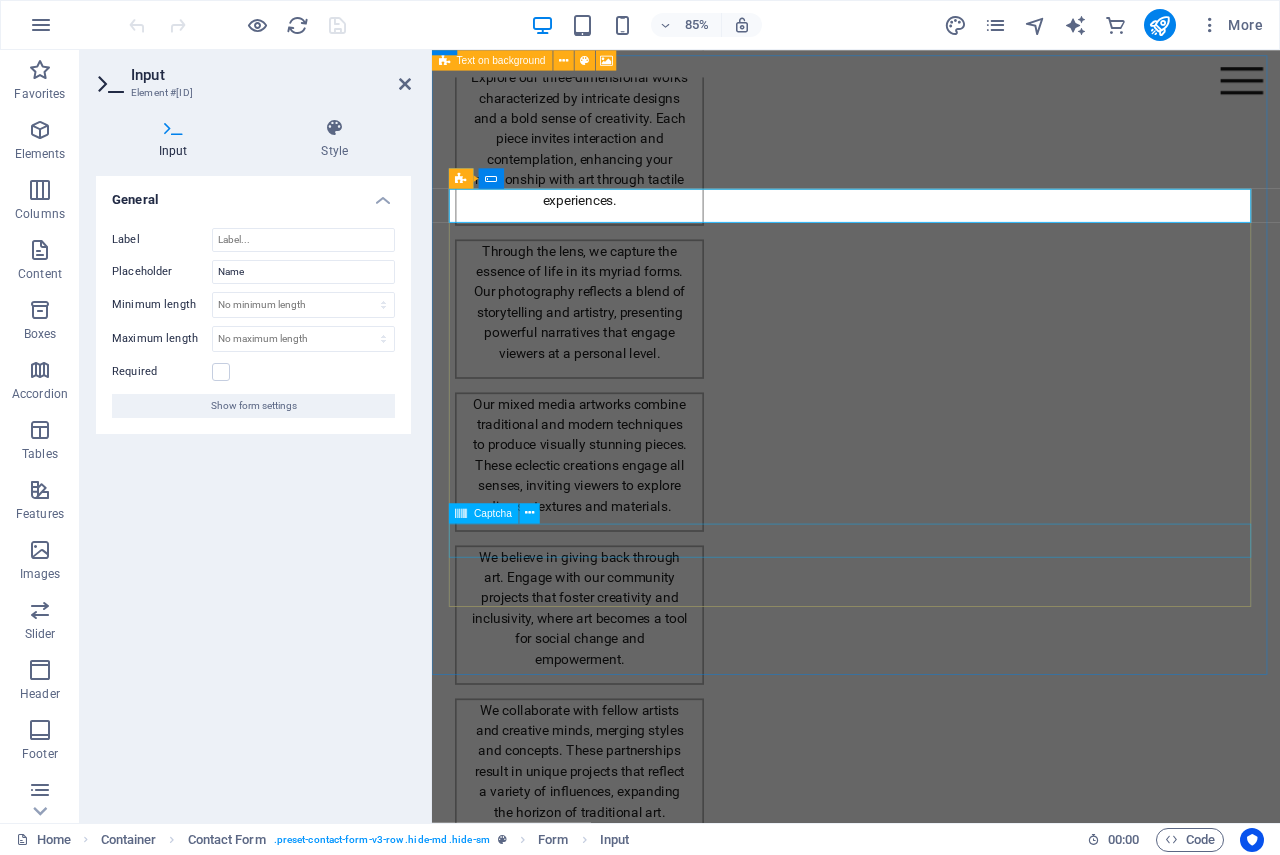 click on "Unreadable? Load new" at bounding box center [931, 2624] 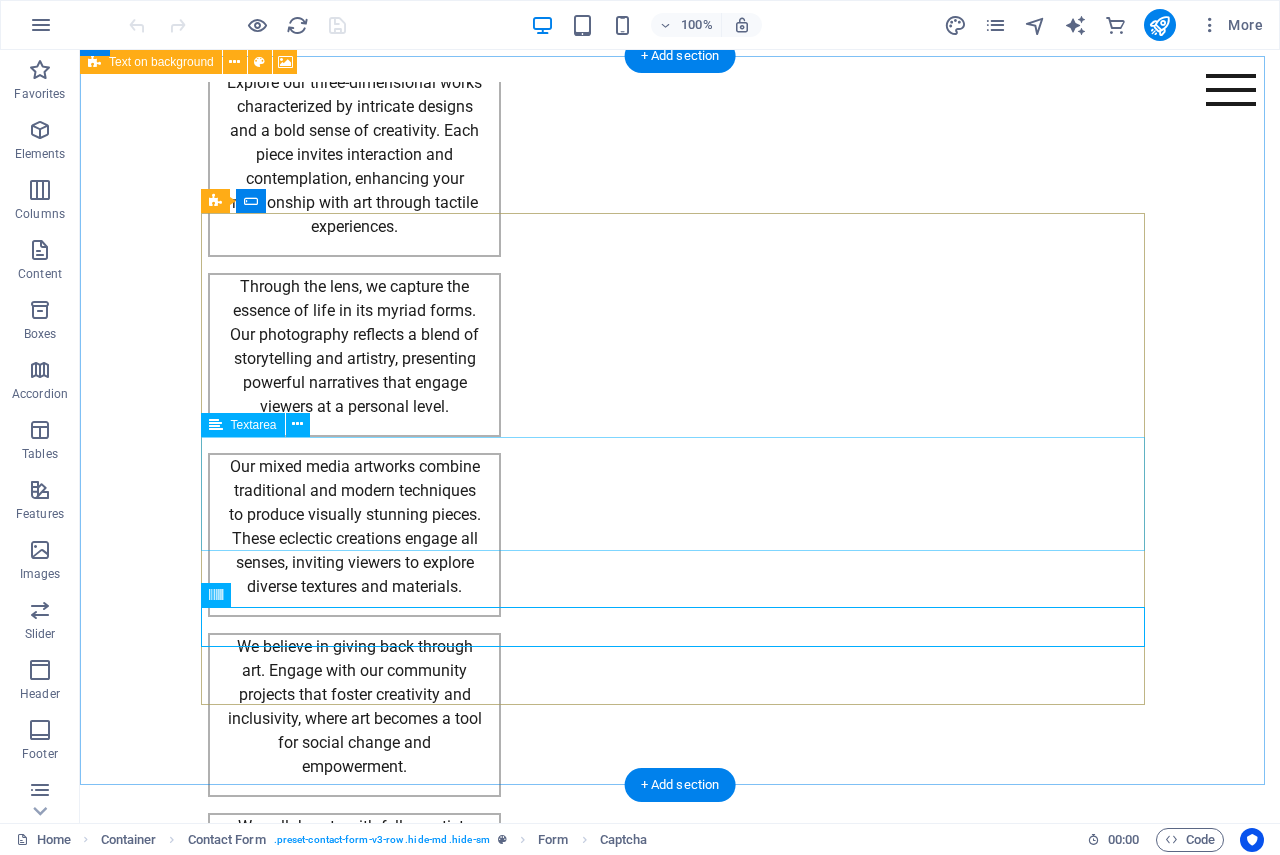 click at bounding box center (680, 2486) 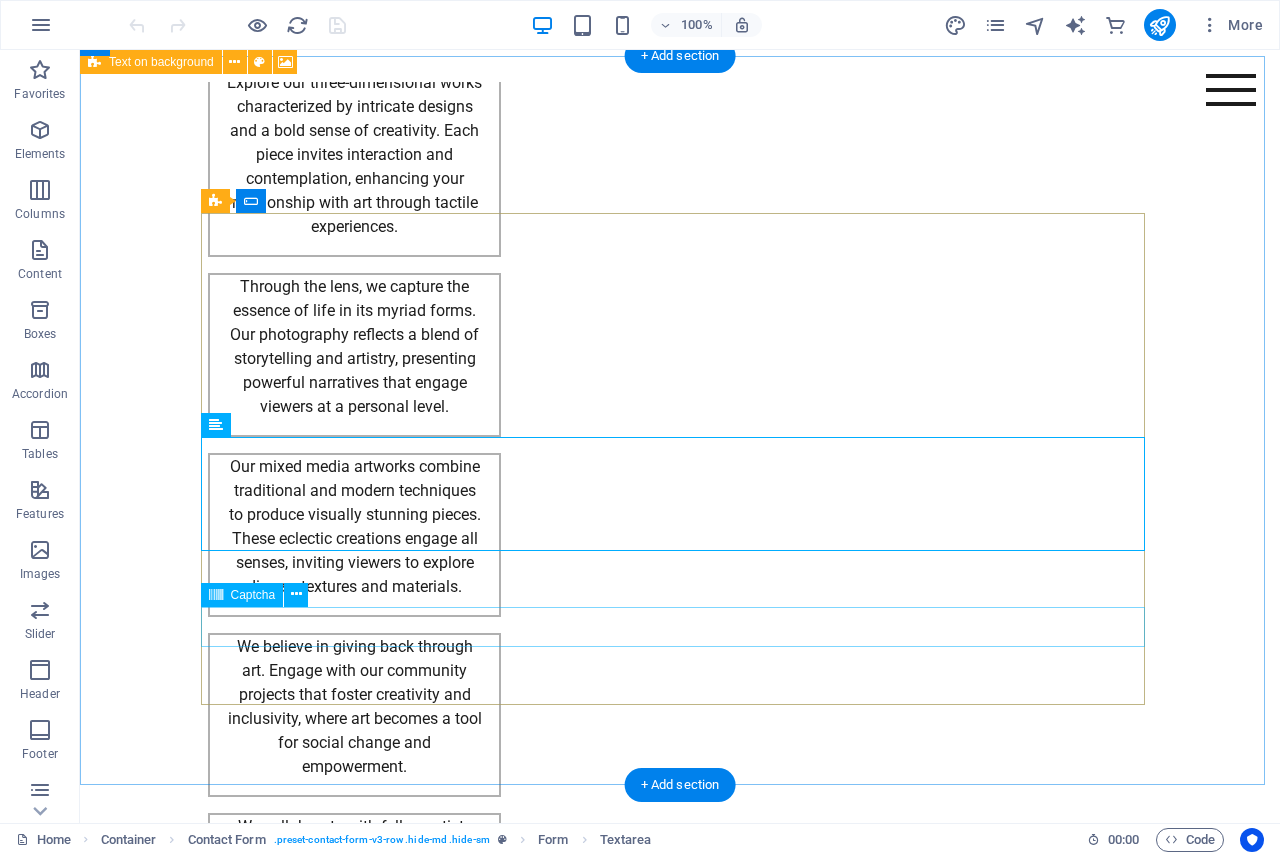 click on "Unreadable? Load new" at bounding box center (680, 2624) 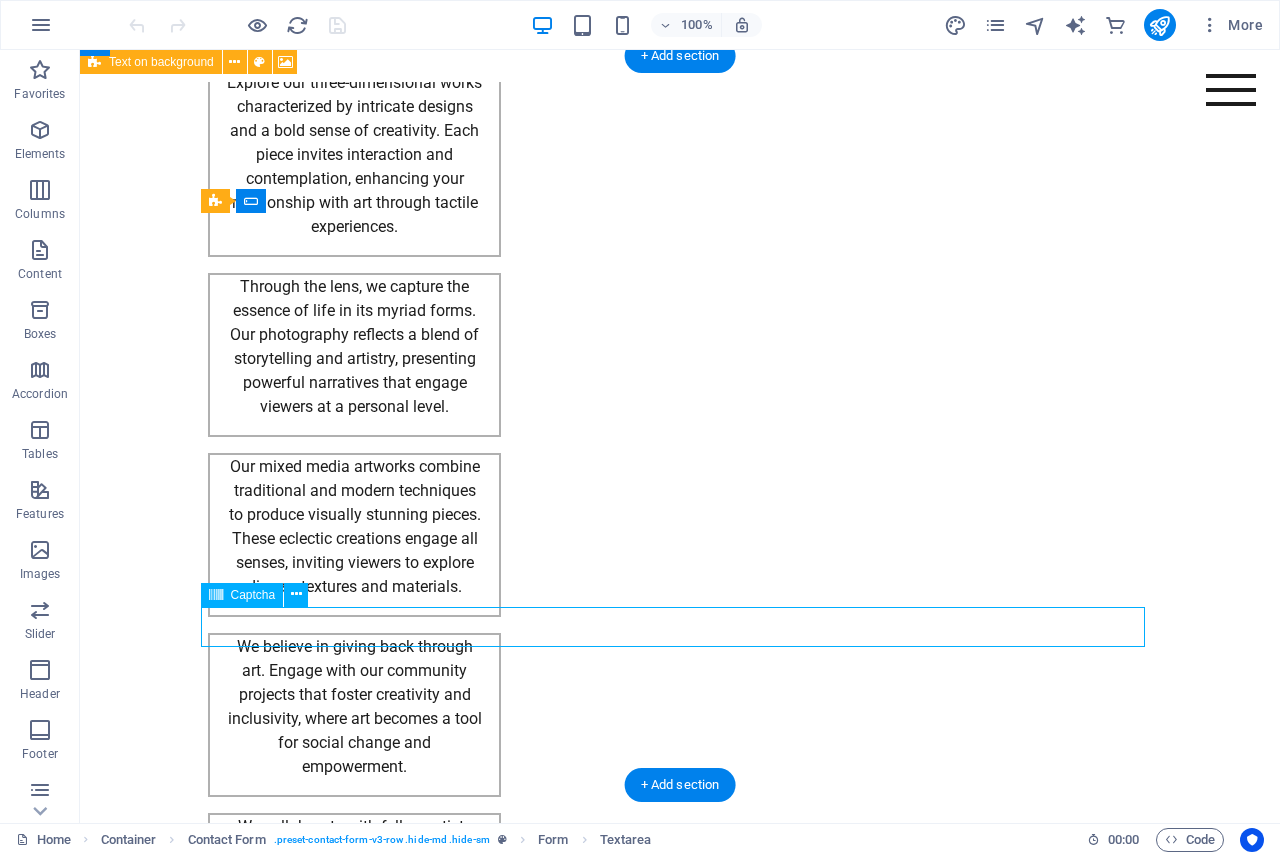 click on "Unreadable? Load new" at bounding box center [680, 2624] 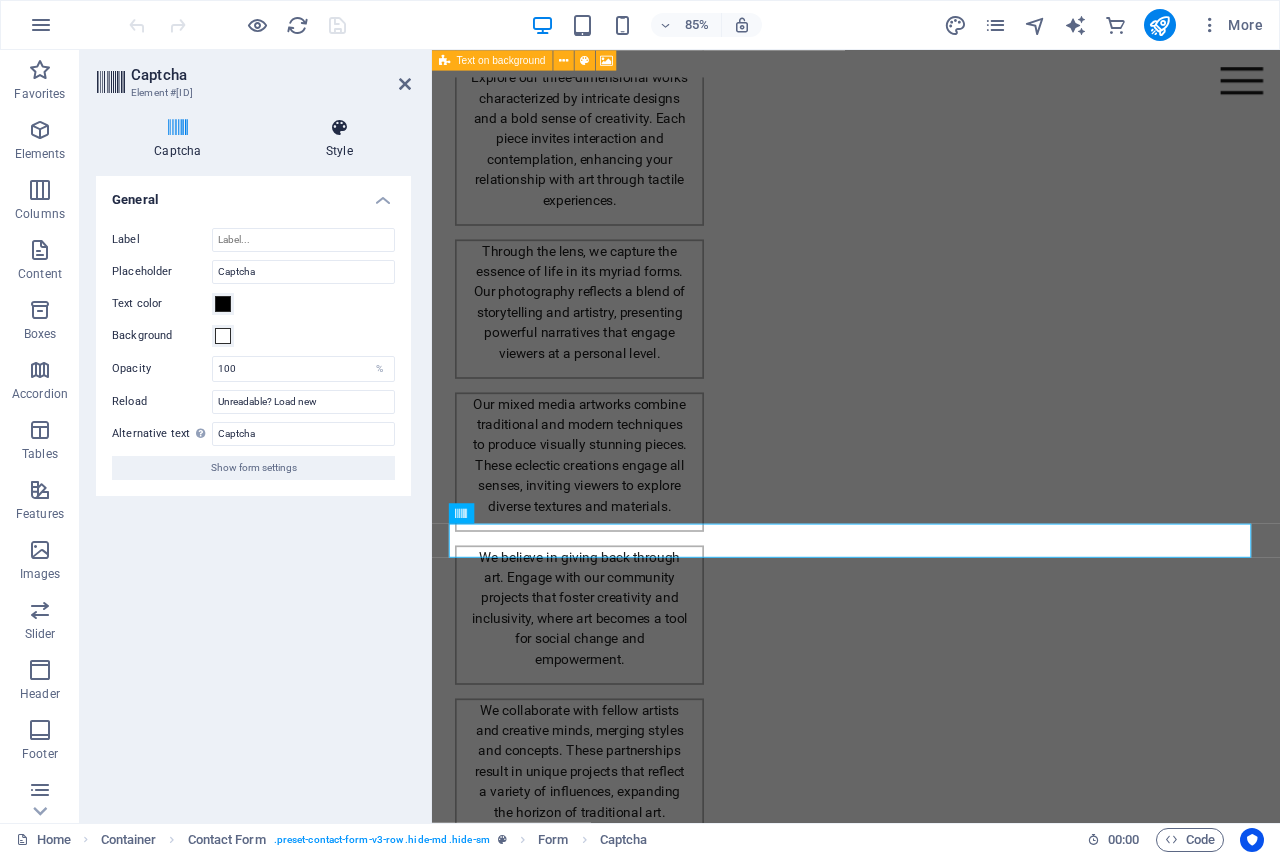 click on "Style" at bounding box center [339, 139] 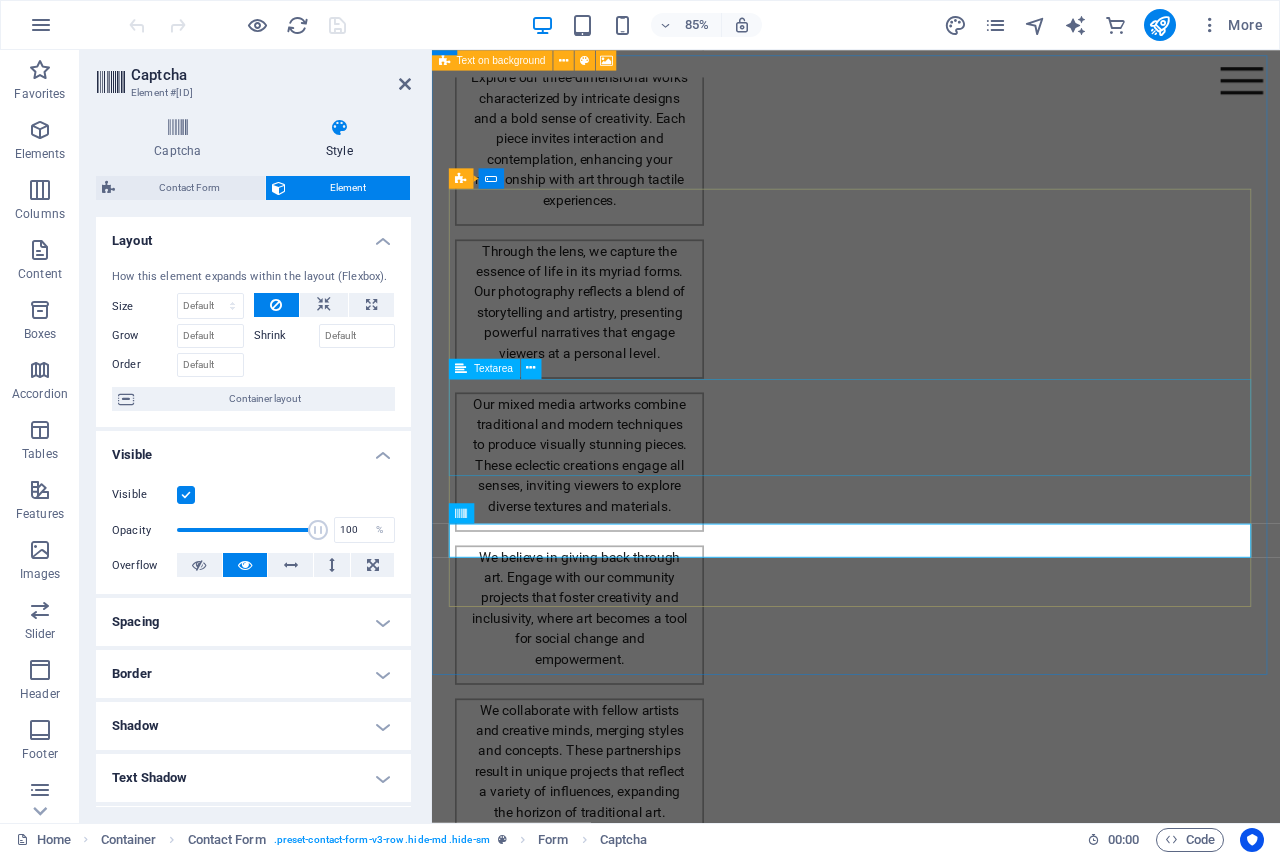 click at bounding box center (931, 2486) 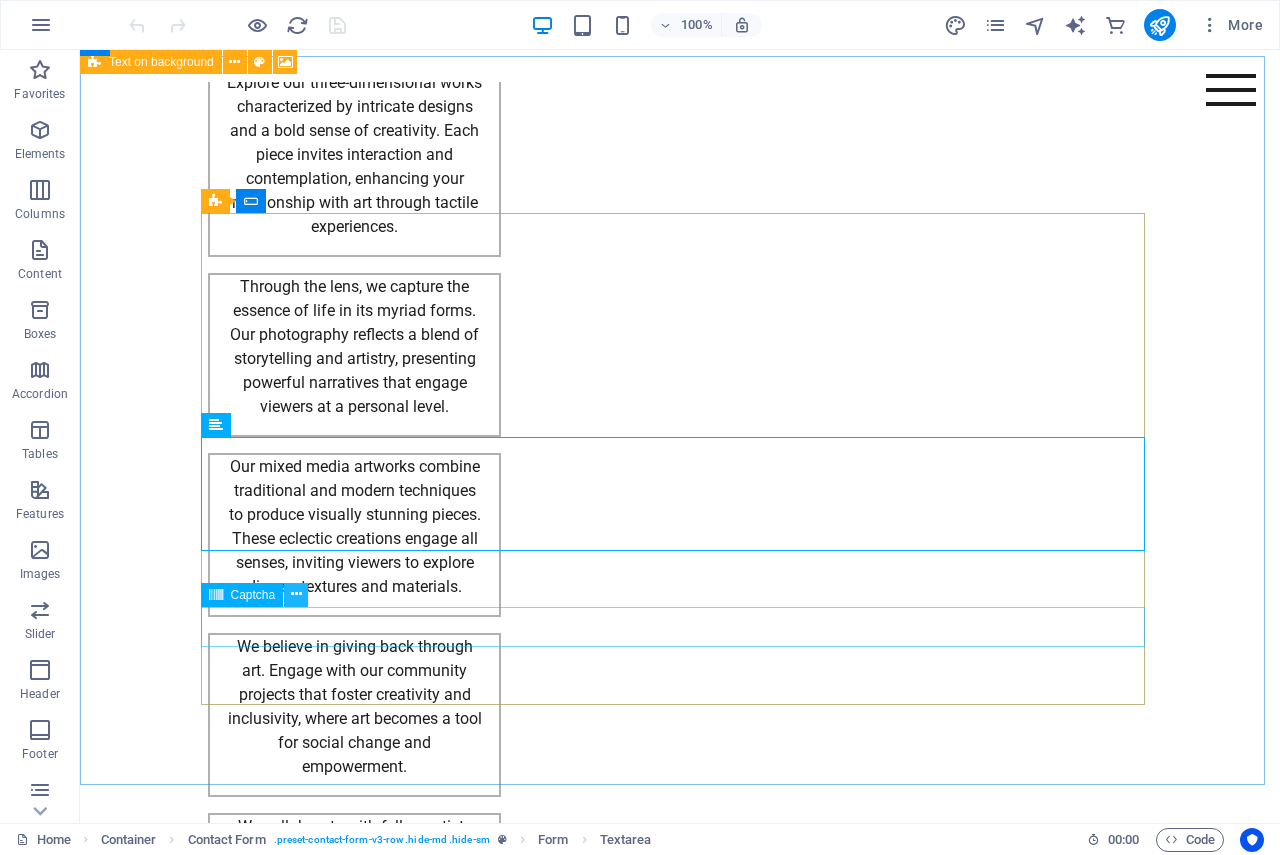 click at bounding box center [296, 594] 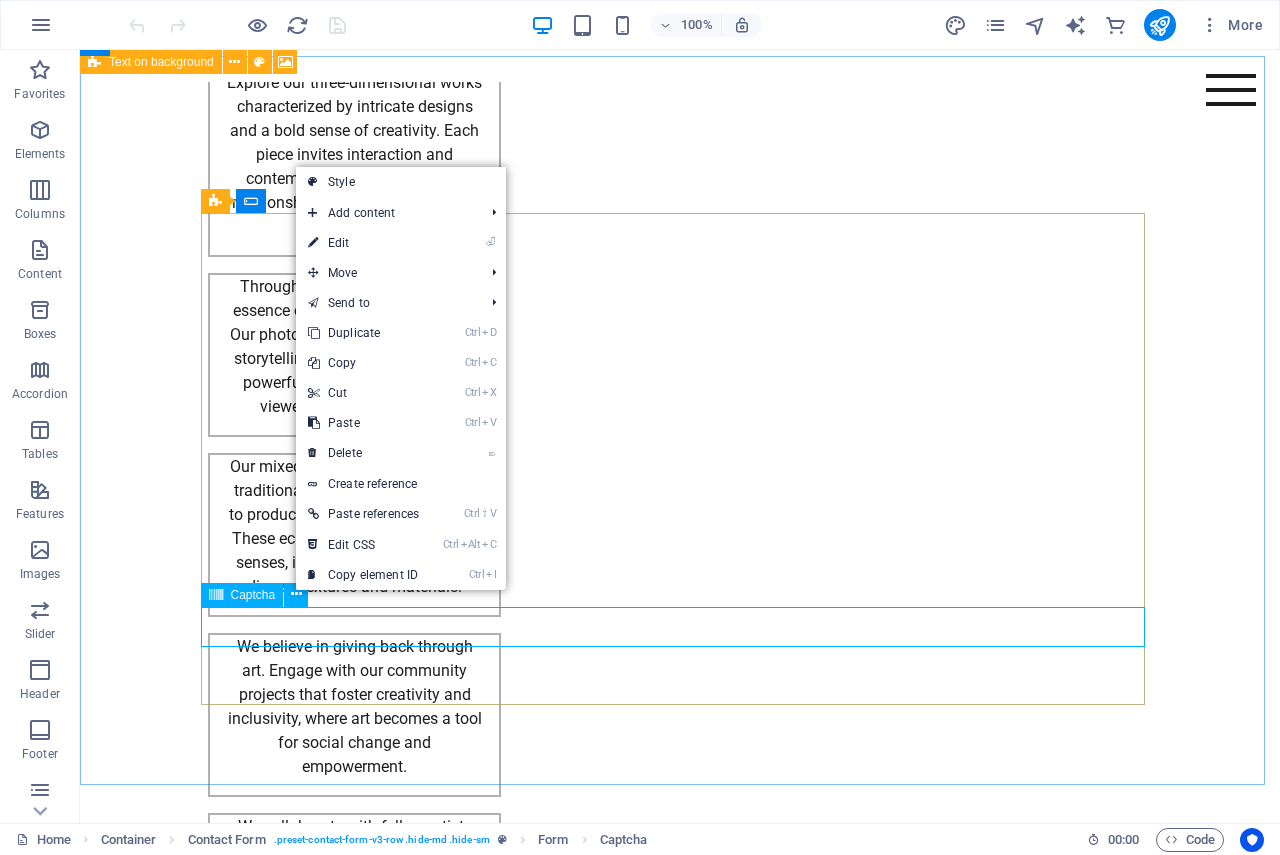 click on "Captcha" at bounding box center [253, 595] 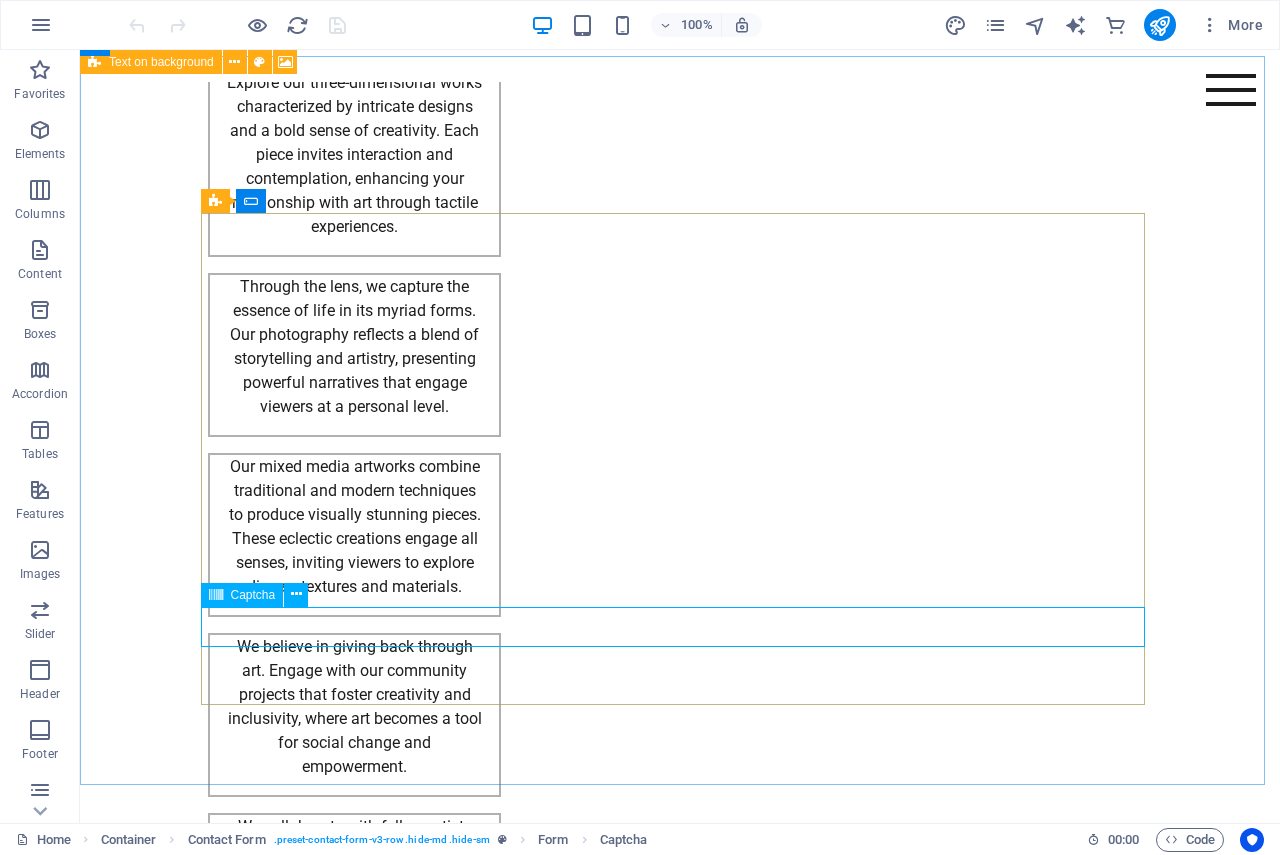 click on "Captcha" at bounding box center (253, 595) 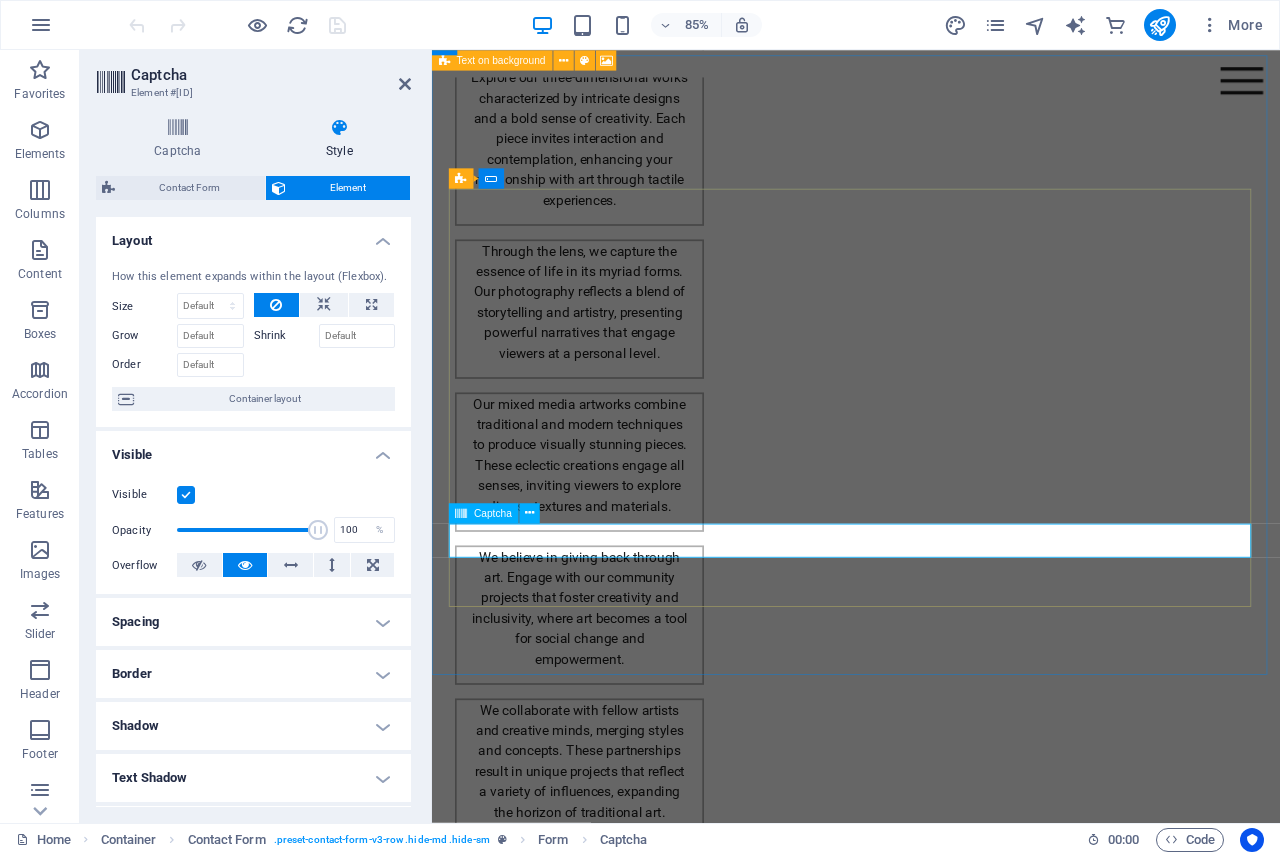 click on "Unreadable? Load new" at bounding box center (931, 2624) 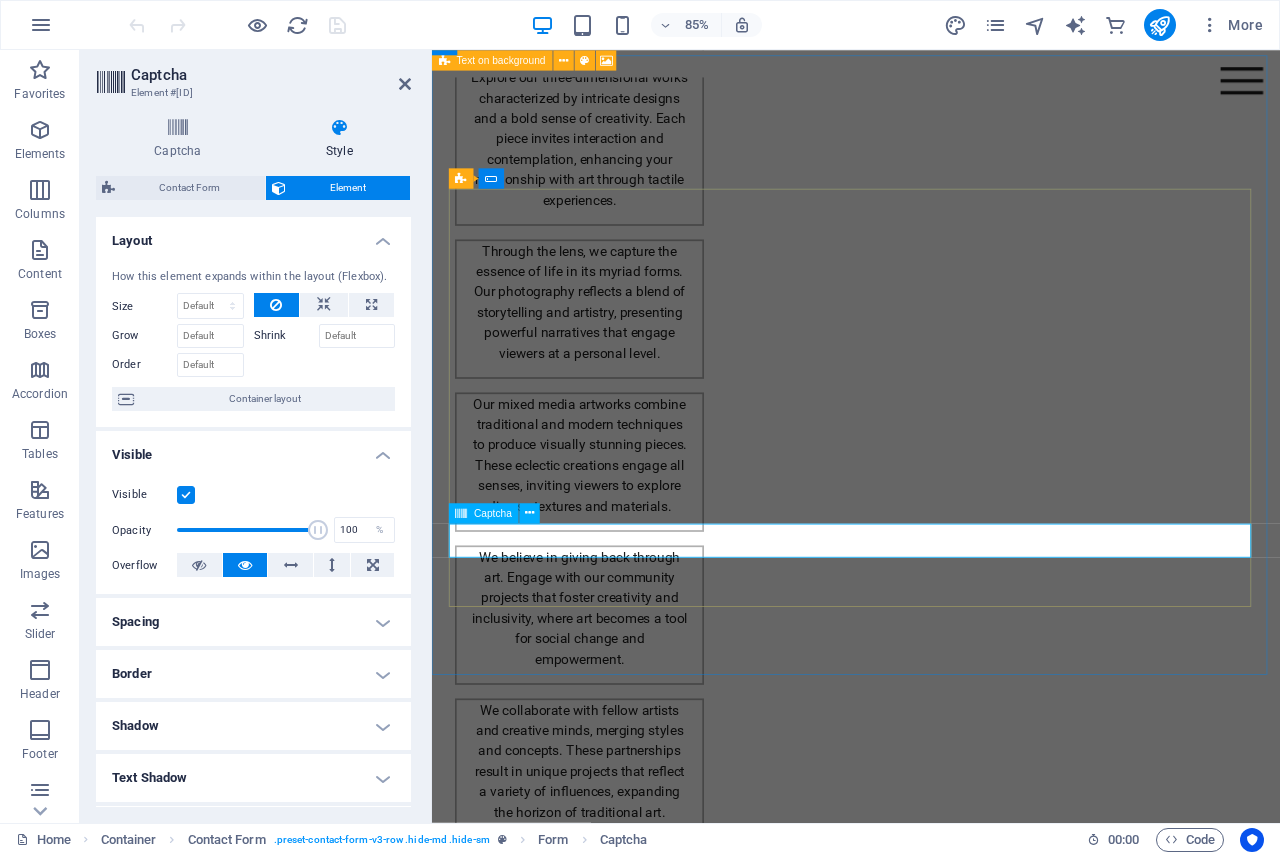 click on "Unreadable? Load new" at bounding box center [931, 2624] 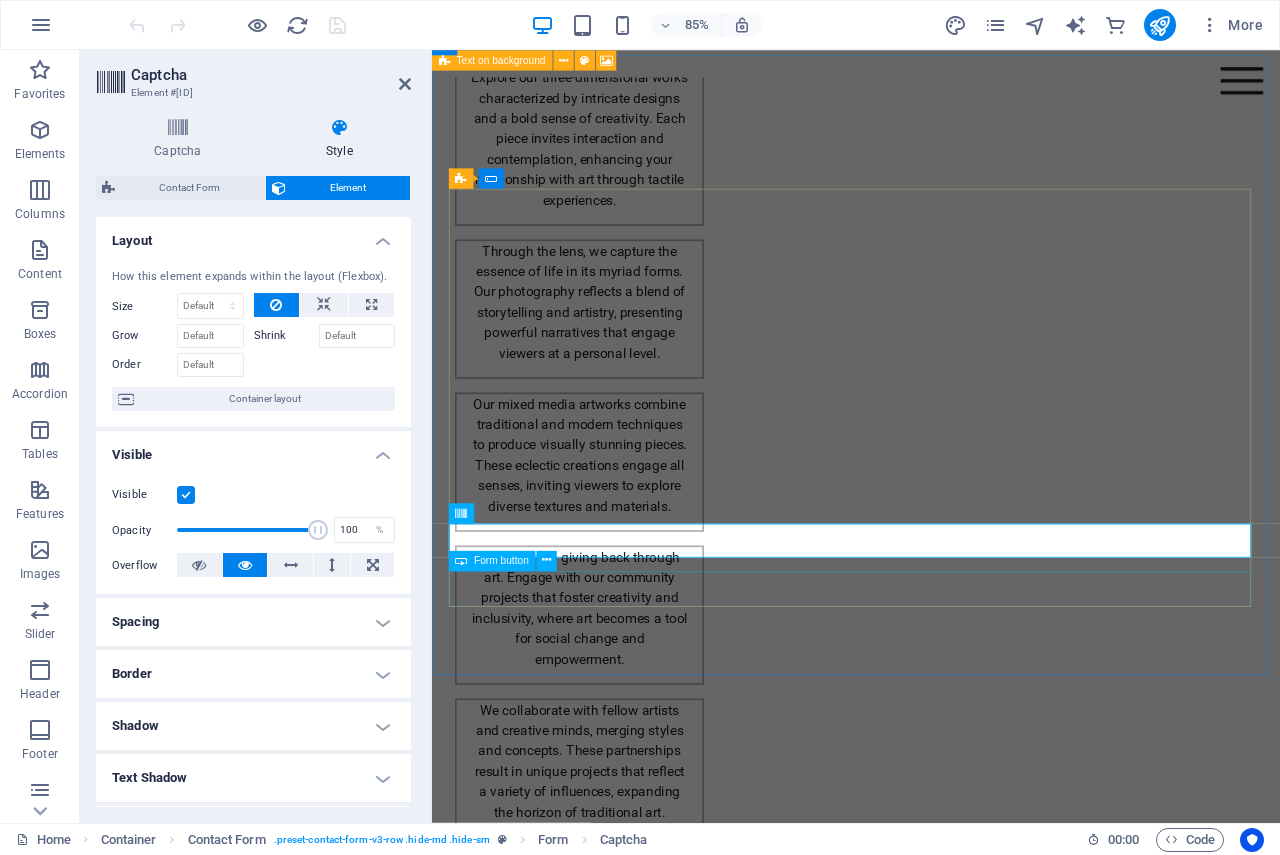 click on "Book an Appointment" at bounding box center (931, 2682) 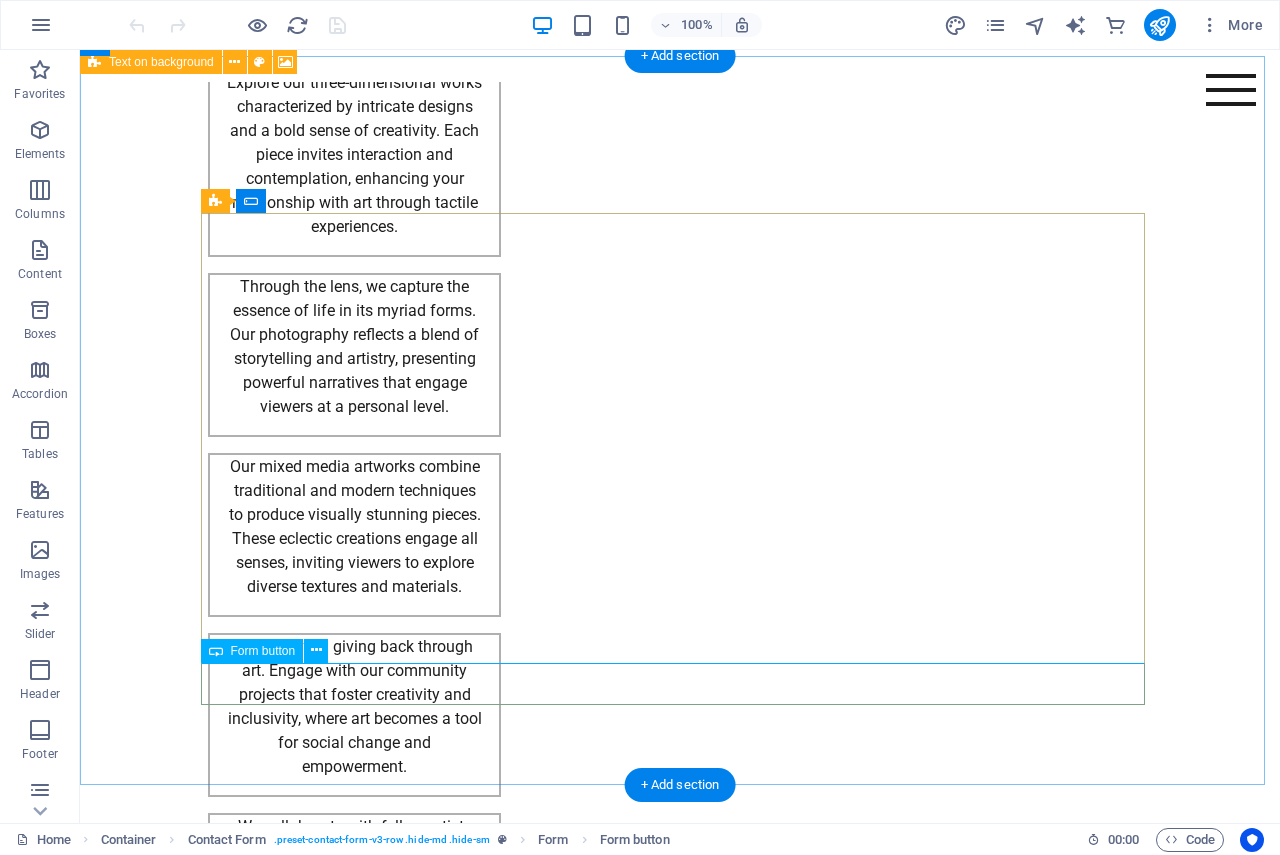 click on "Book an Appointment" at bounding box center [680, 2682] 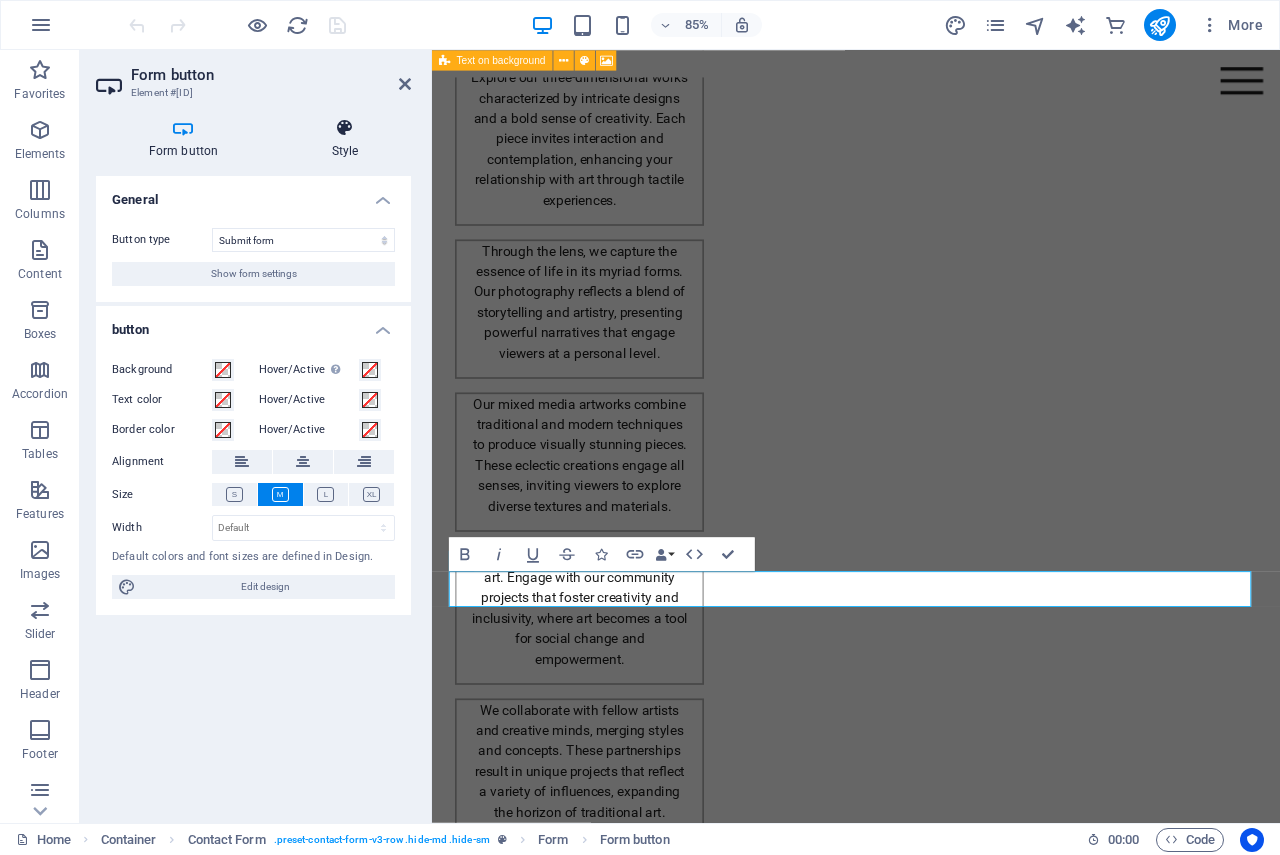 click at bounding box center (345, 128) 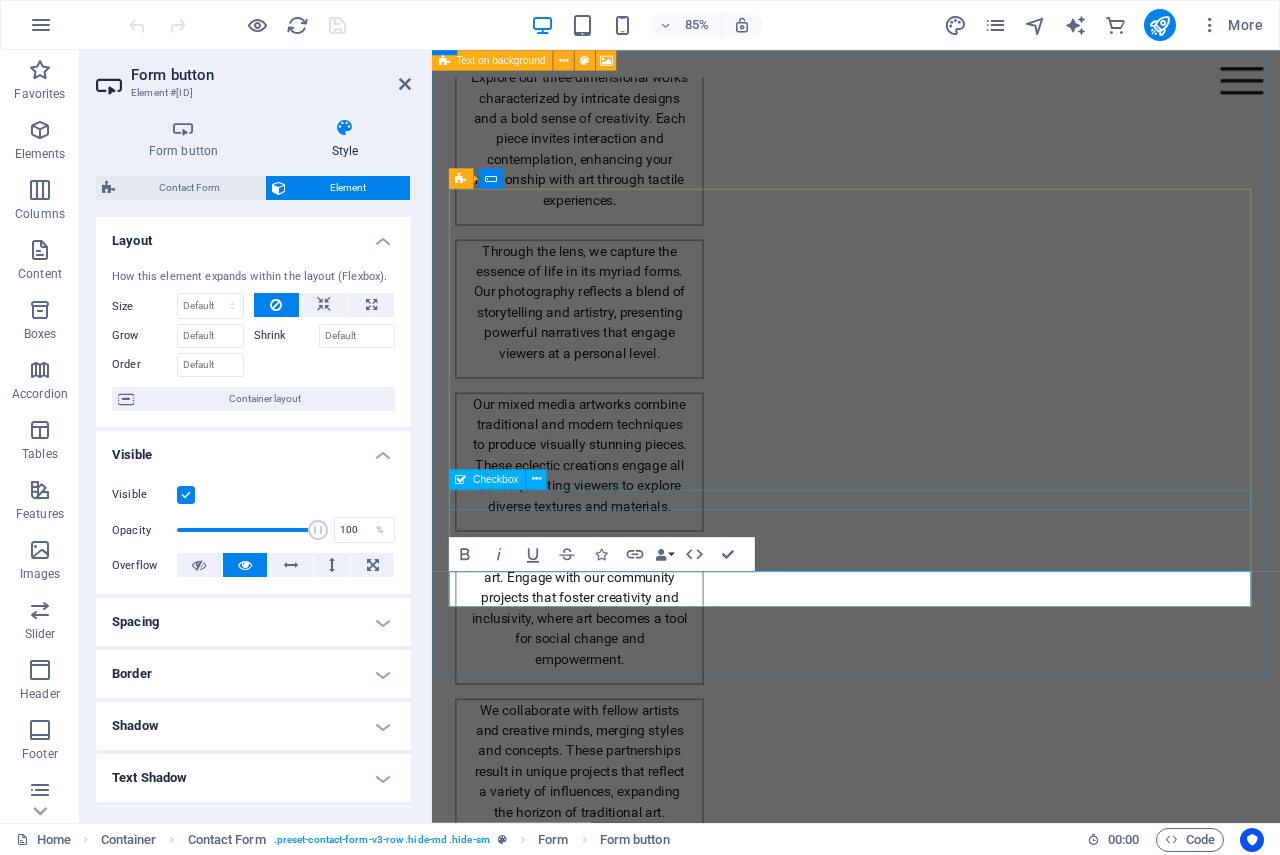 click on "I have read and understand the privacy policy." at bounding box center (931, 2575) 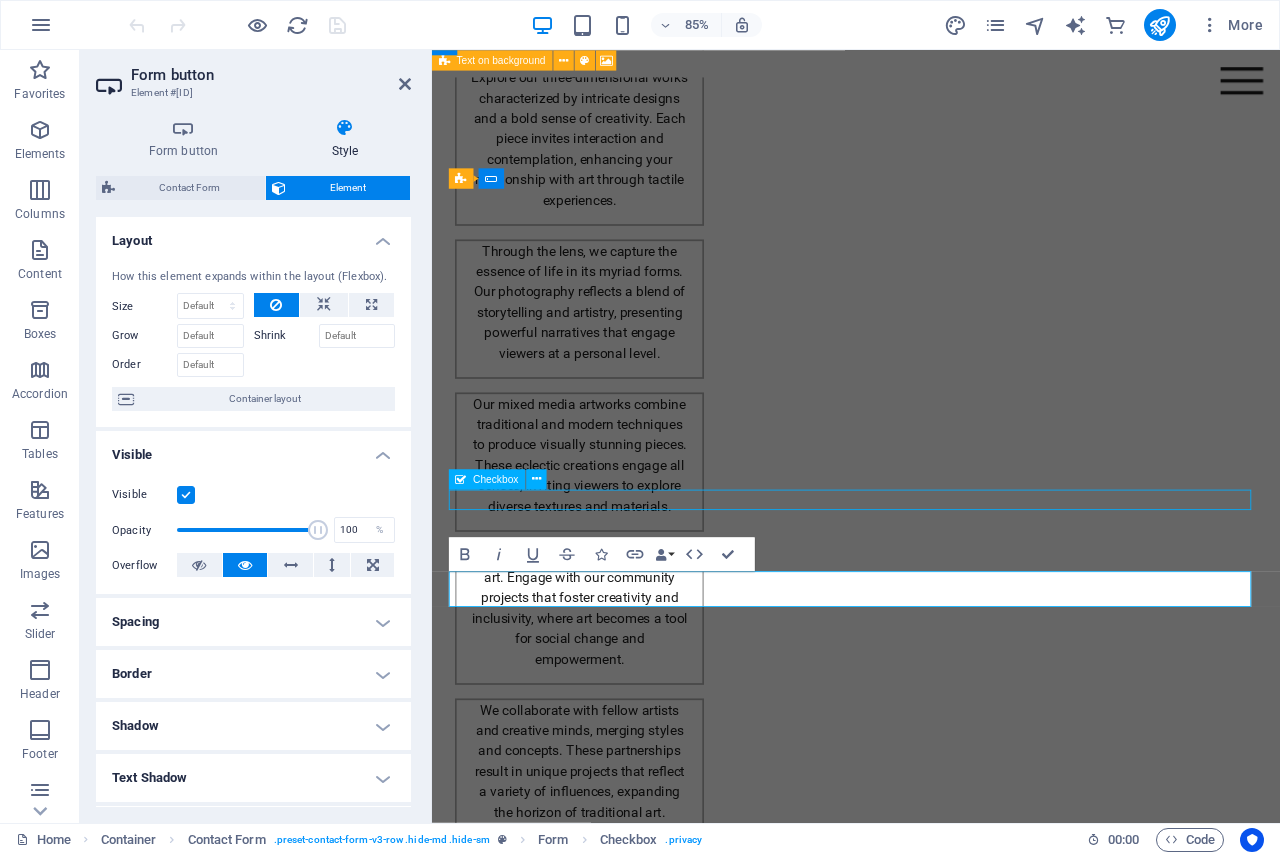 click on "I have read and understand the privacy policy." at bounding box center [931, 2575] 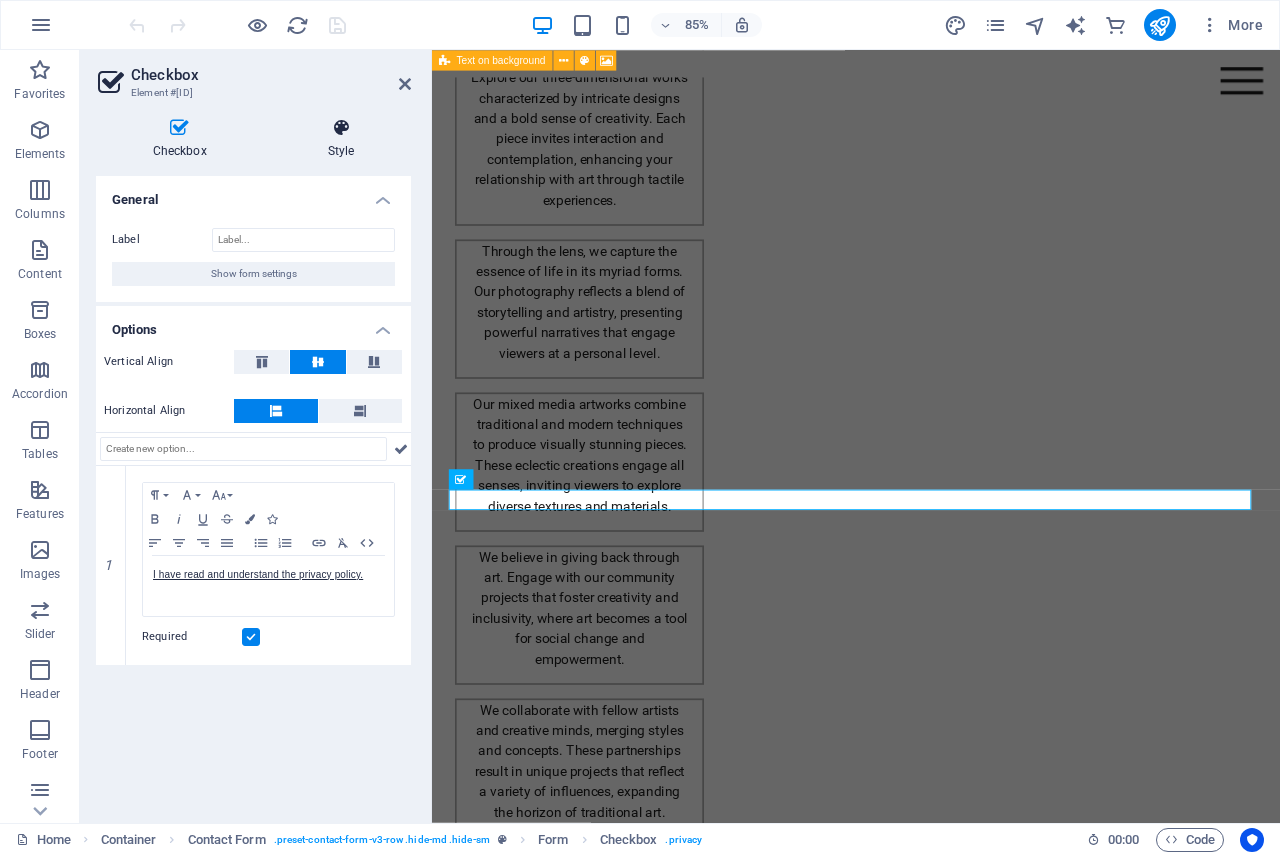 click at bounding box center [341, 128] 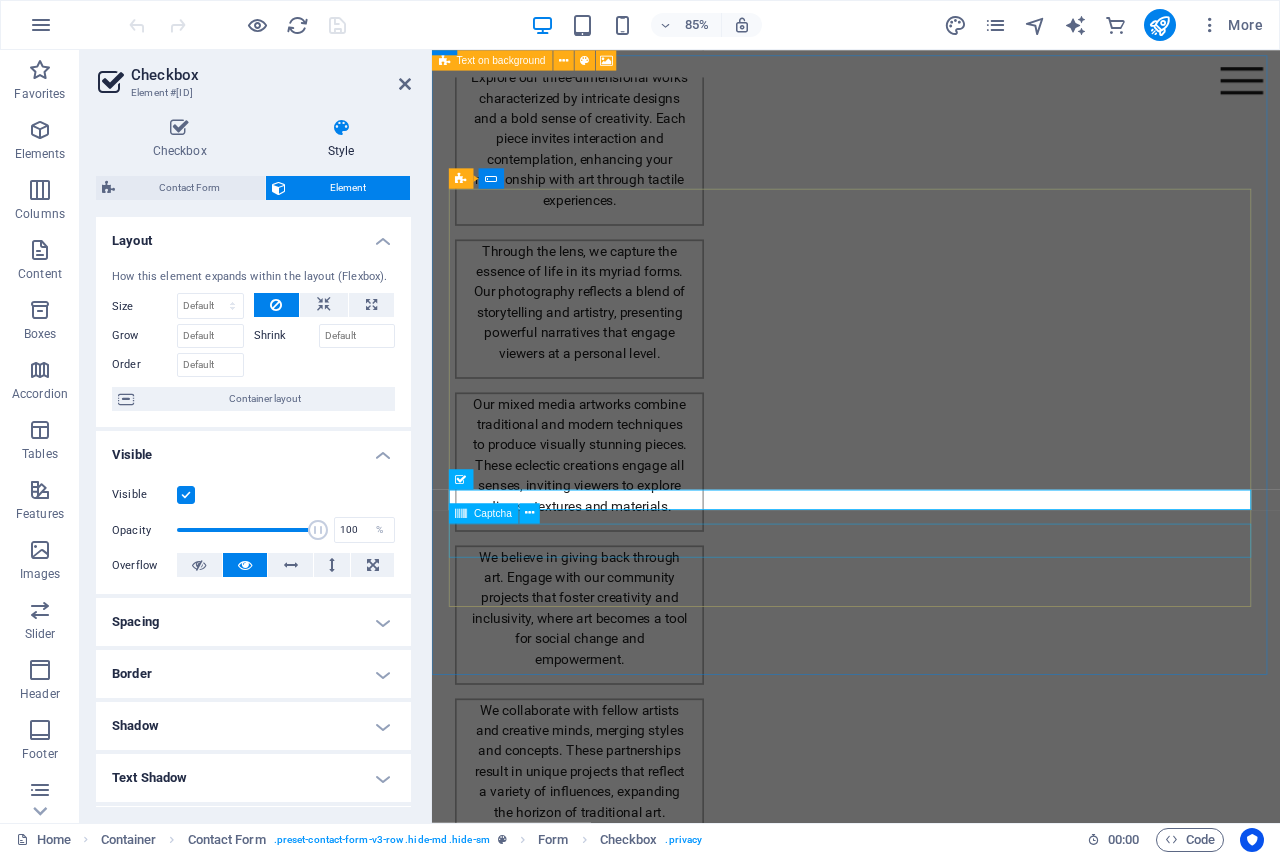 click on "Unreadable? Load new" at bounding box center [931, 2624] 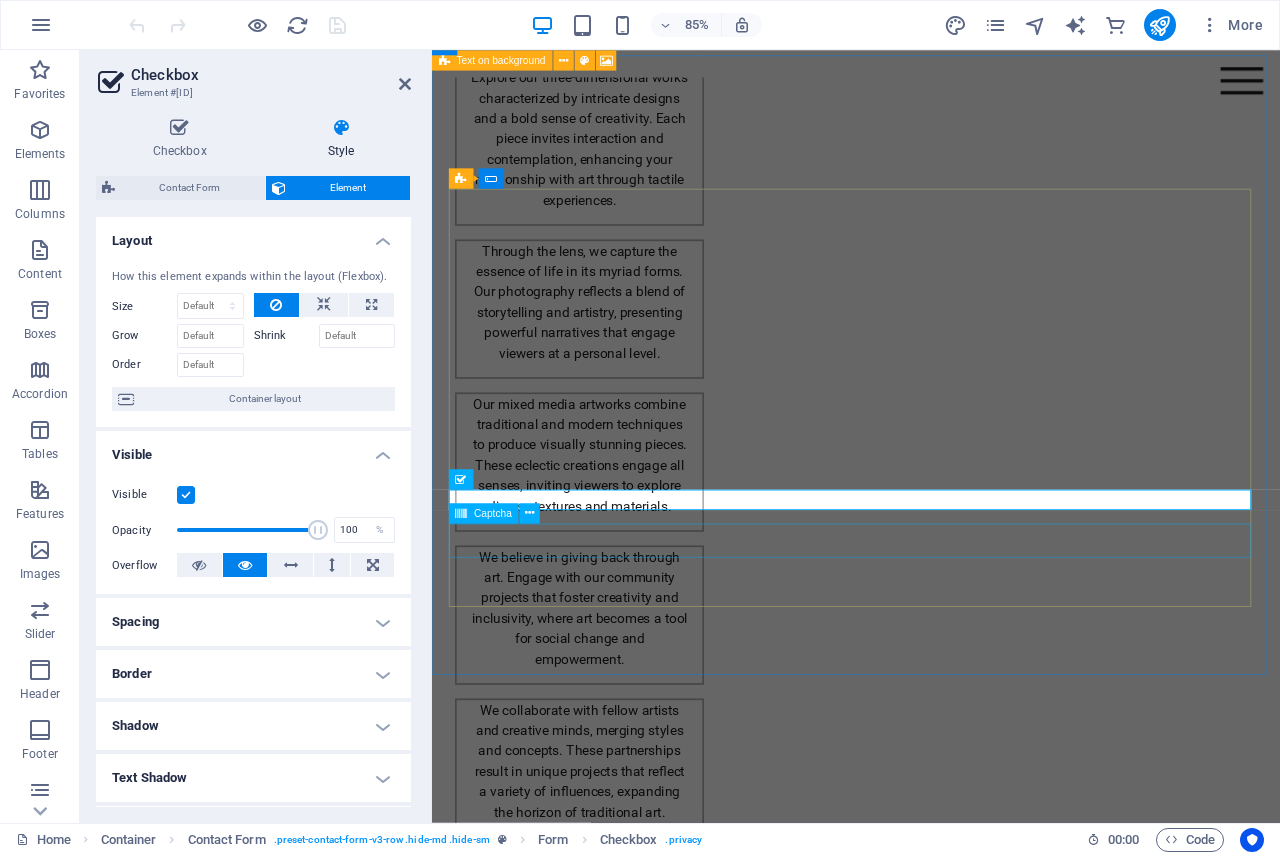 click on "Unreadable? Load new" at bounding box center [931, 2624] 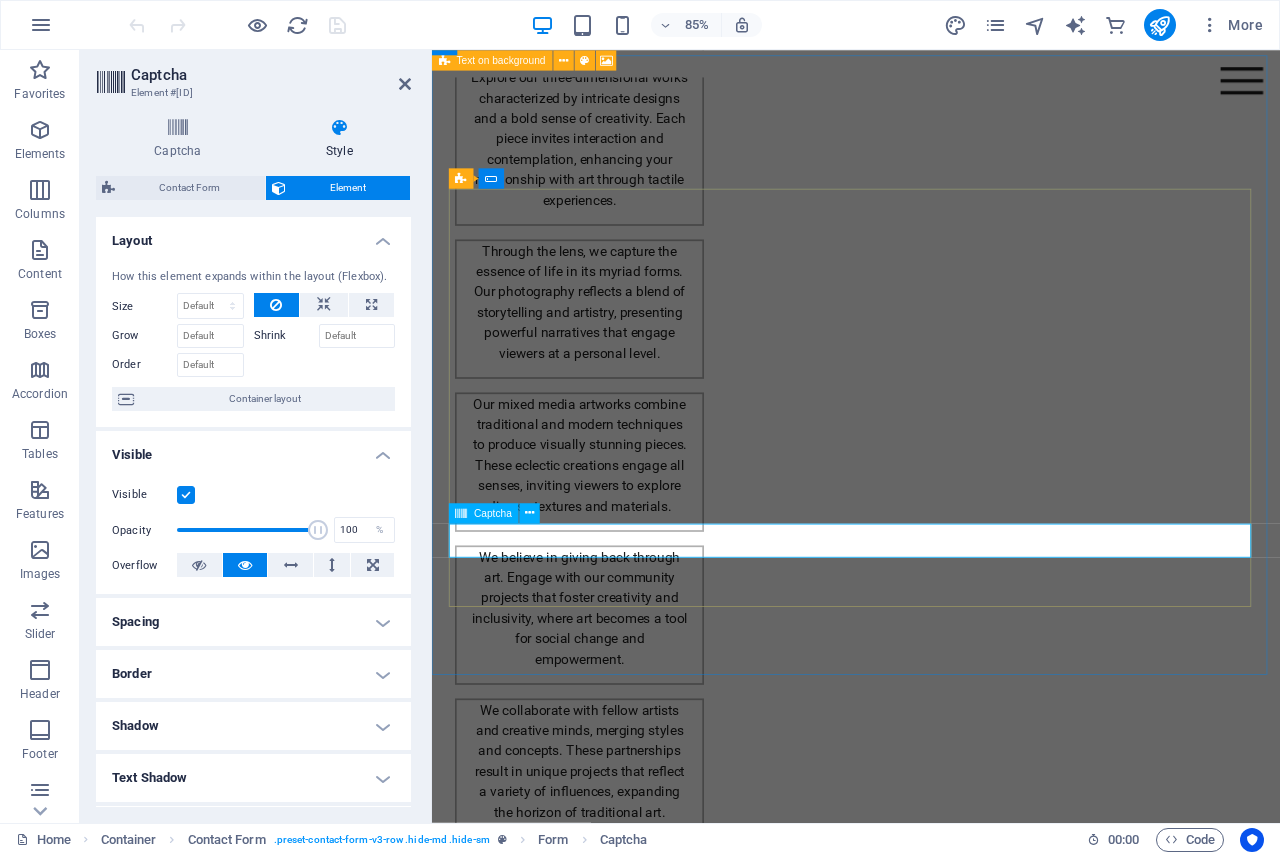click on "Unreadable? Load new" at bounding box center (931, 2624) 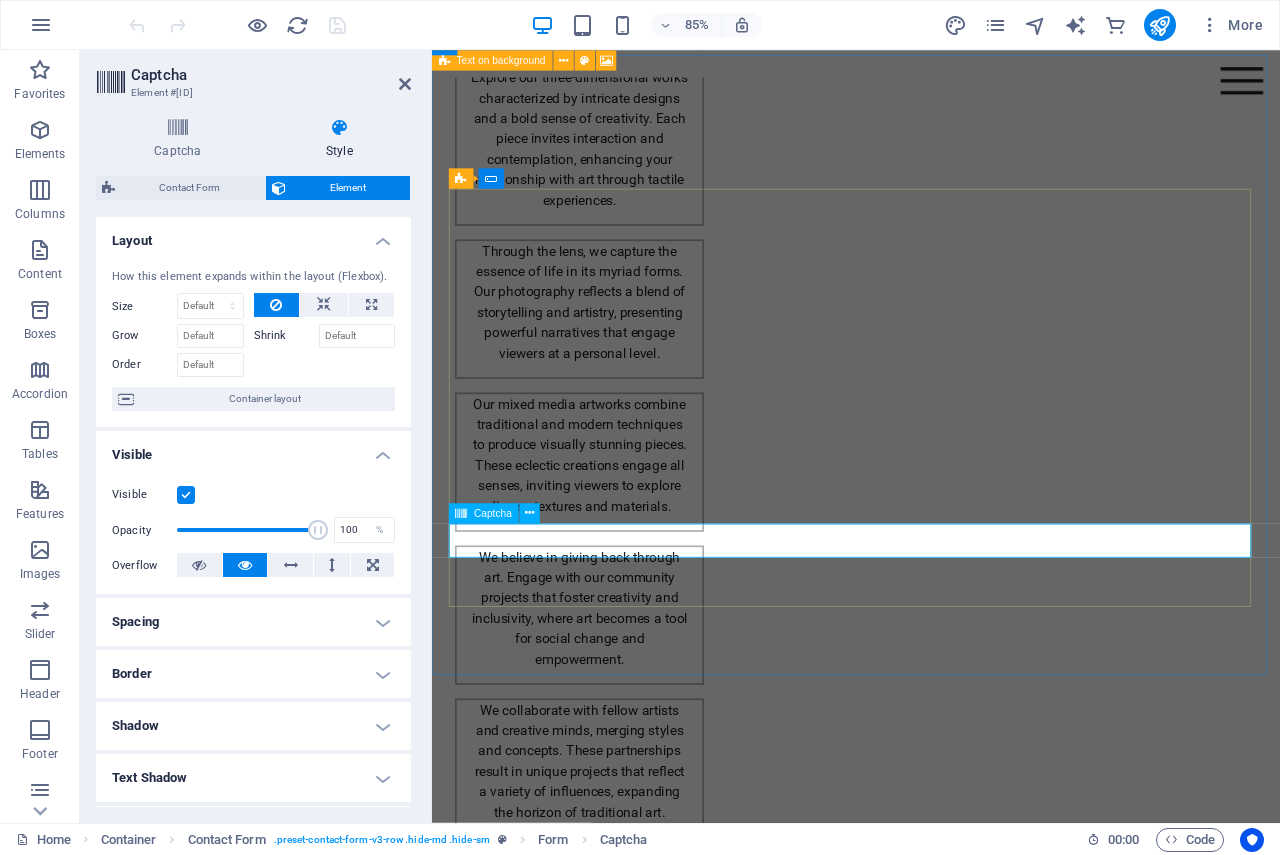 click on "Unreadable? Load new" at bounding box center [931, 2624] 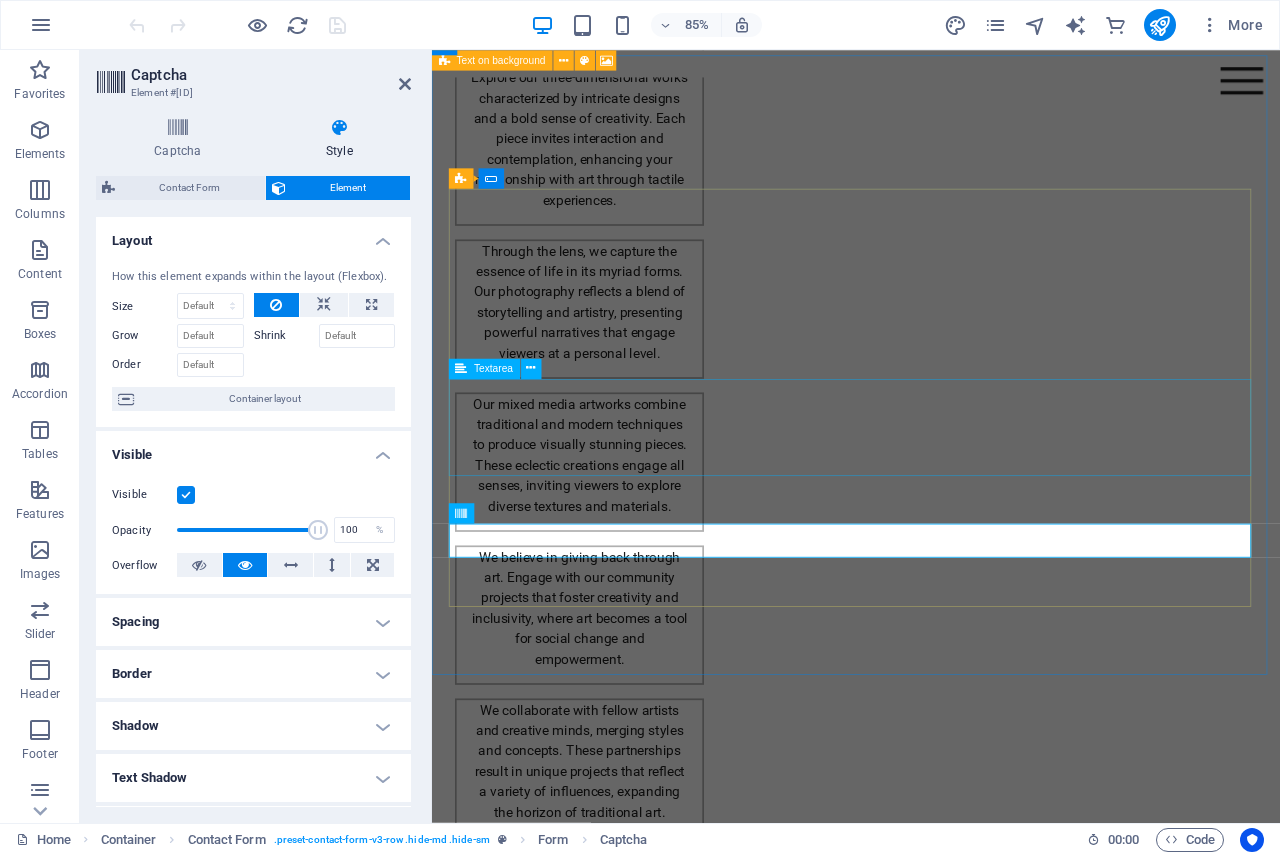click at bounding box center [931, 2486] 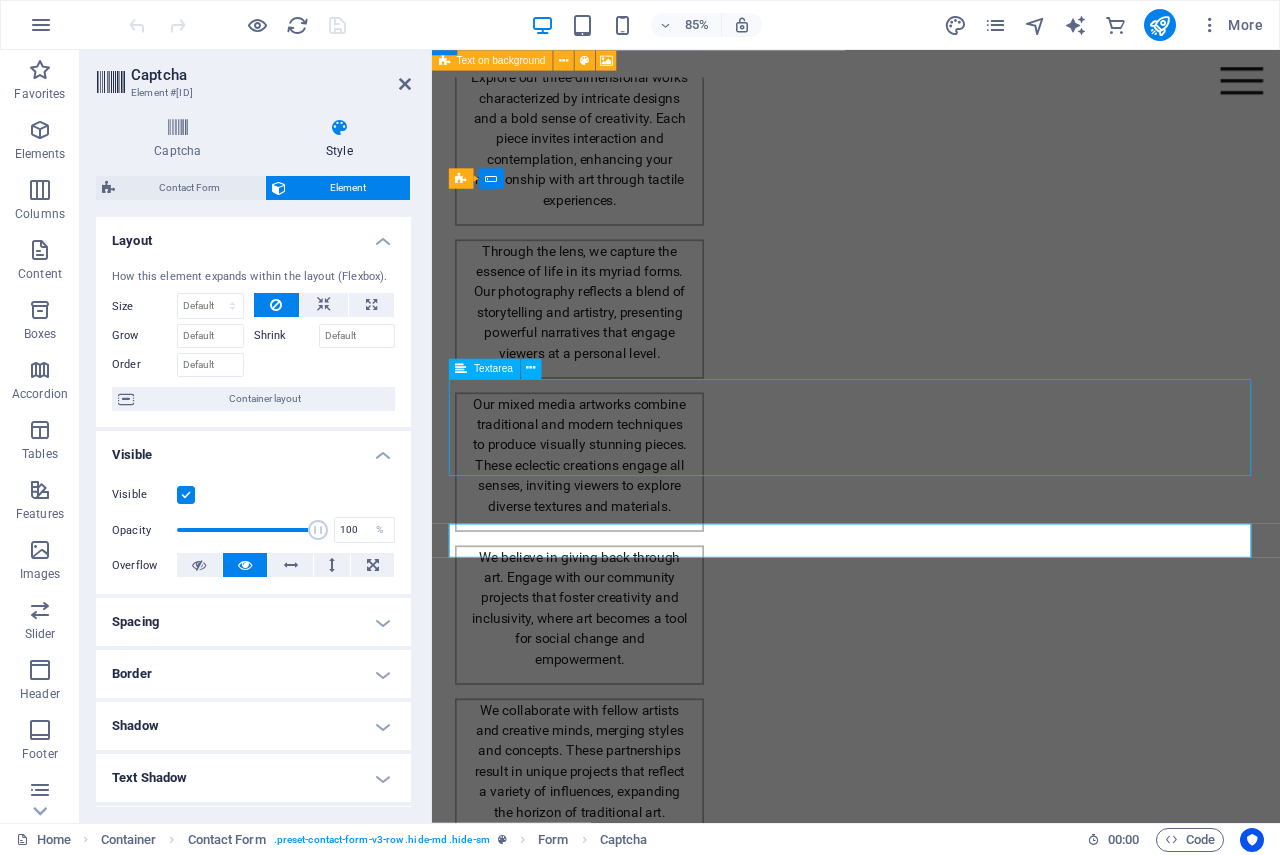 click at bounding box center (931, 2486) 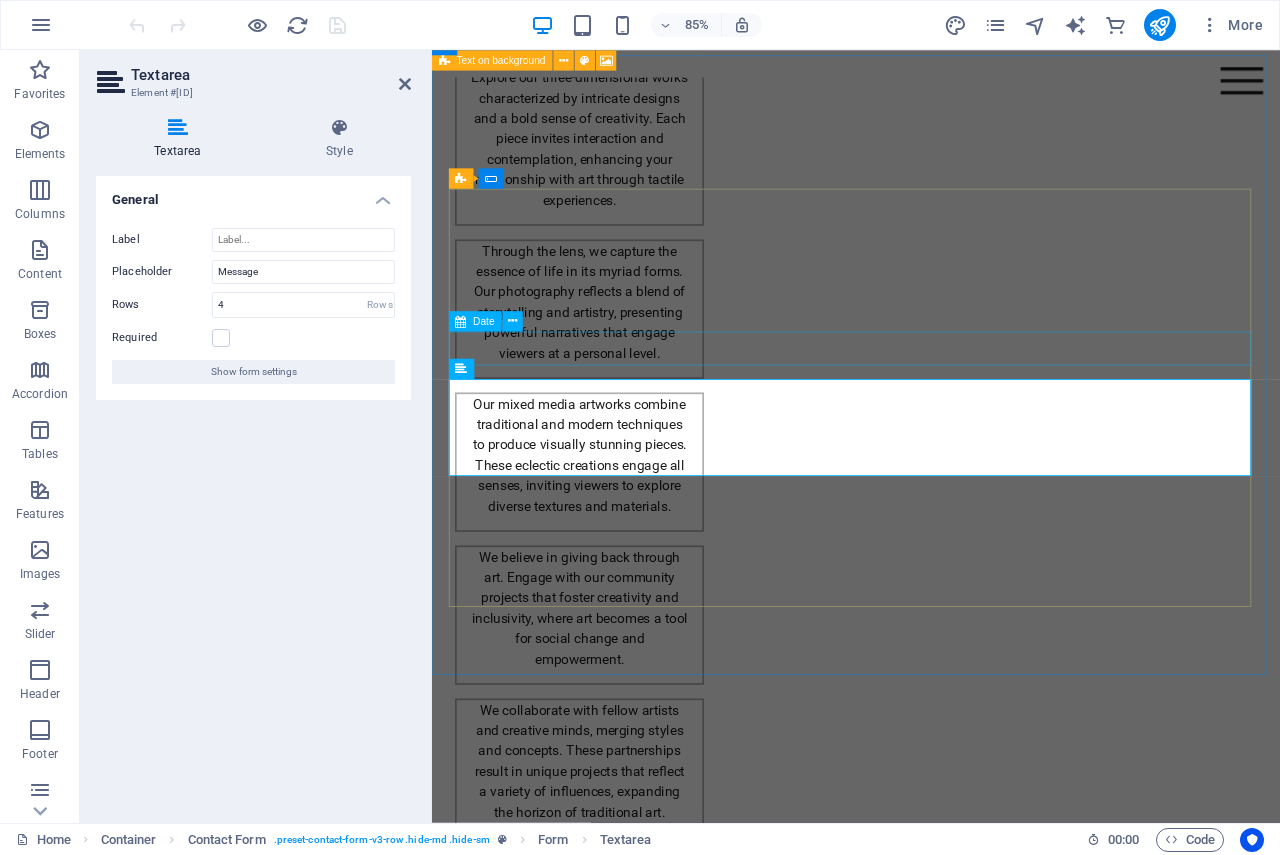 click at bounding box center (931, 2389) 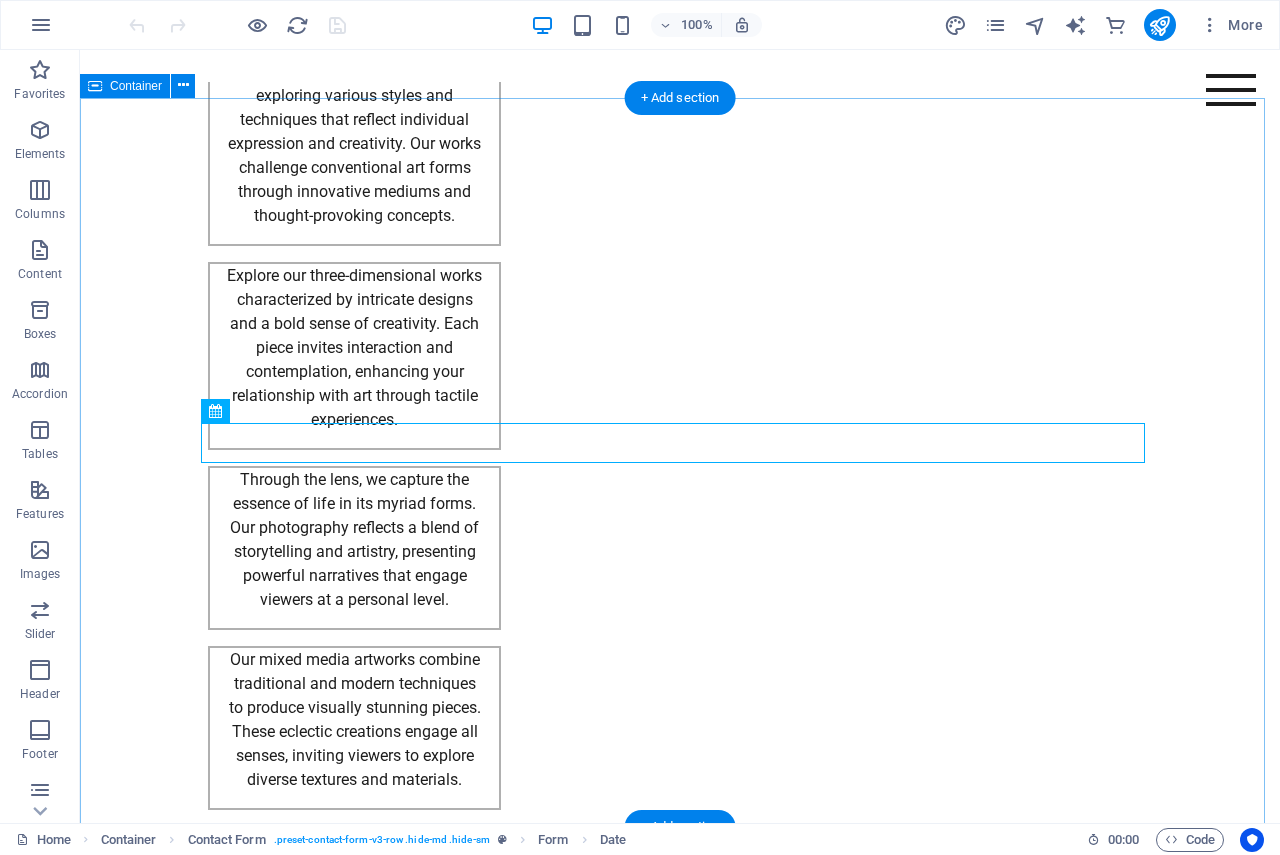 scroll, scrollTop: 2154, scrollLeft: 0, axis: vertical 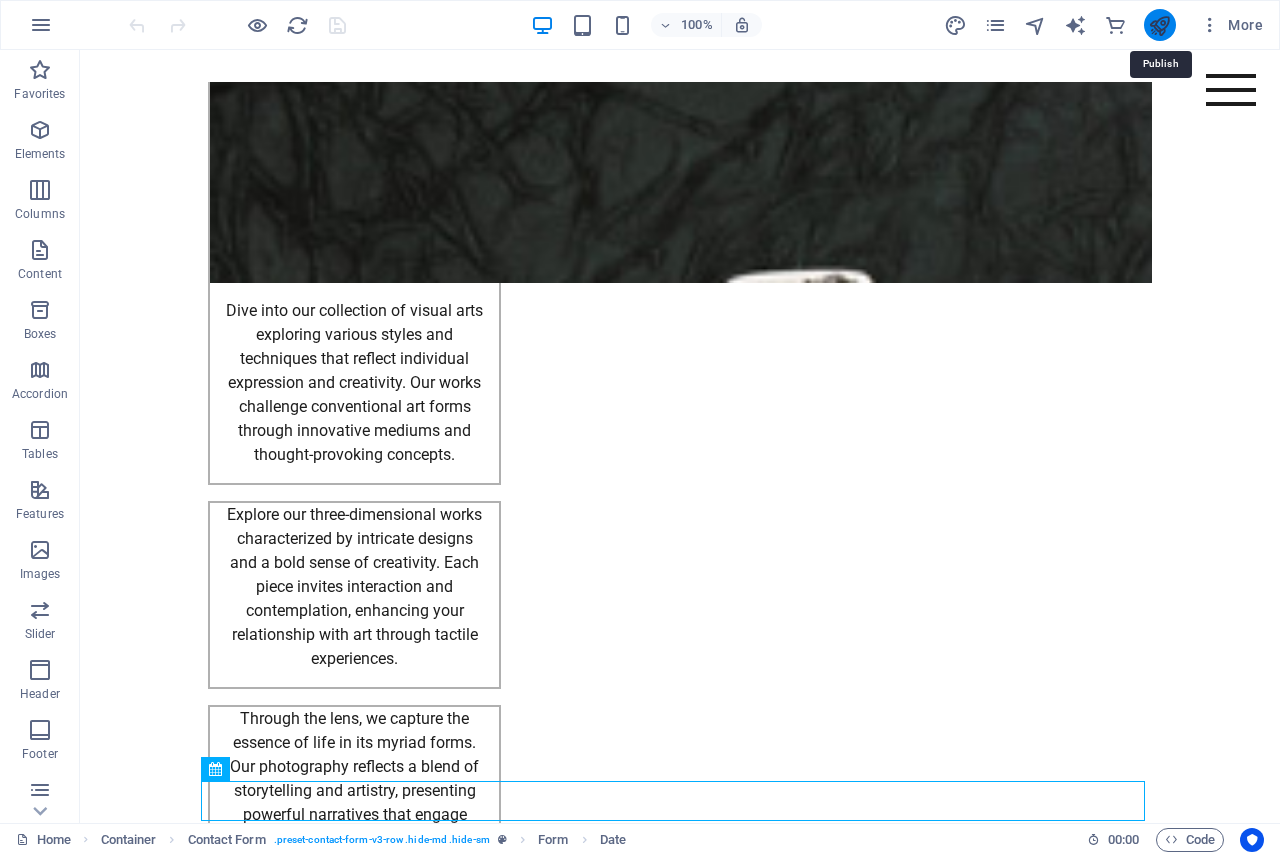 click at bounding box center (1159, 25) 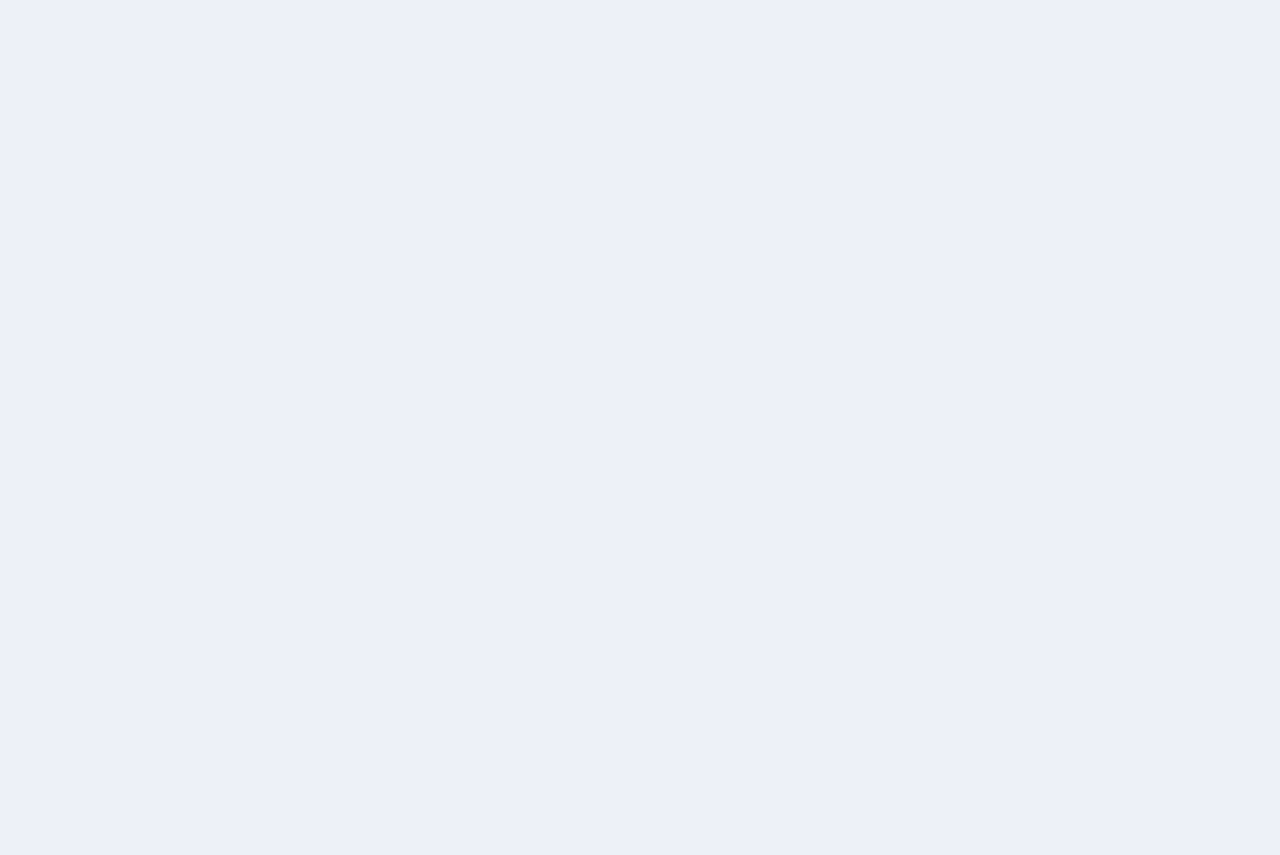 scroll, scrollTop: 0, scrollLeft: 0, axis: both 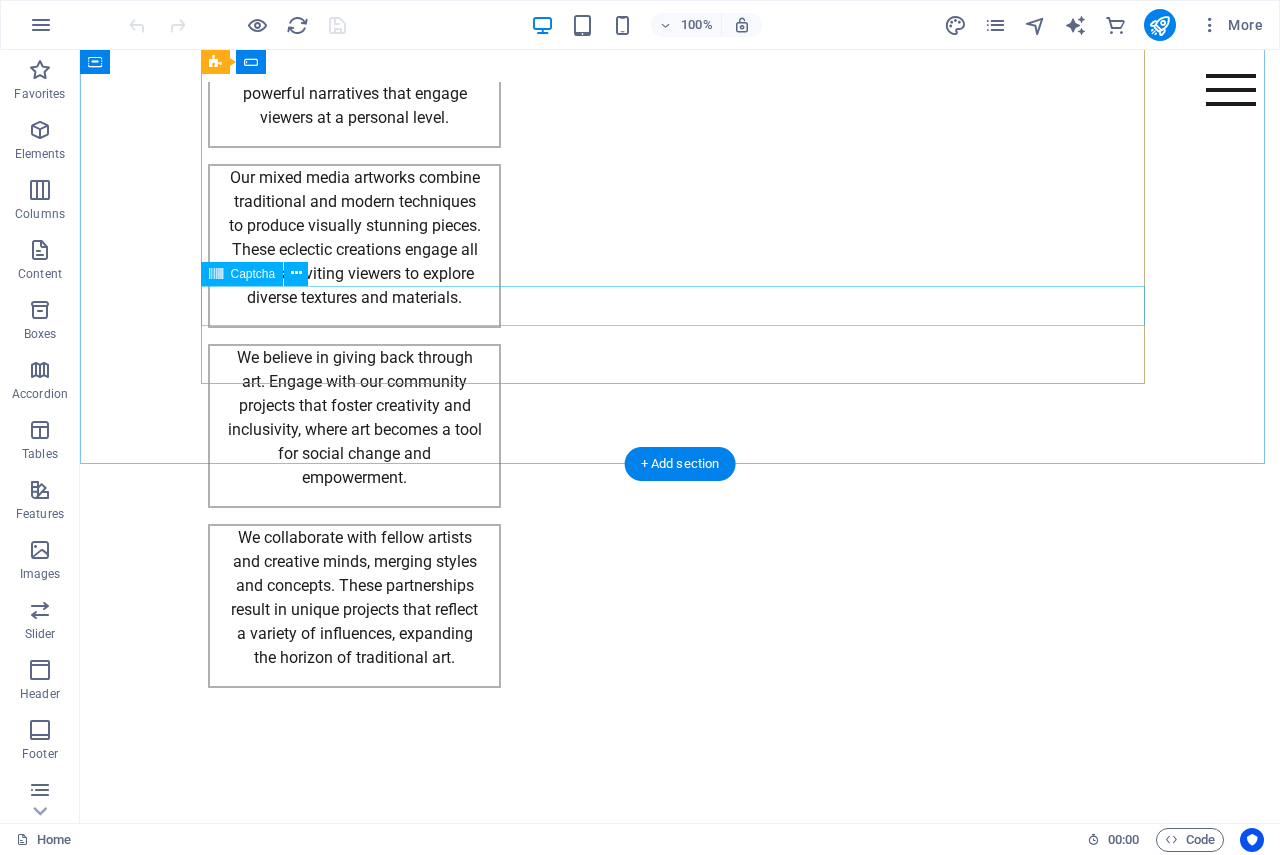 click on "Unreadable? Load new" at bounding box center (680, 2335) 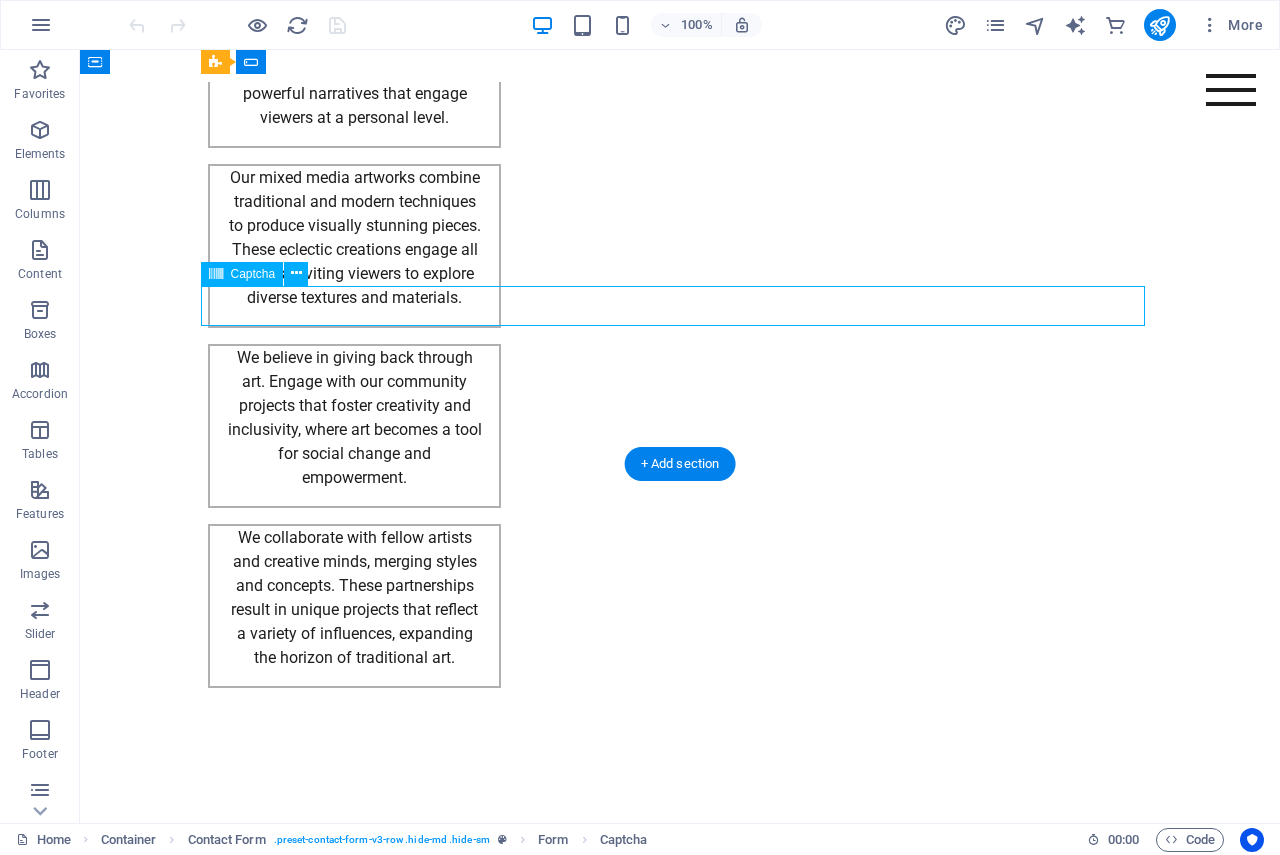 click on "Unreadable? Load new" at bounding box center (680, 2335) 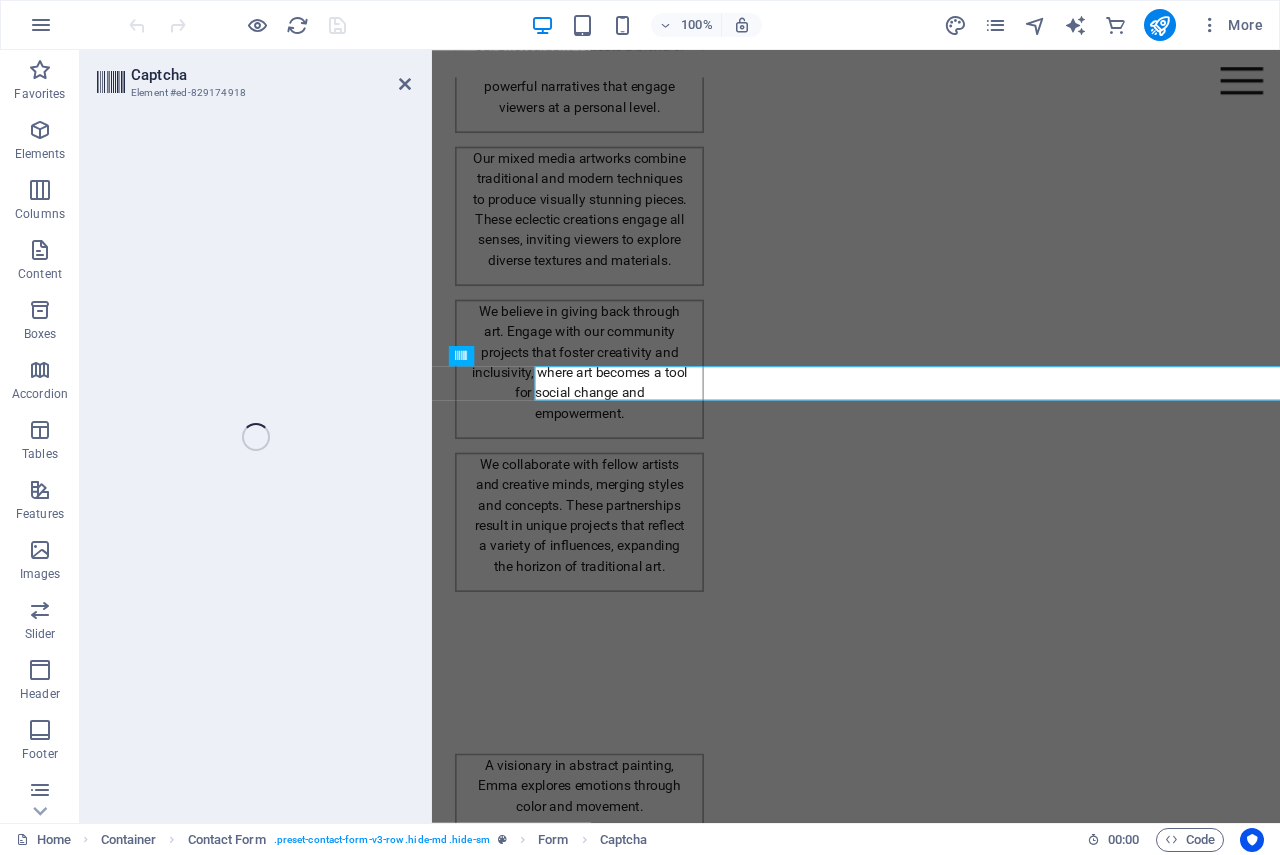 scroll, scrollTop: 2739, scrollLeft: 0, axis: vertical 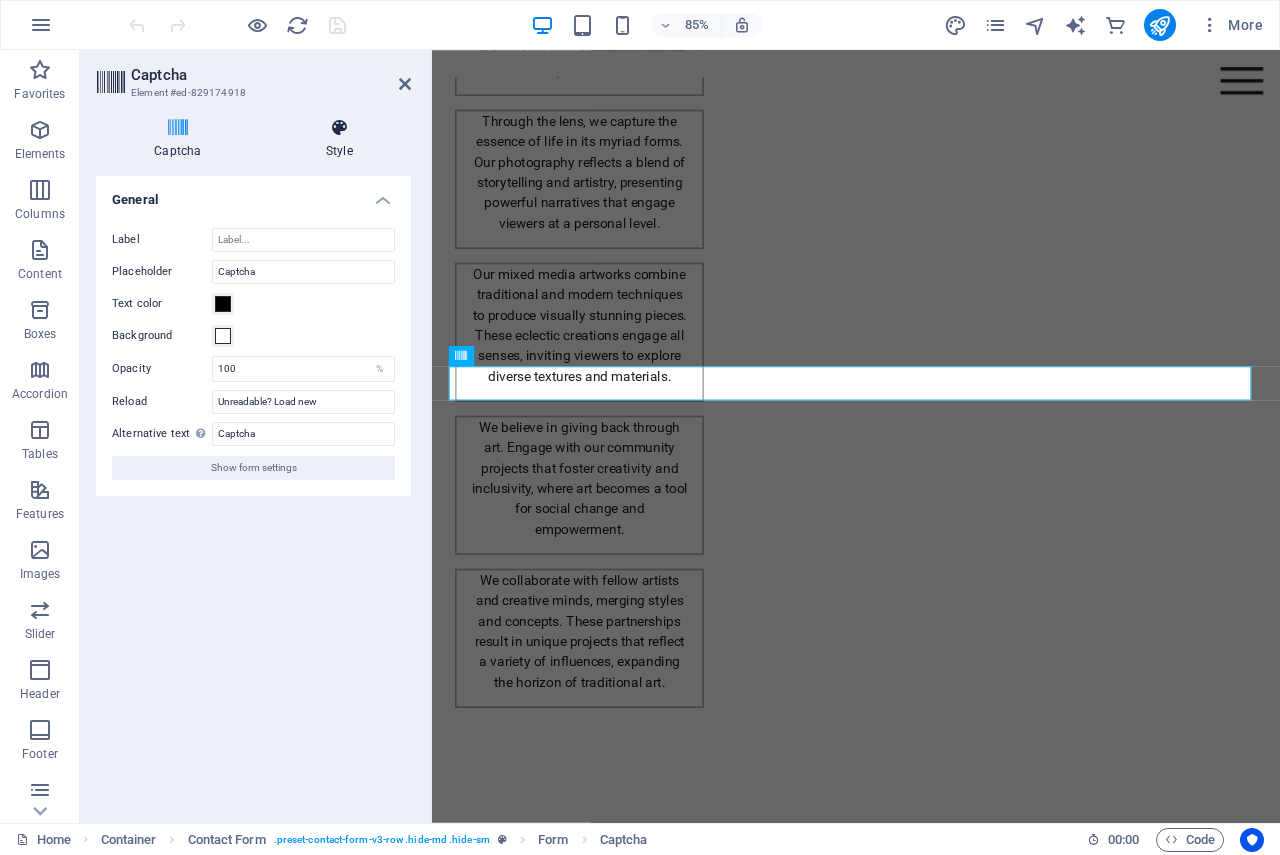 click on "Style" at bounding box center (339, 139) 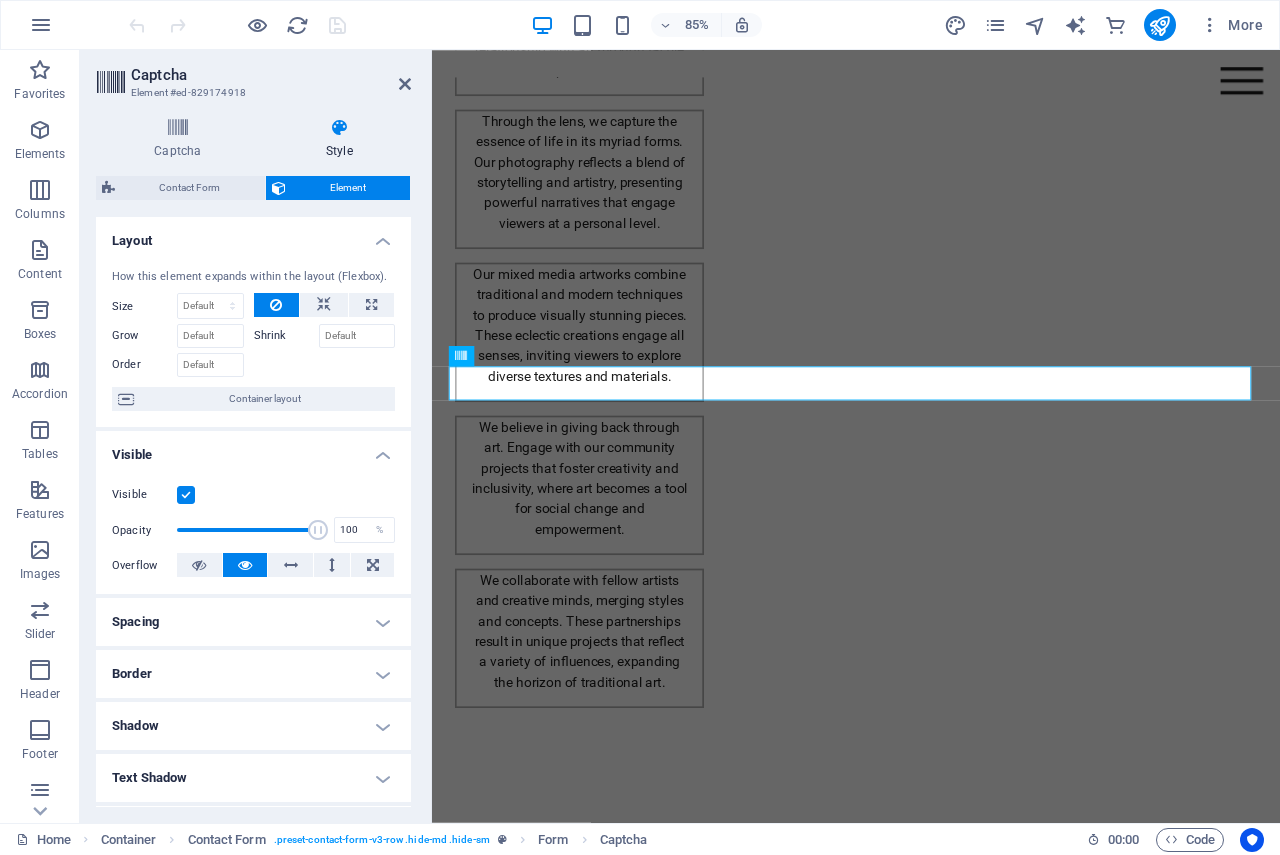click on "Captcha" at bounding box center [271, 75] 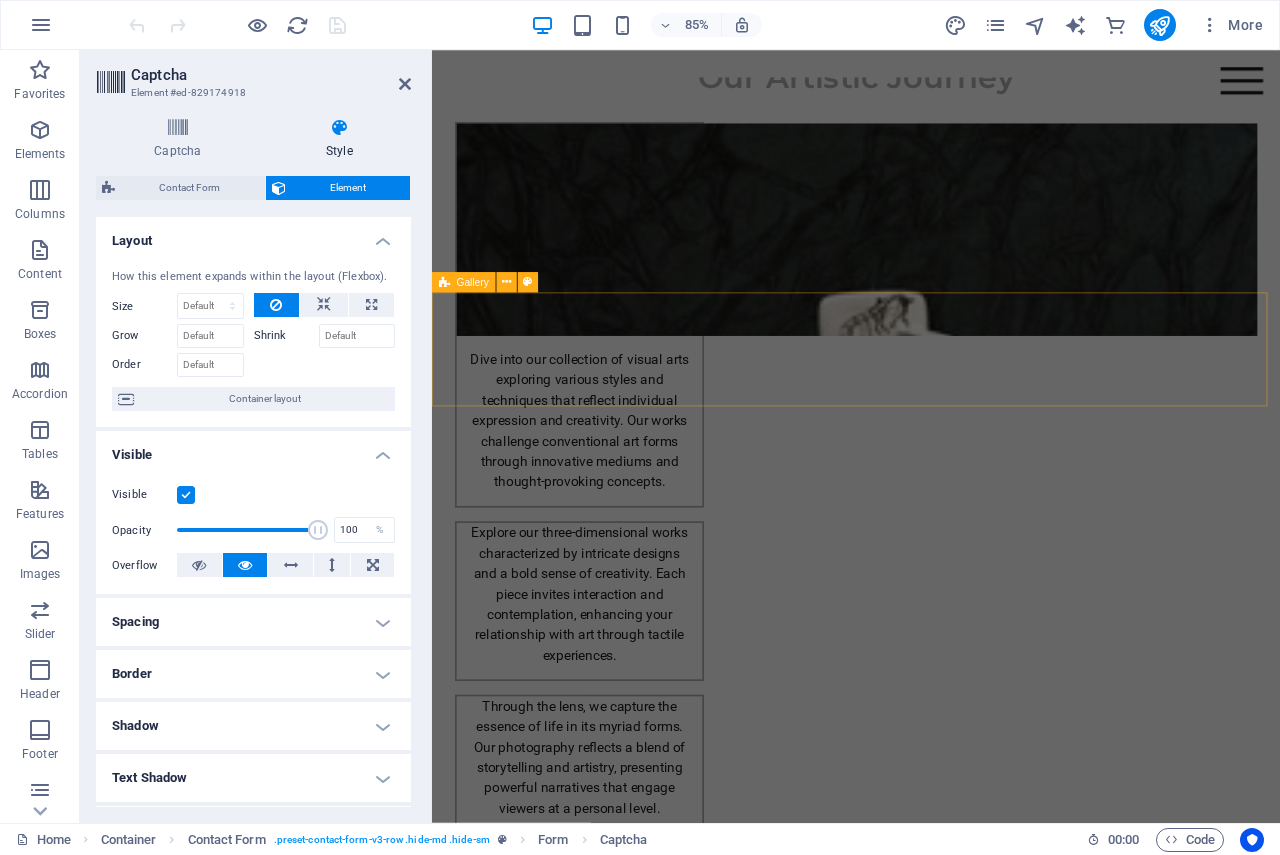 scroll, scrollTop: 2039, scrollLeft: 0, axis: vertical 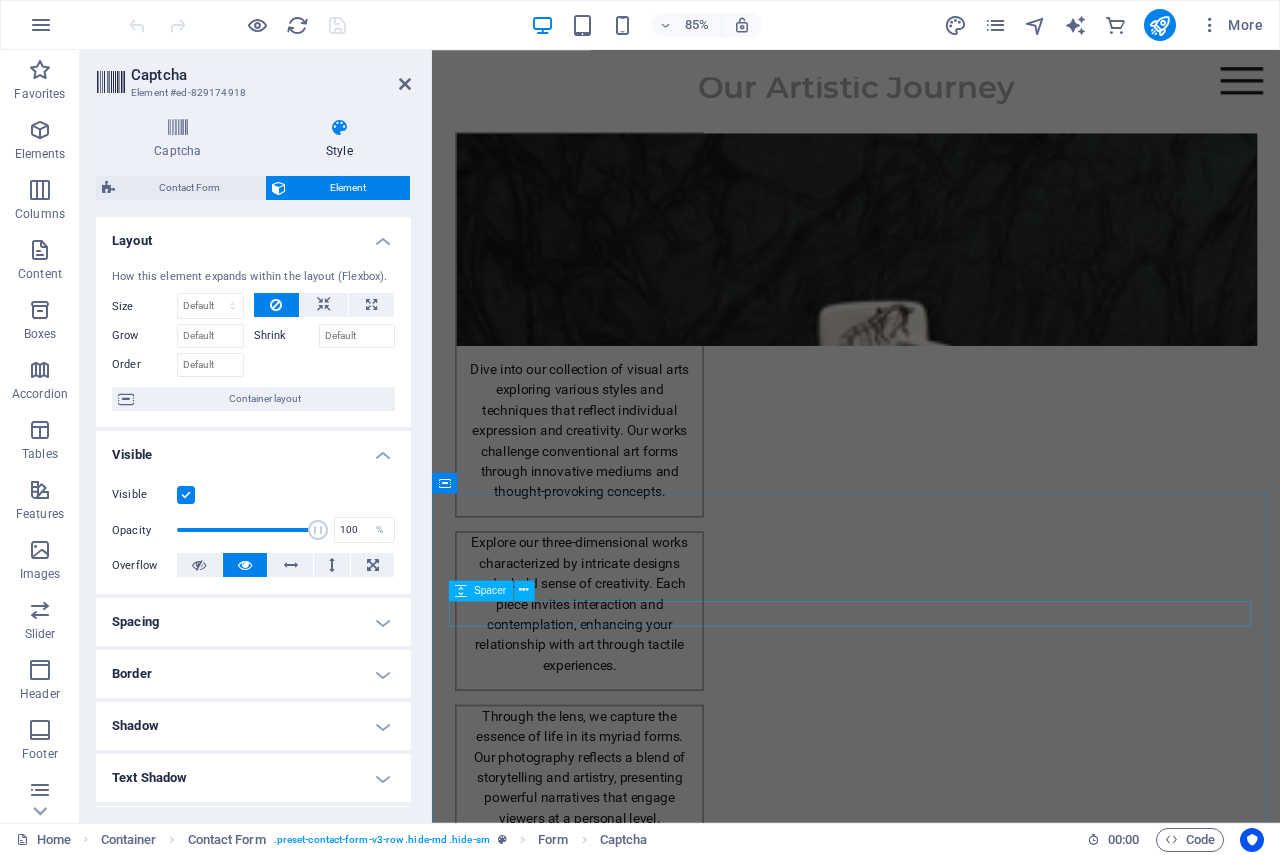 click at bounding box center (461, 590) 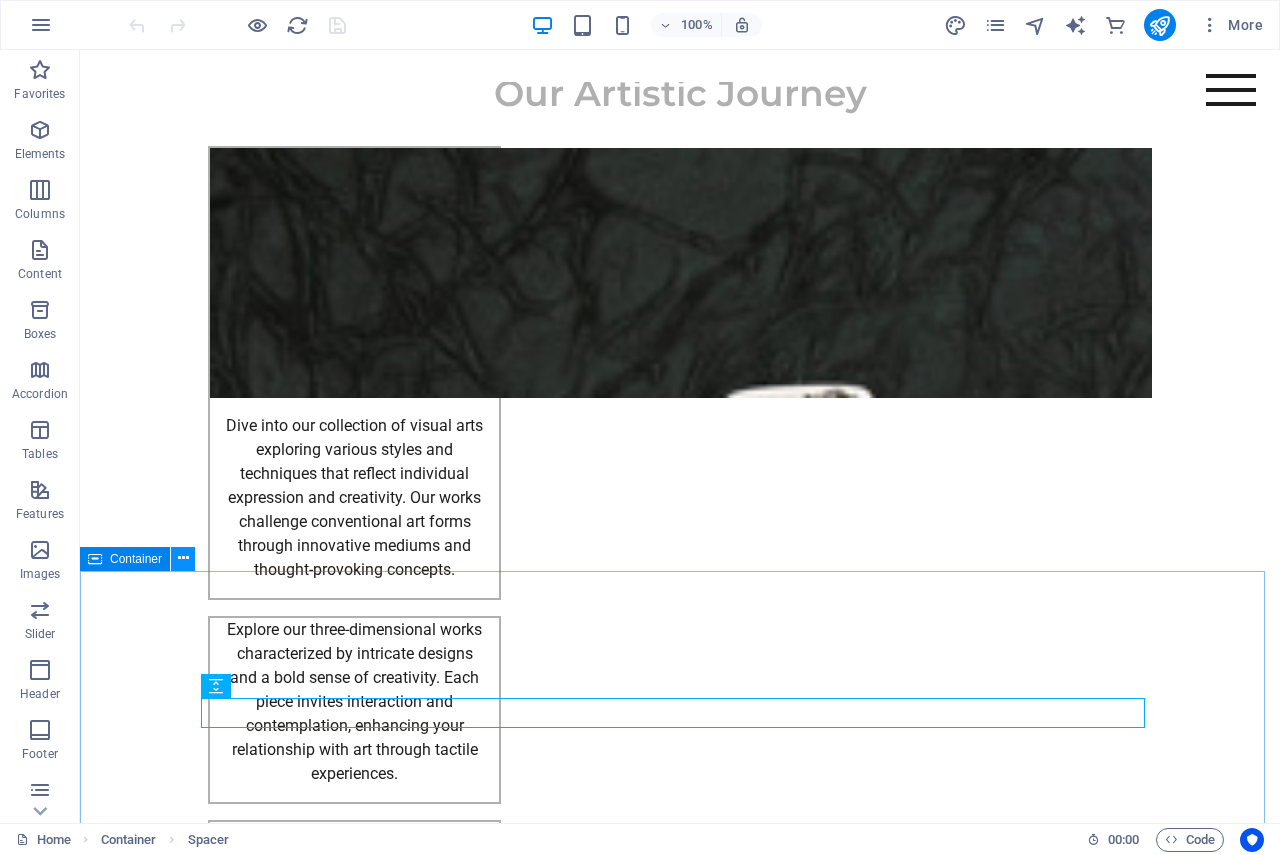 click at bounding box center [183, 558] 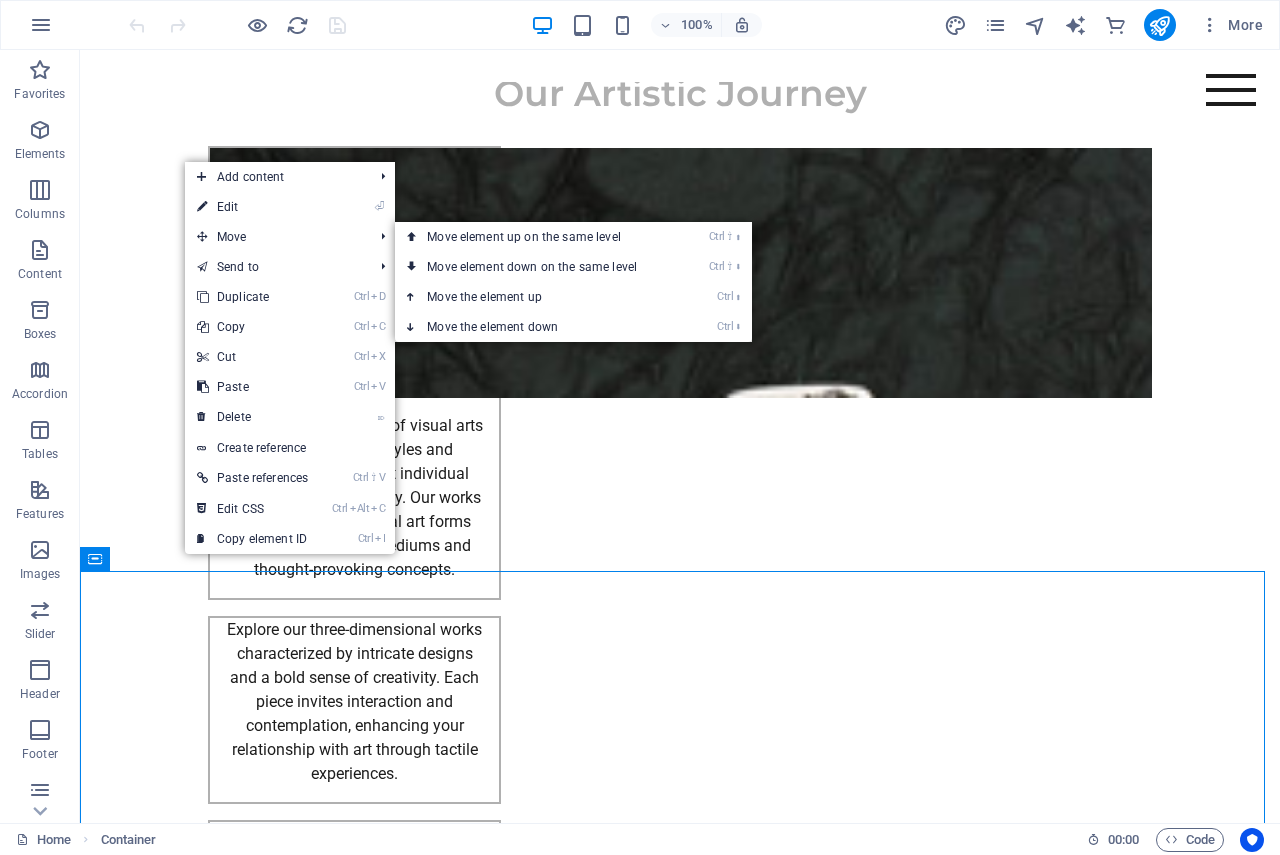 click on "⏎  Edit" at bounding box center (252, 207) 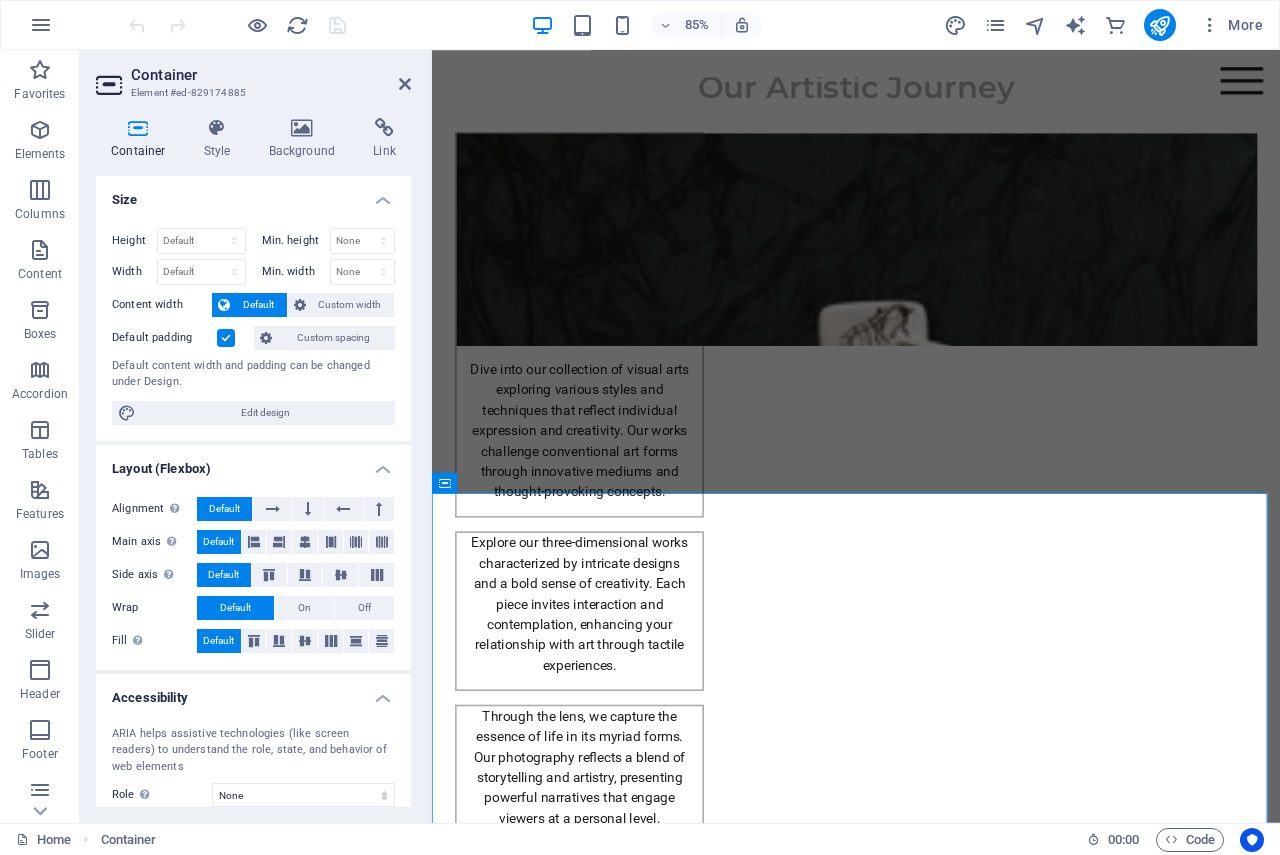 click on "Default" at bounding box center (258, 305) 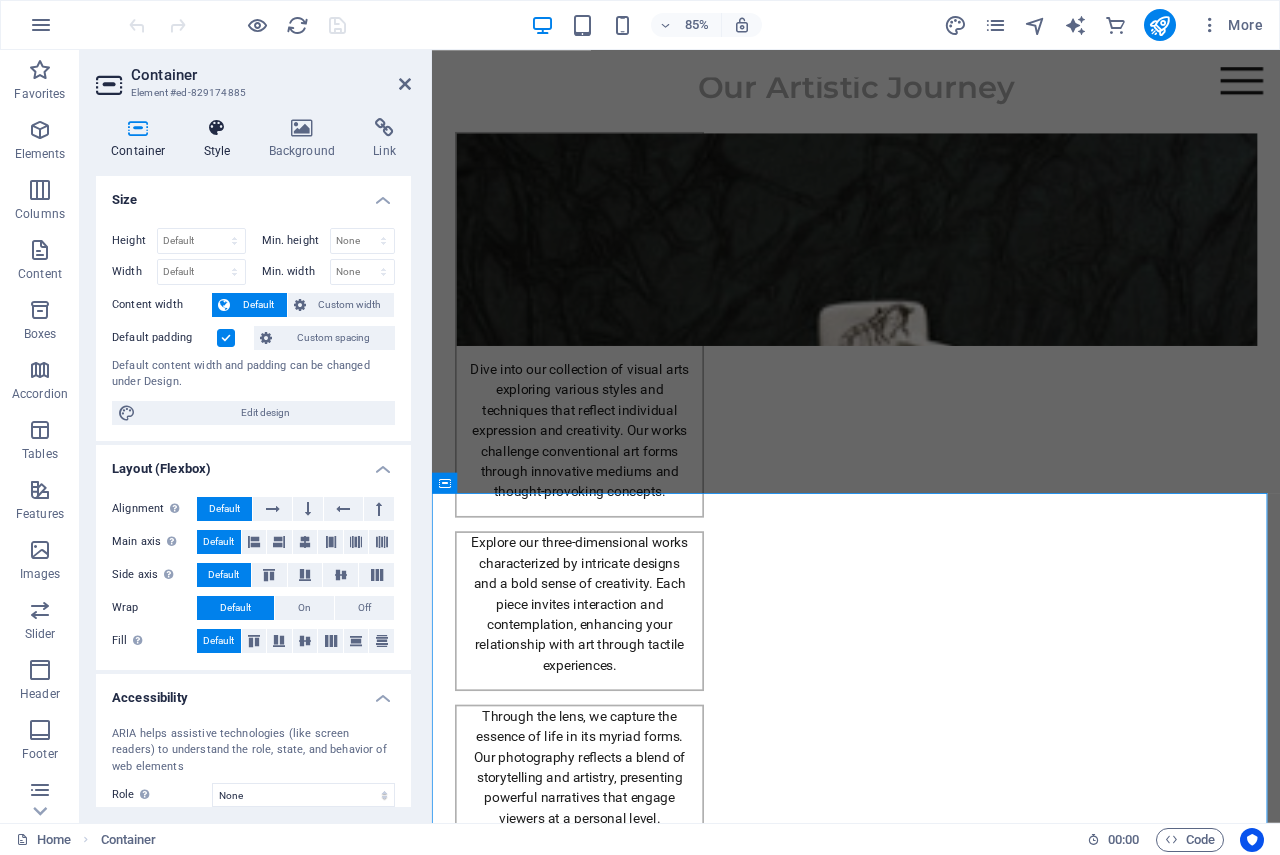 click at bounding box center (217, 128) 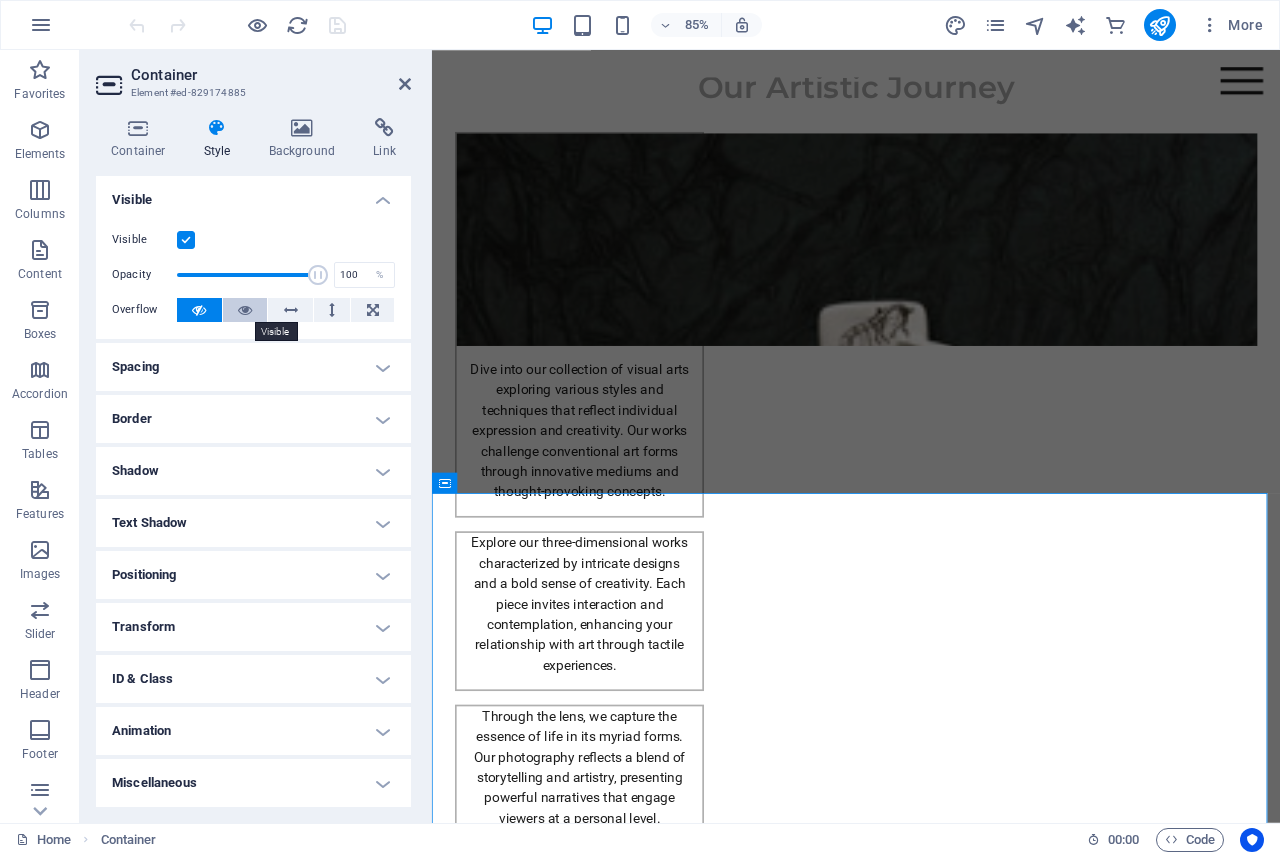 click at bounding box center [245, 310] 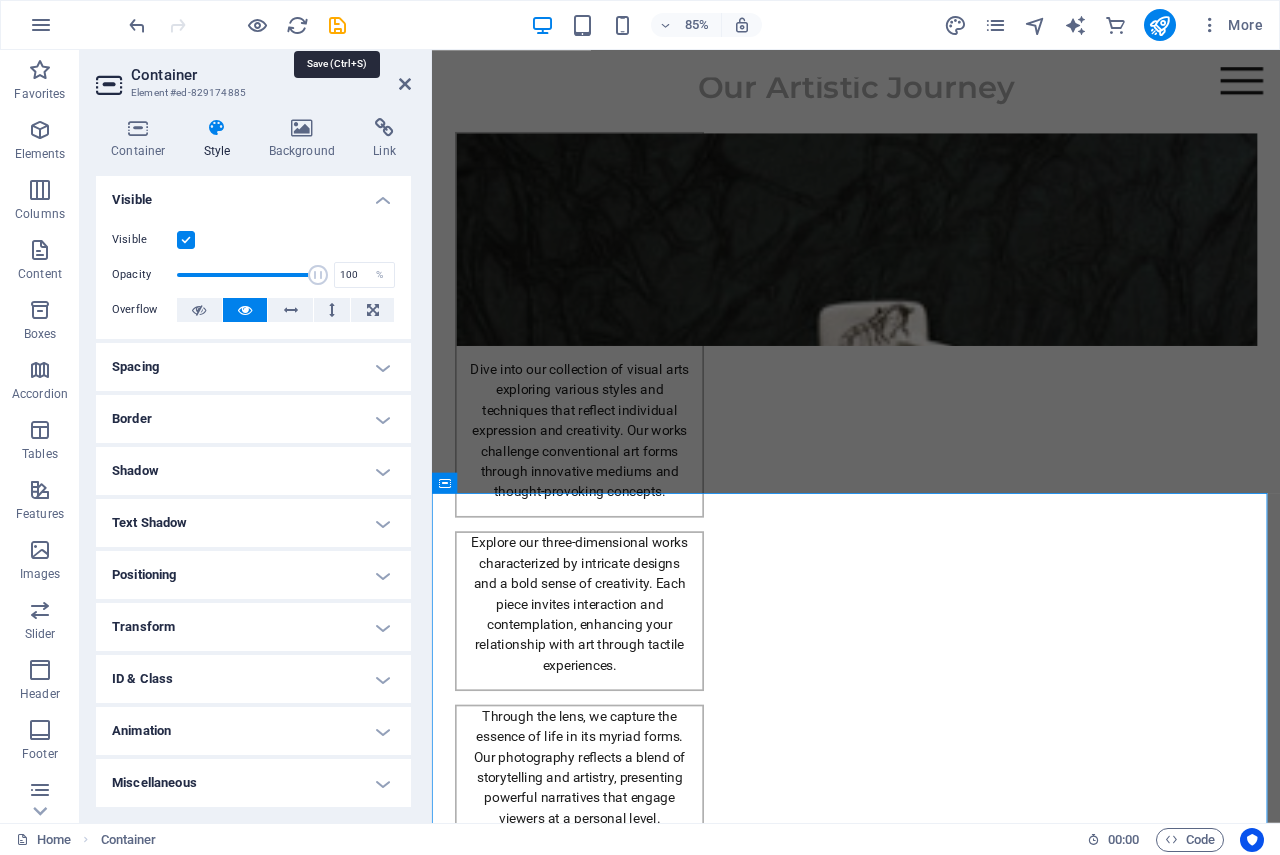 click at bounding box center (337, 25) 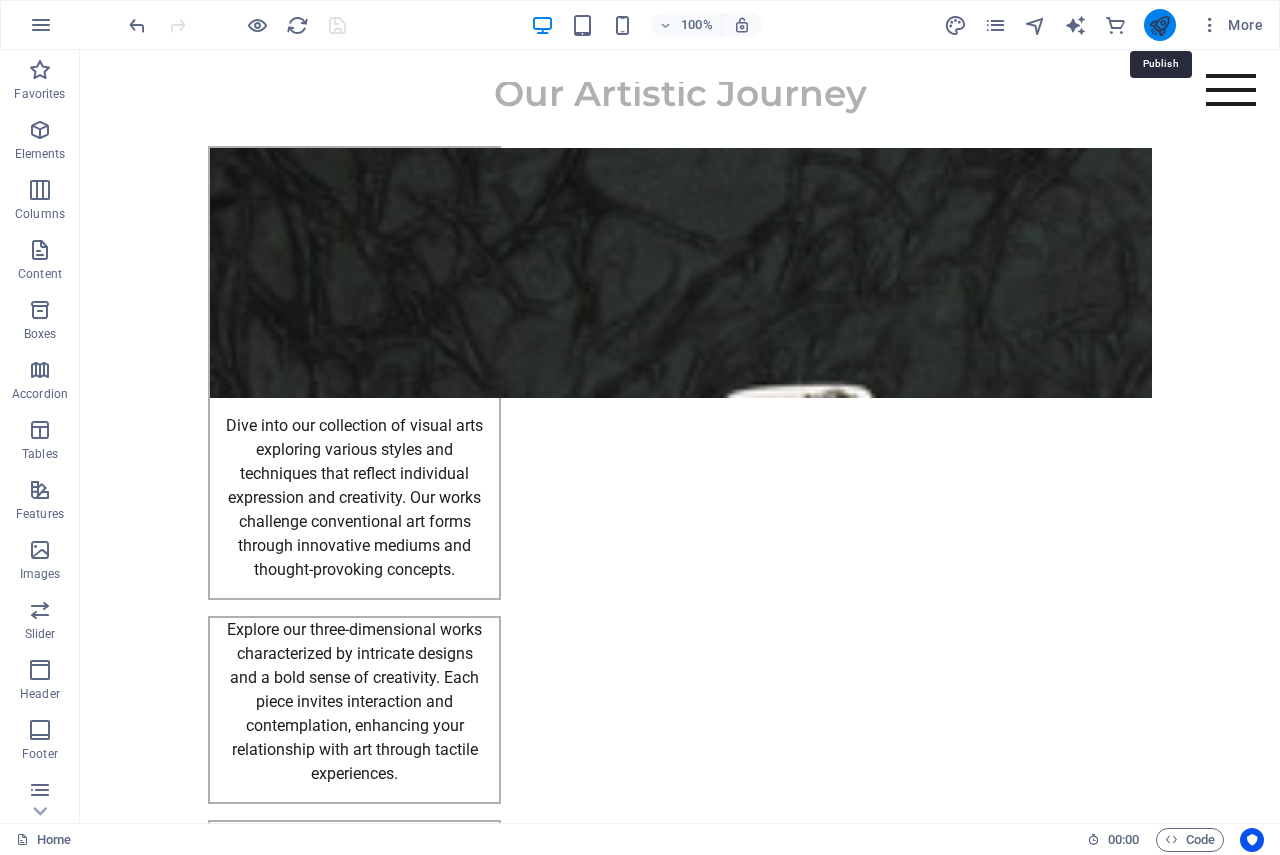 click at bounding box center (1159, 25) 